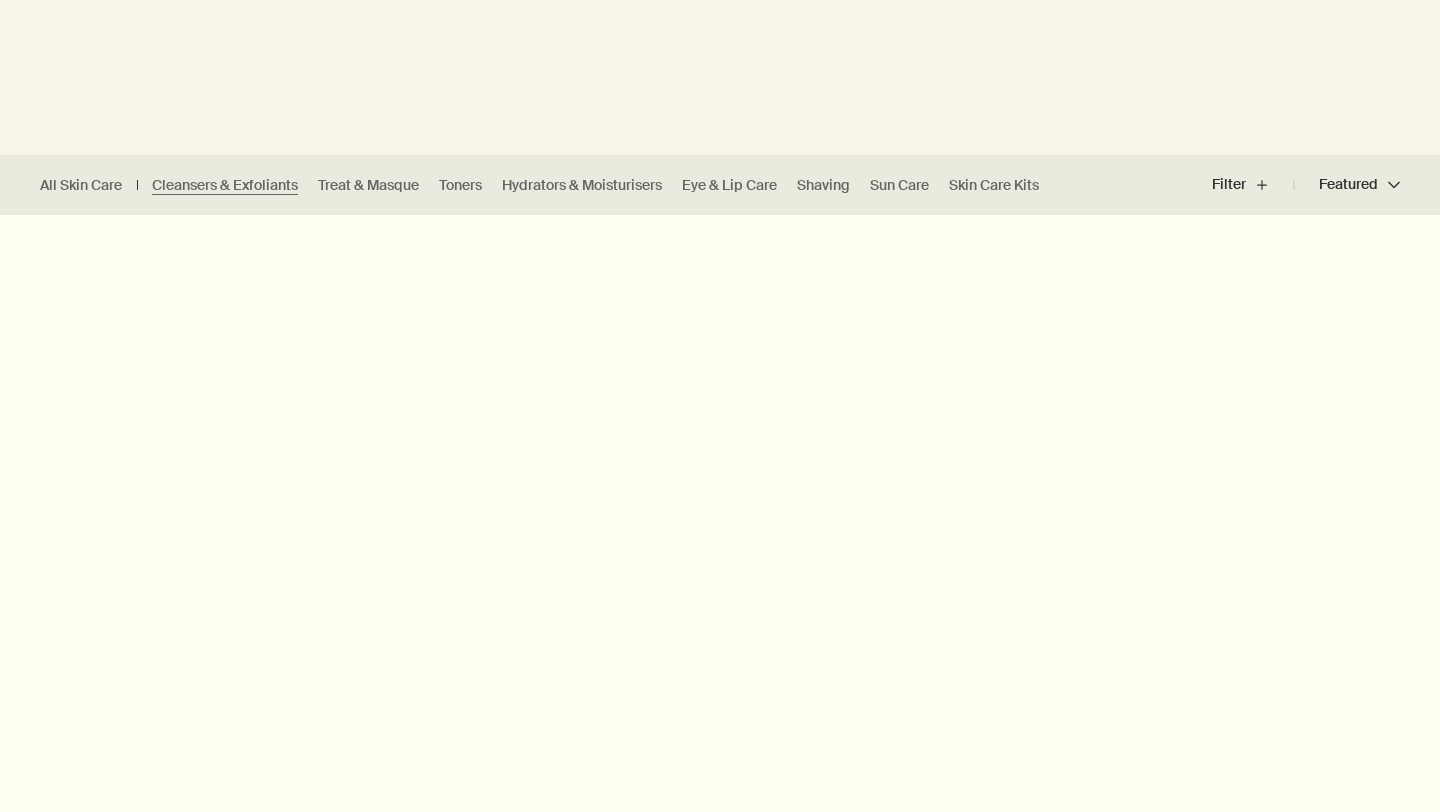 scroll, scrollTop: 418, scrollLeft: 0, axis: vertical 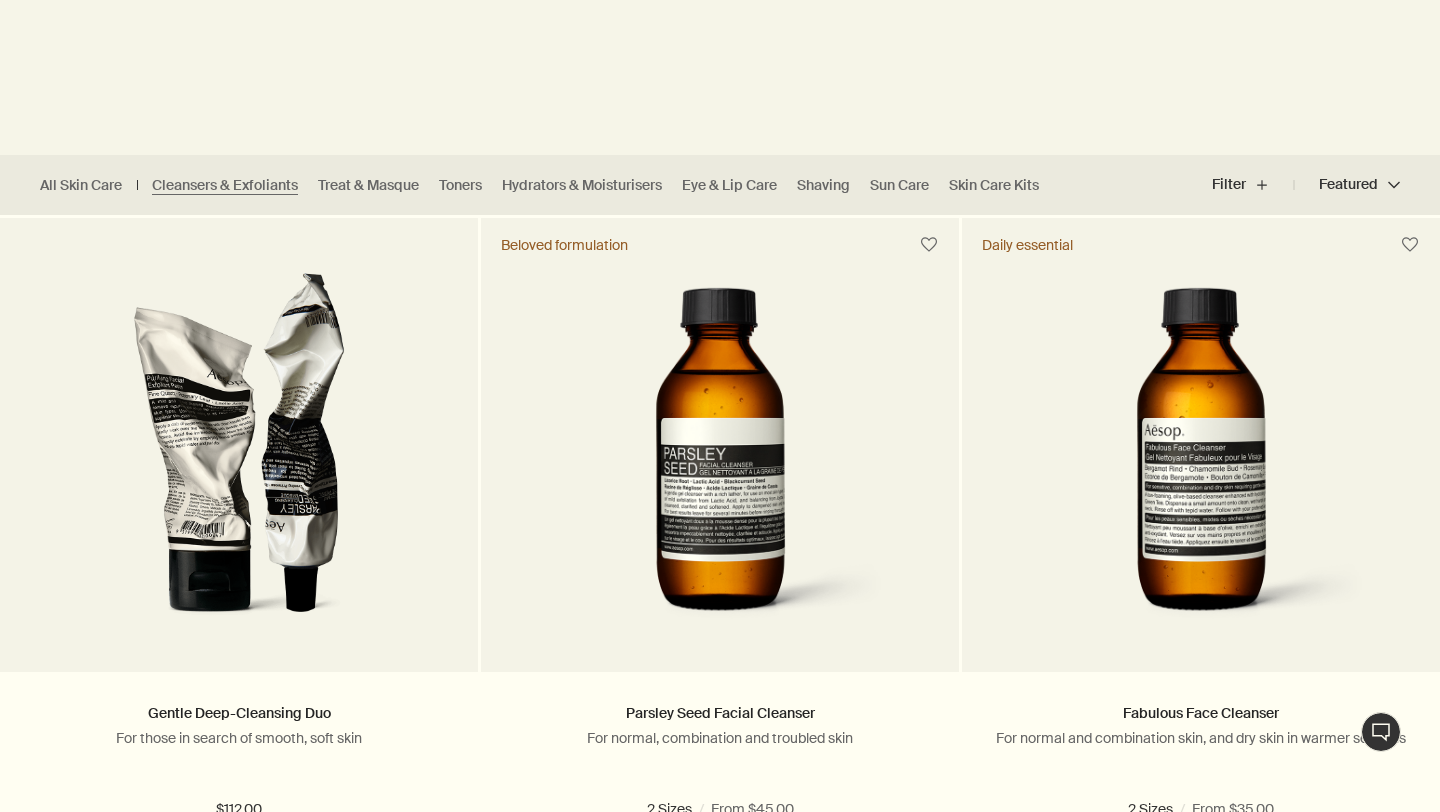 click on "Featured Featured chevron" at bounding box center (1347, 185) 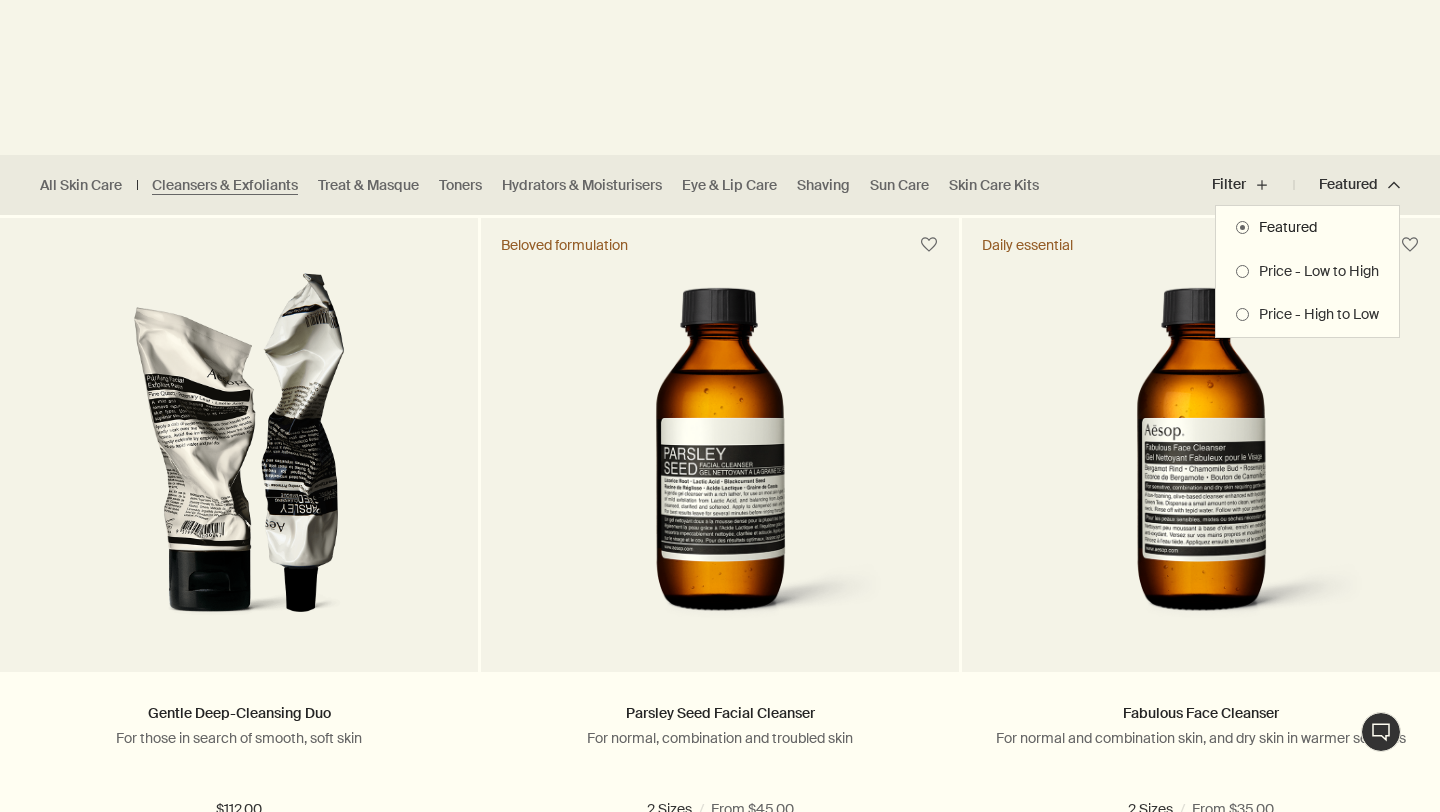 click on "Price - High to Low" at bounding box center (1314, 315) 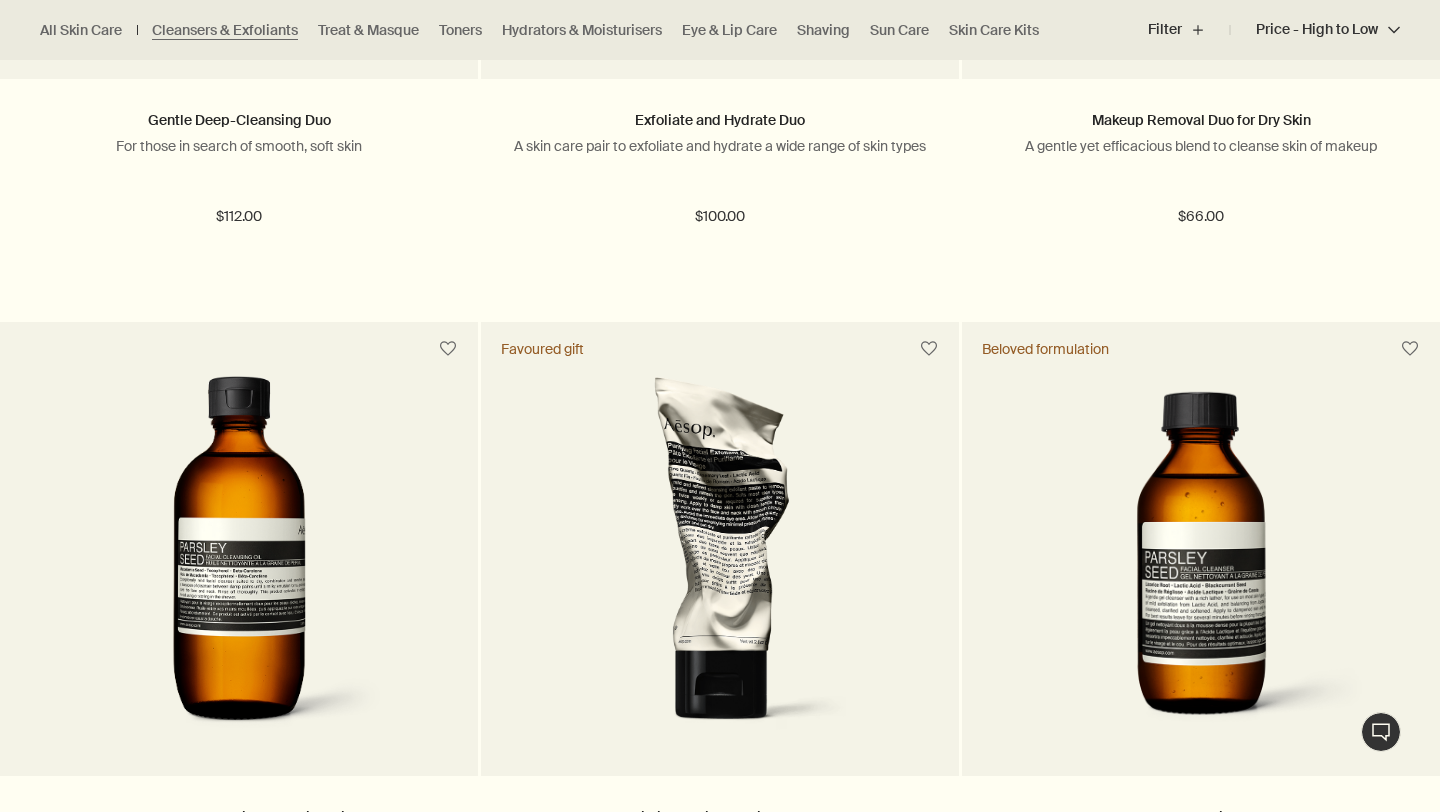 scroll, scrollTop: 2041, scrollLeft: 0, axis: vertical 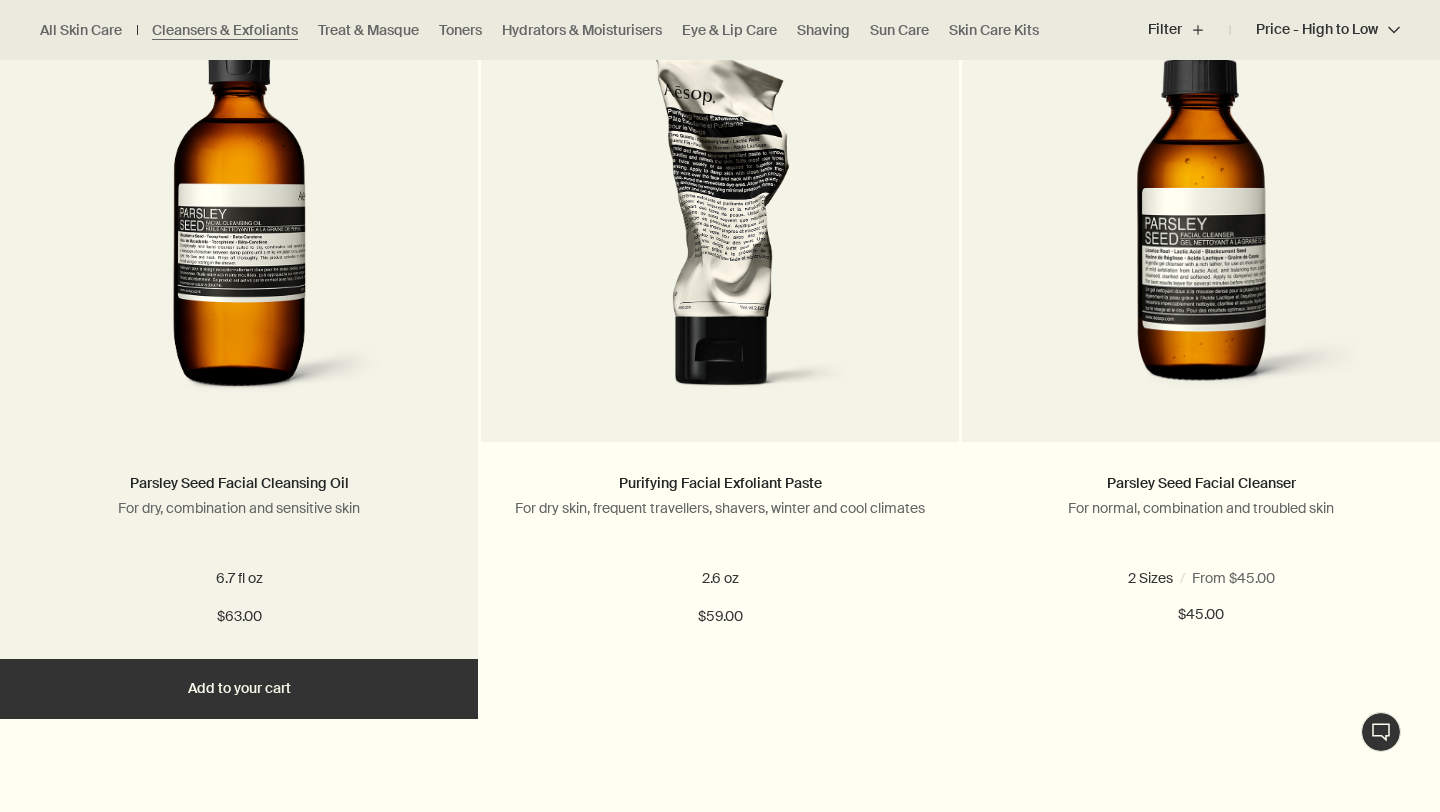 click at bounding box center [238, 227] 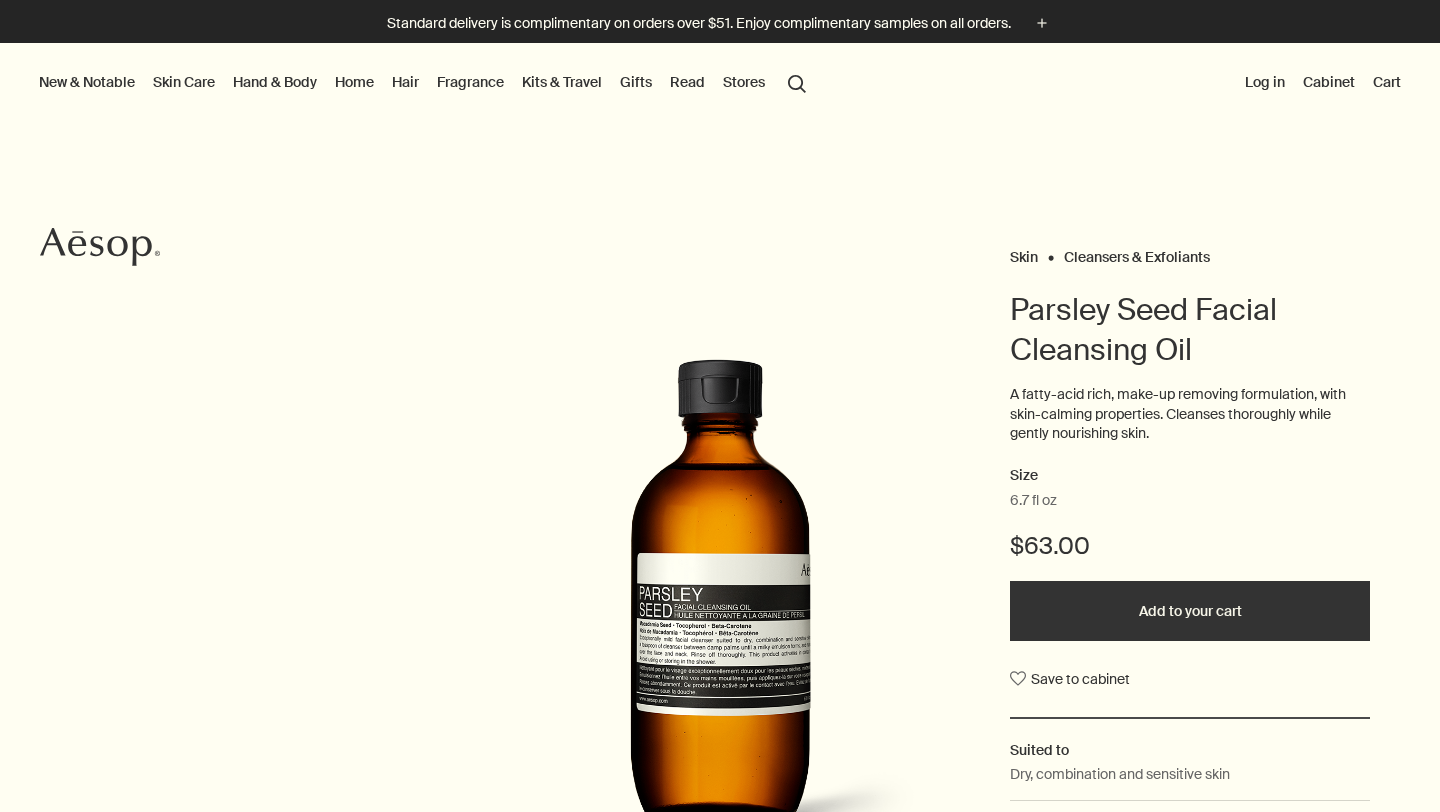 scroll, scrollTop: 0, scrollLeft: 0, axis: both 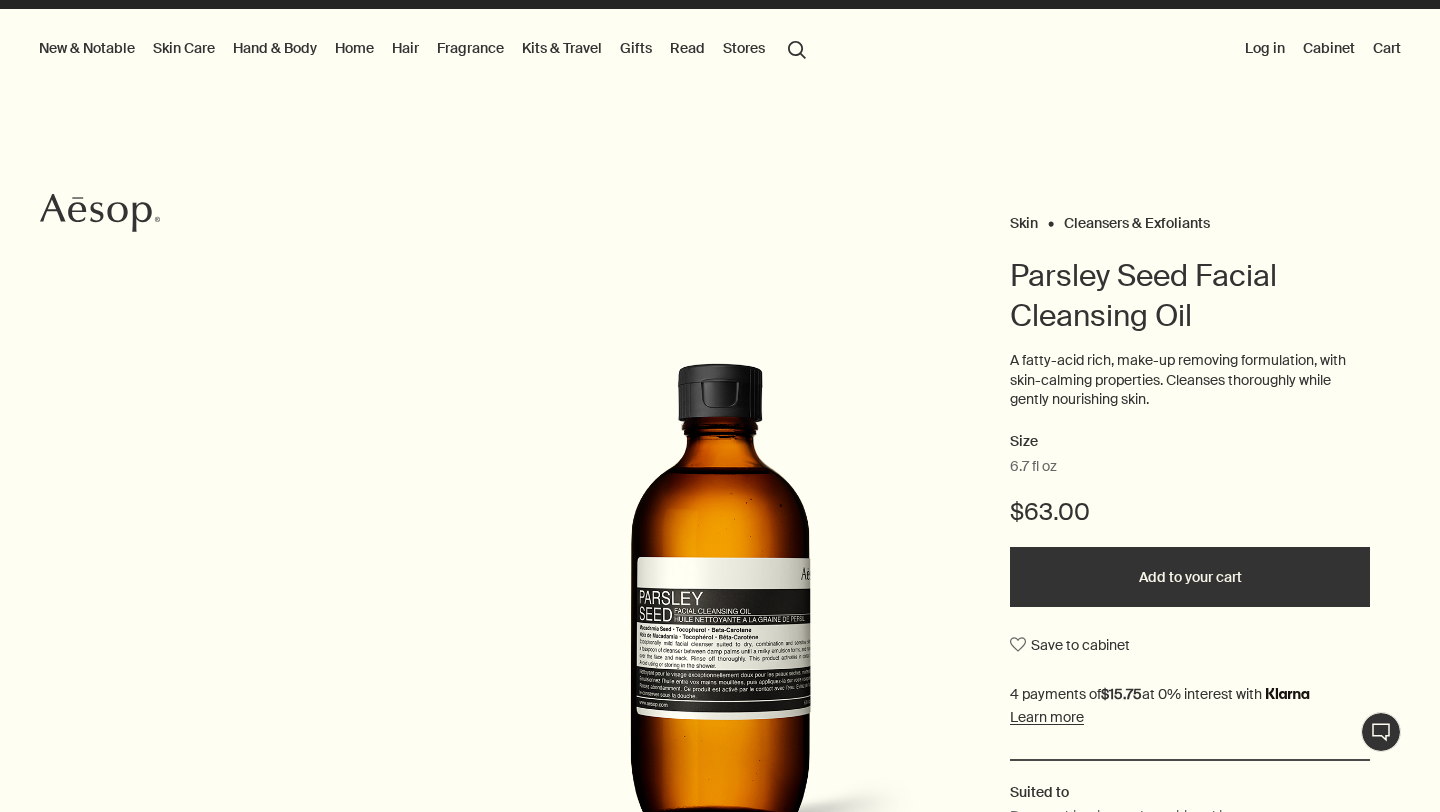 click on "Size 6.7 fl oz $63.00   Add to your cart Save to cabinet" at bounding box center [1190, 594] 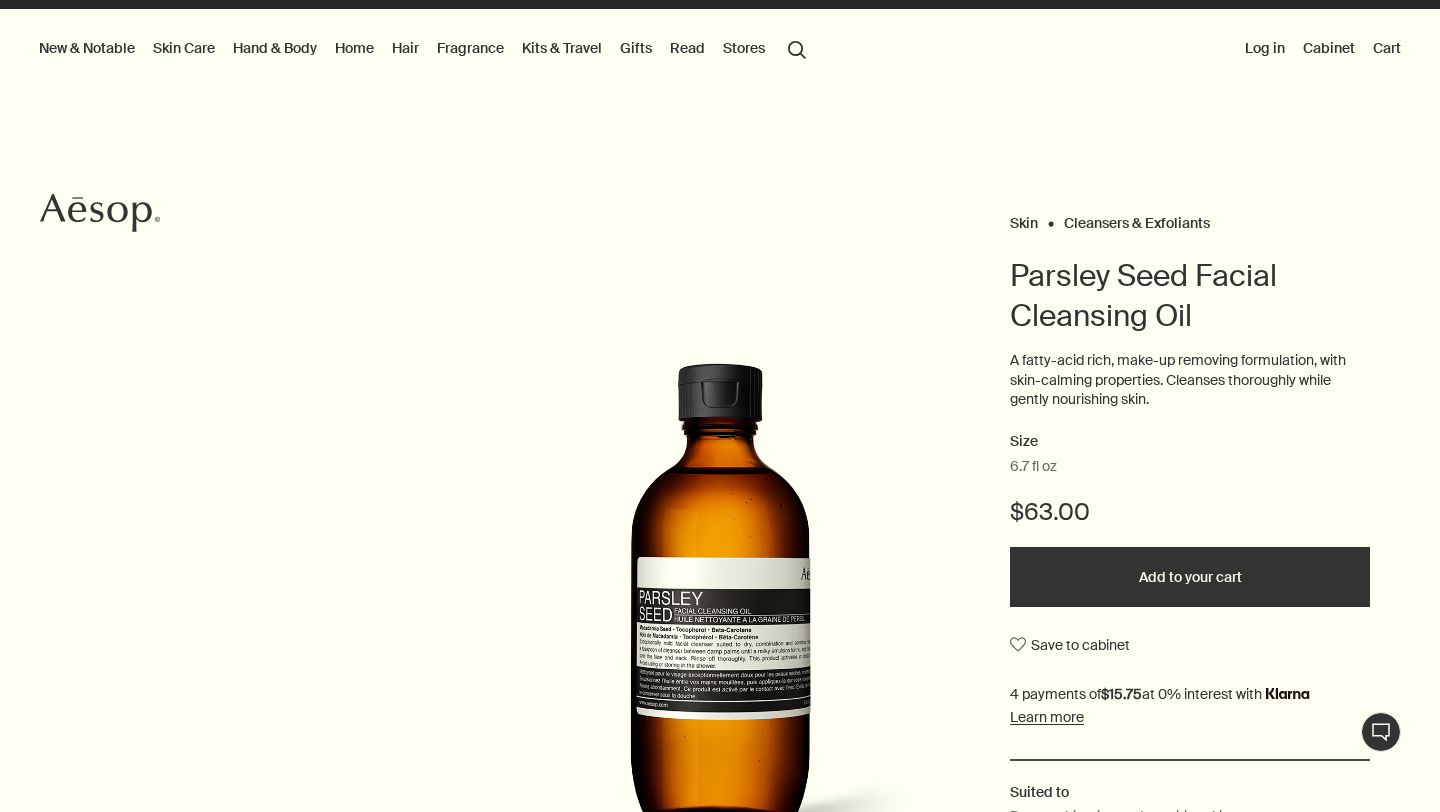 click on "Log in" at bounding box center (1265, 48) 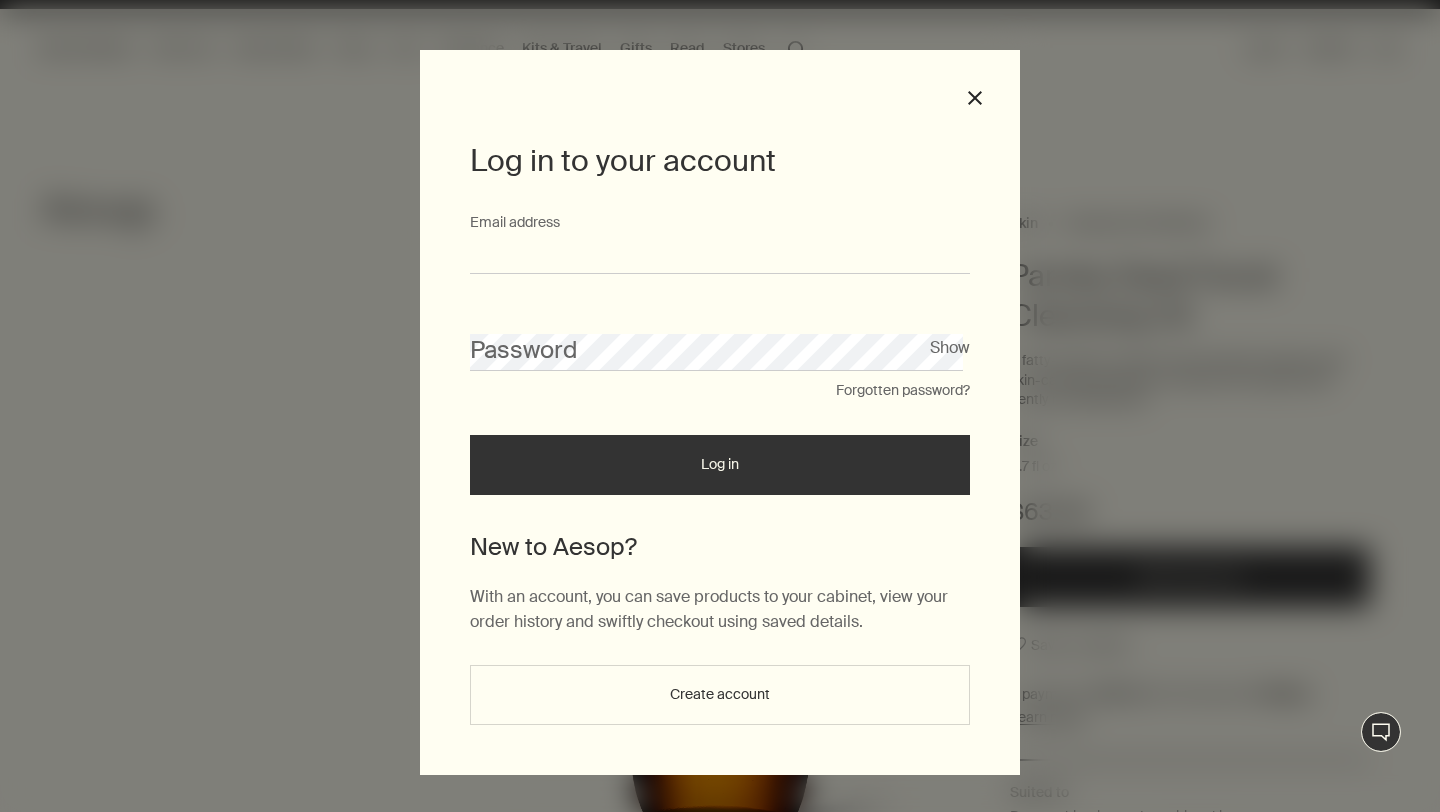 click on "Email address" at bounding box center [720, 255] 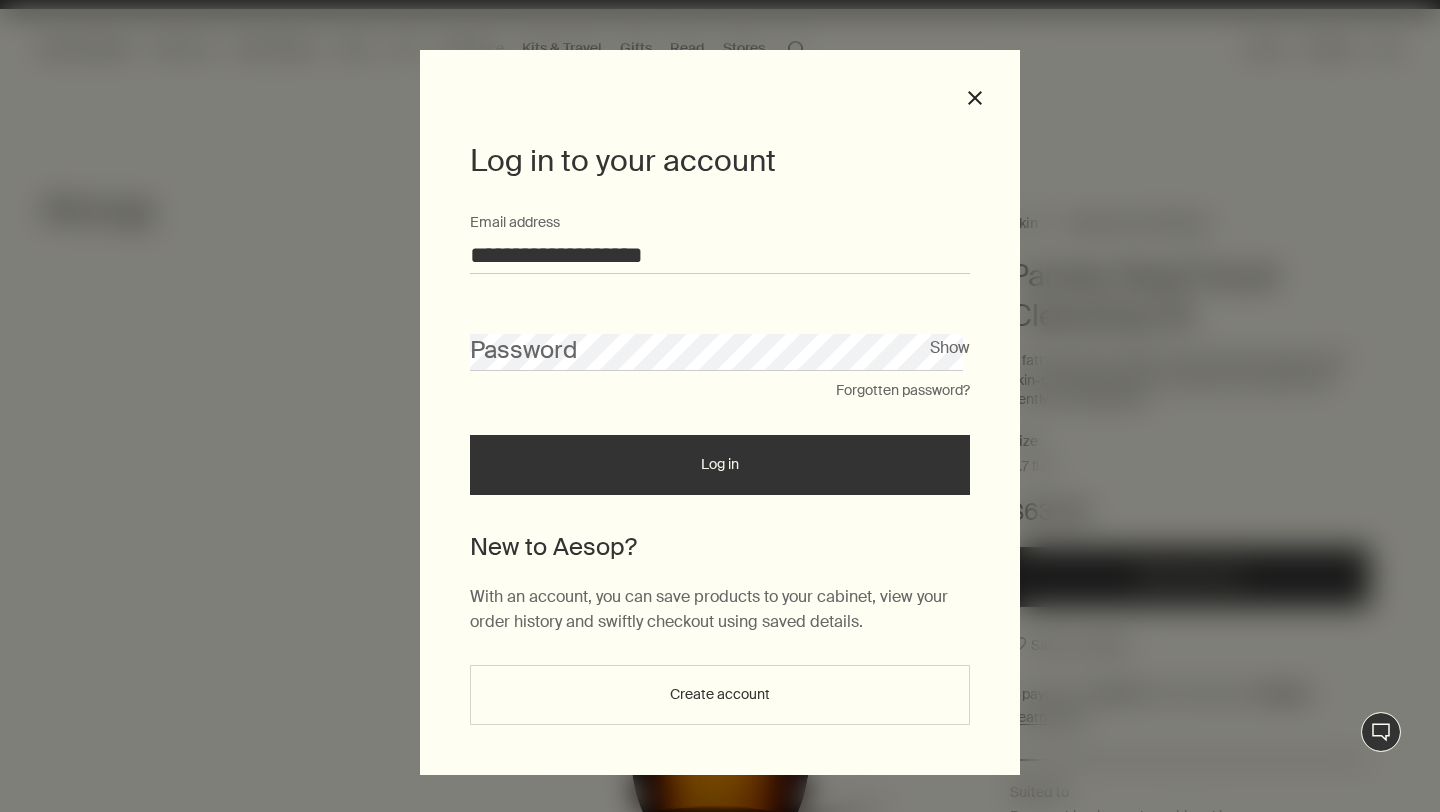 type on "**********" 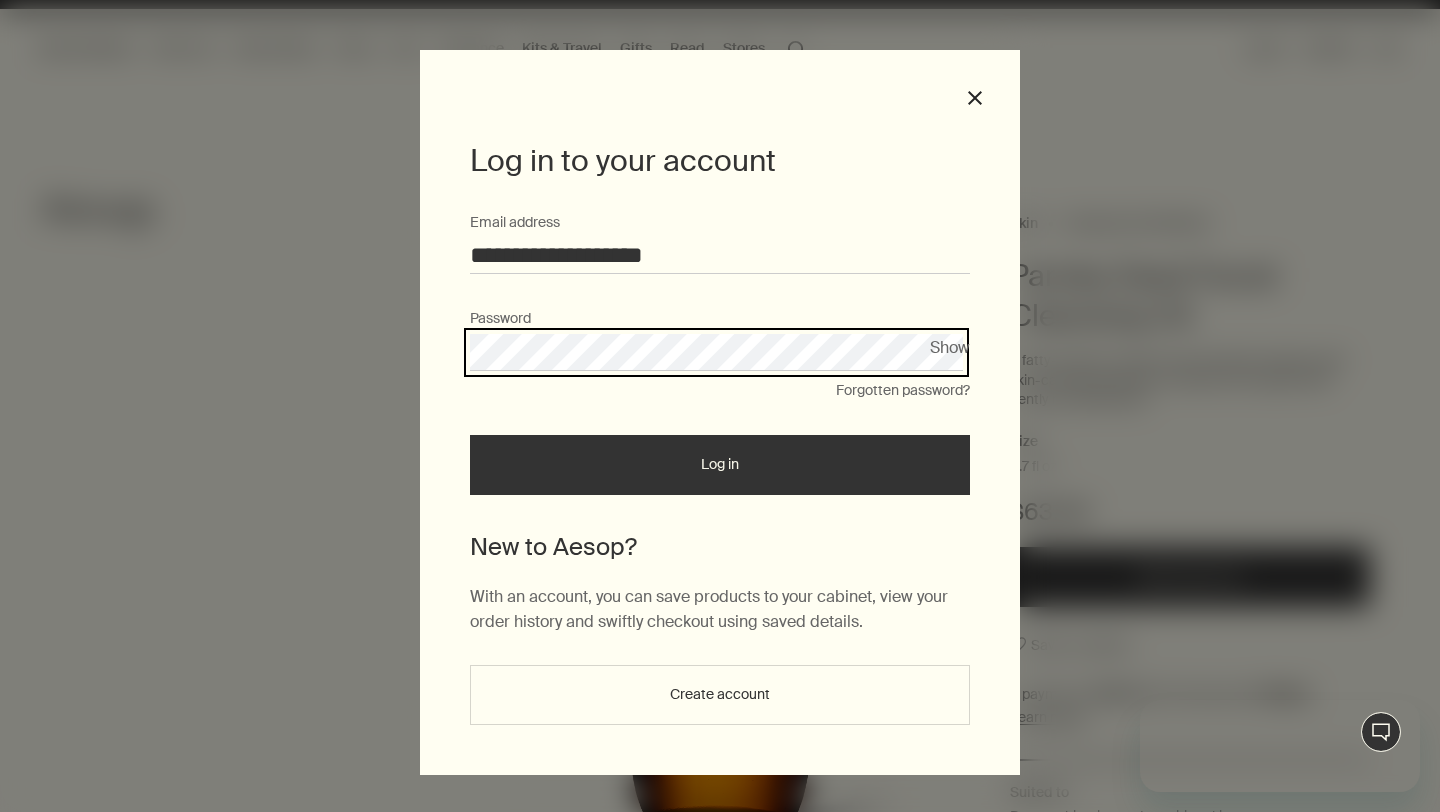 scroll, scrollTop: 0, scrollLeft: 0, axis: both 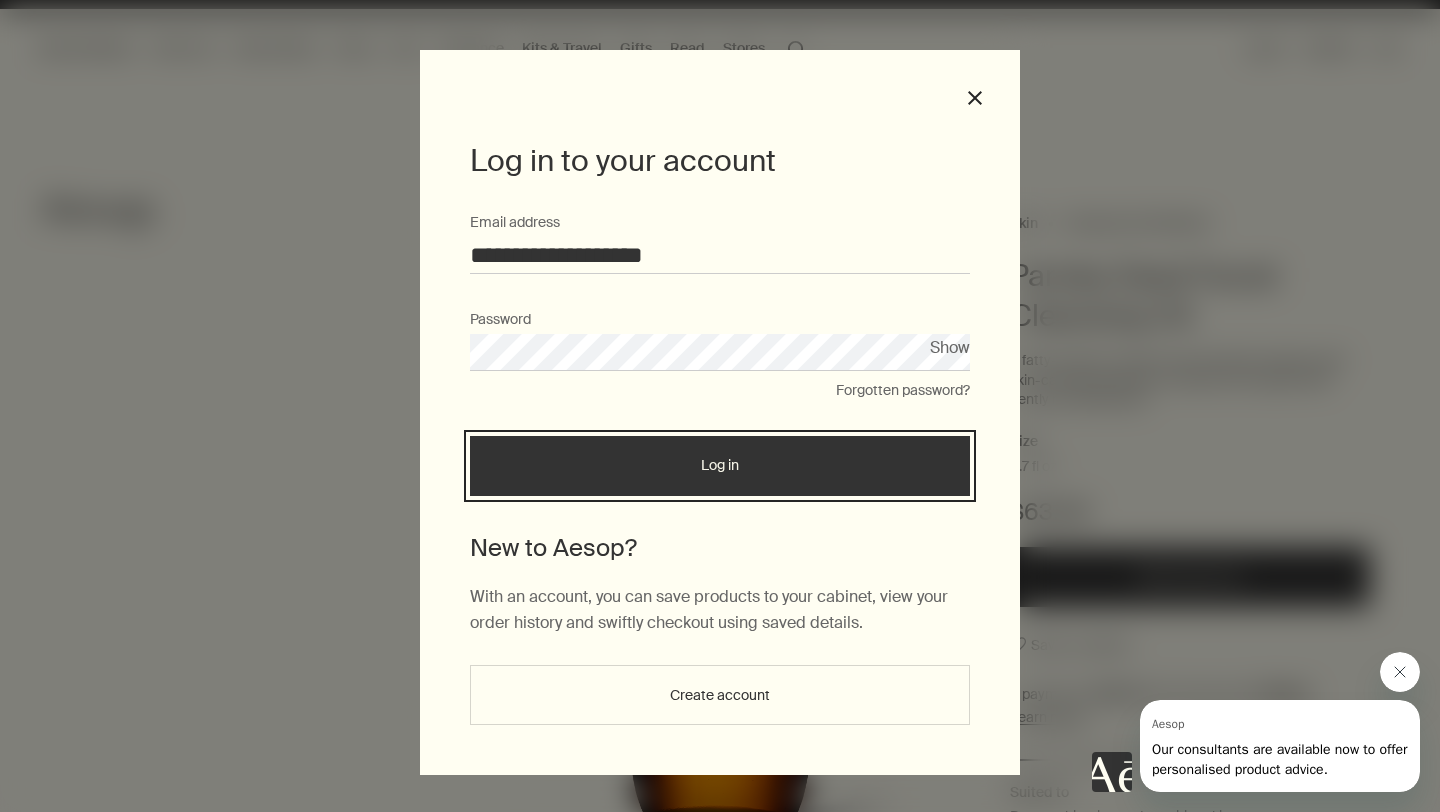 click on "Log in" at bounding box center (720, 466) 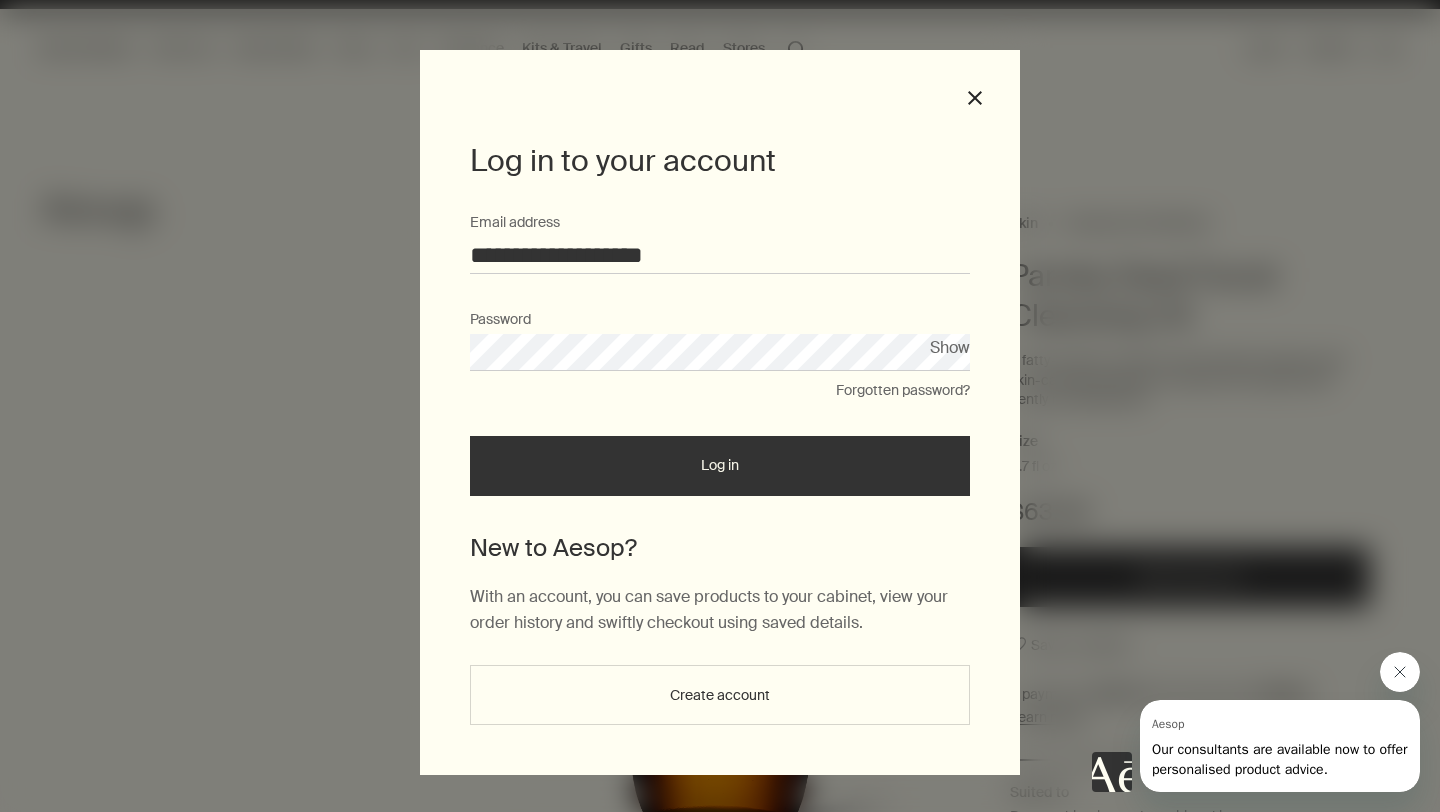 click on "Log in" at bounding box center [720, 466] 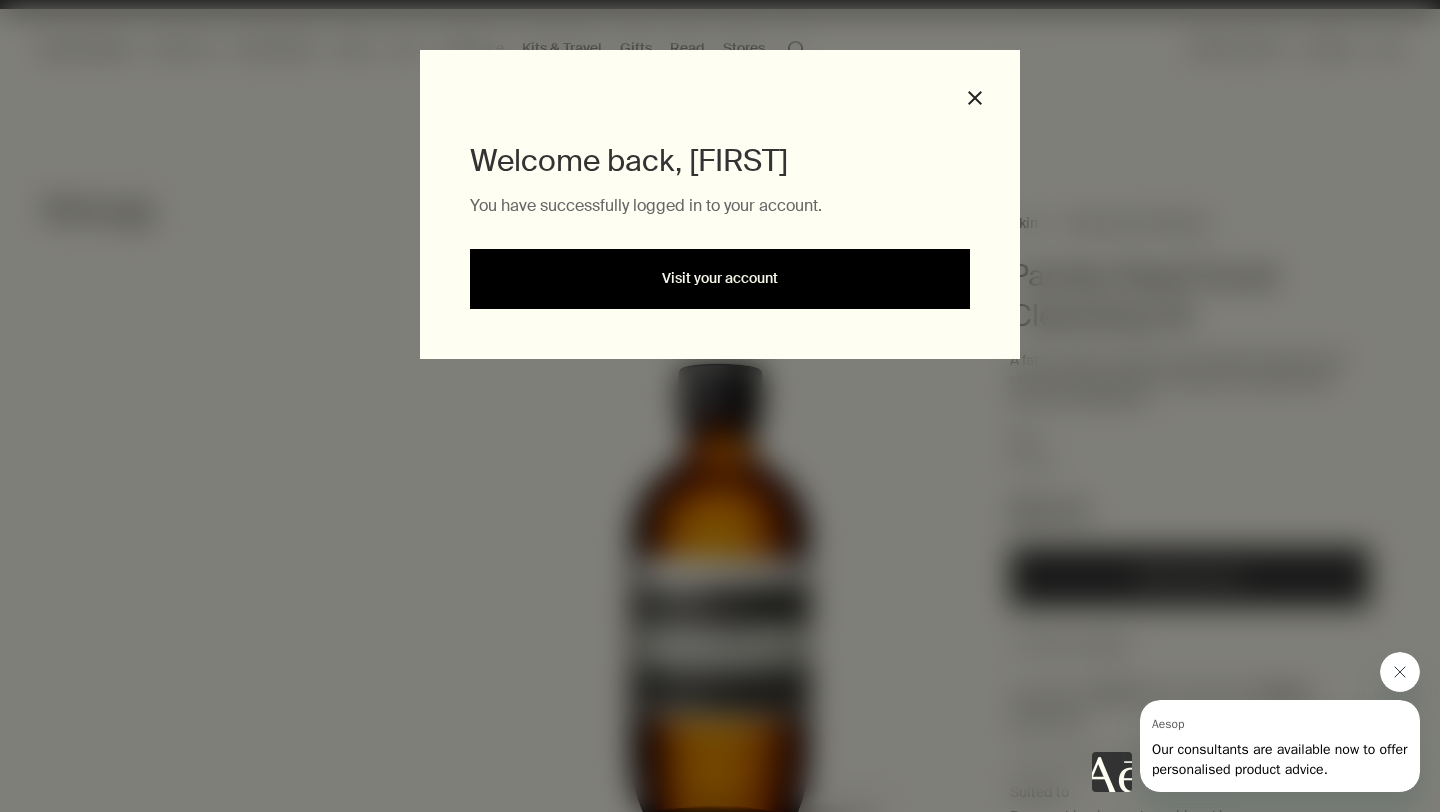 click on "Visit your account" at bounding box center [720, 279] 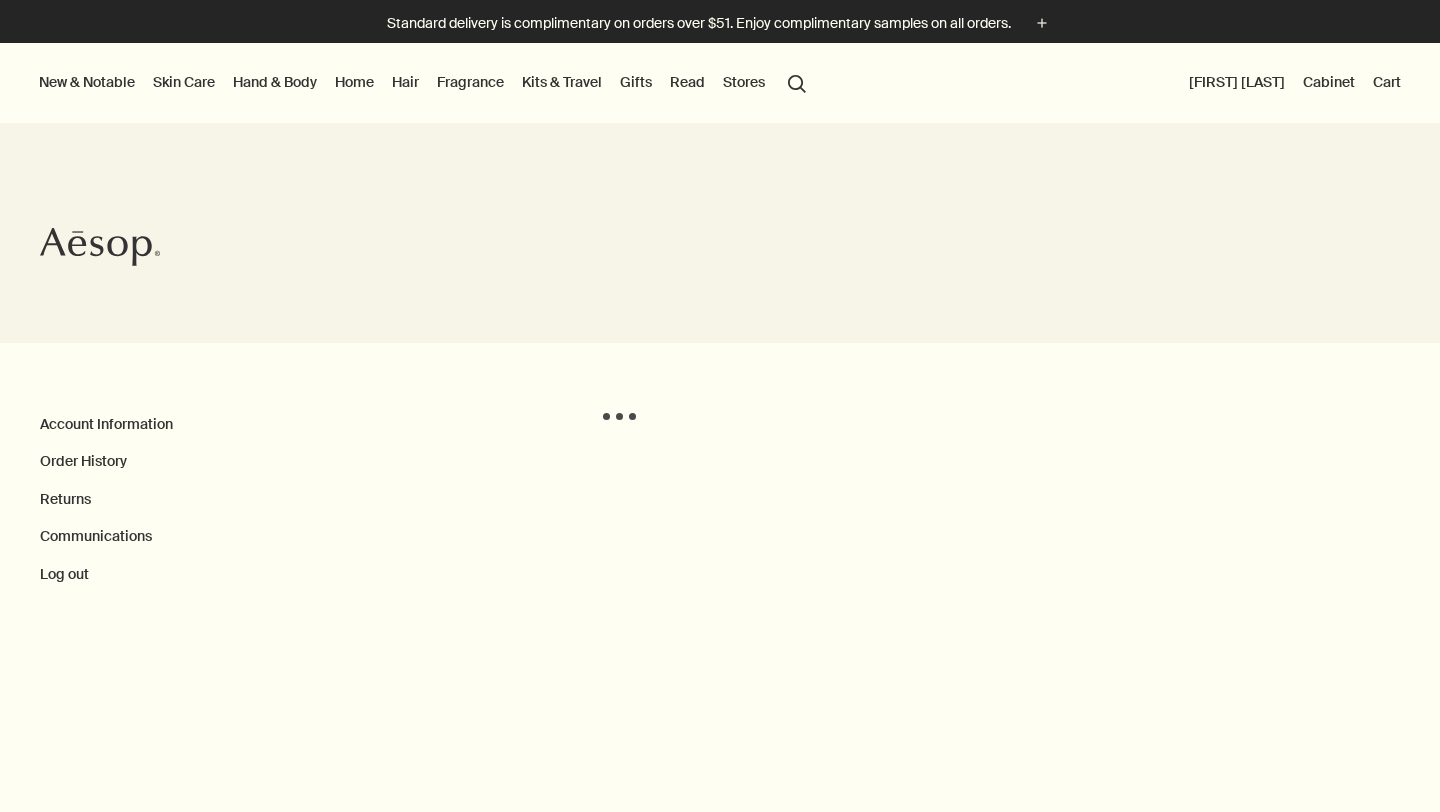 scroll, scrollTop: 0, scrollLeft: 0, axis: both 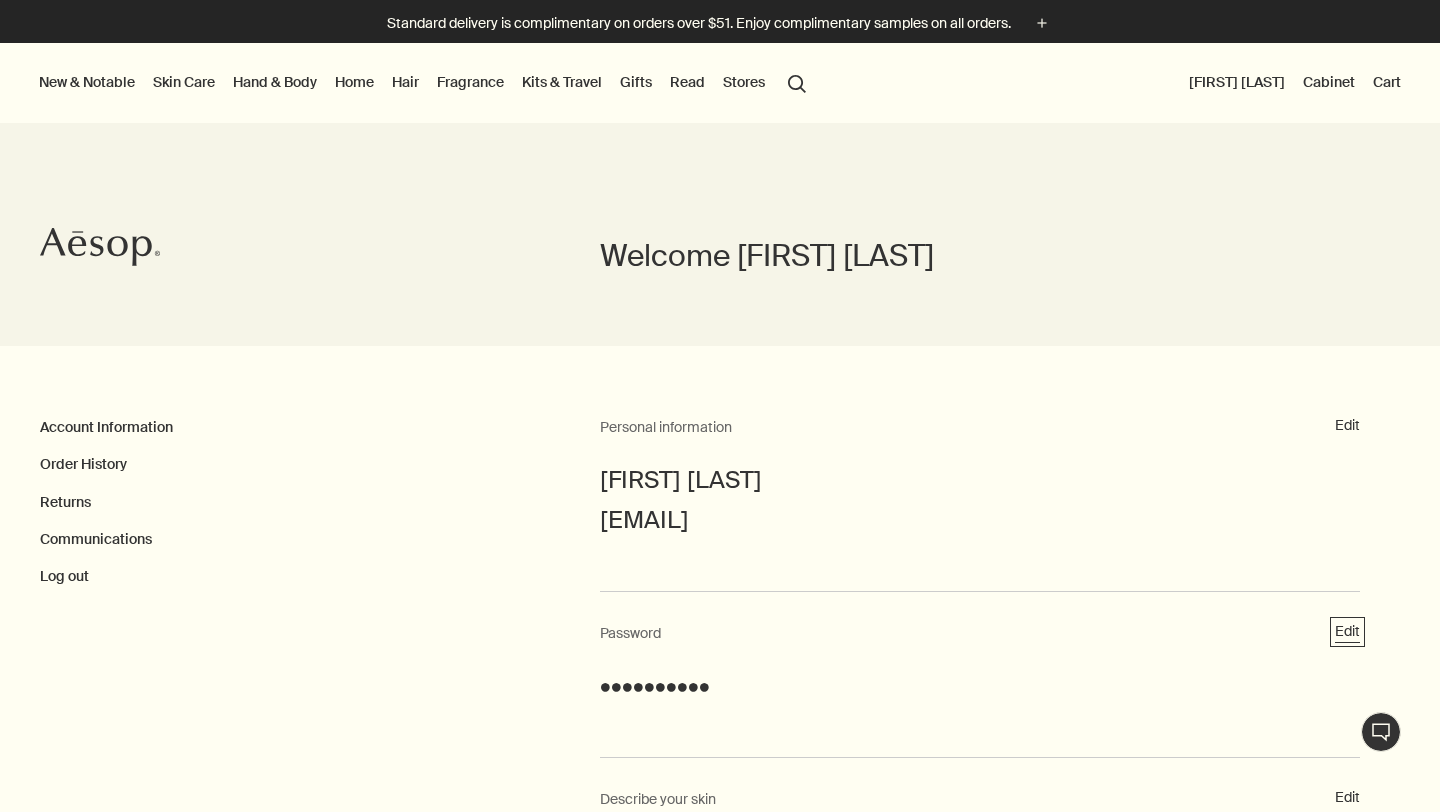 click on "Edit" at bounding box center [1347, 632] 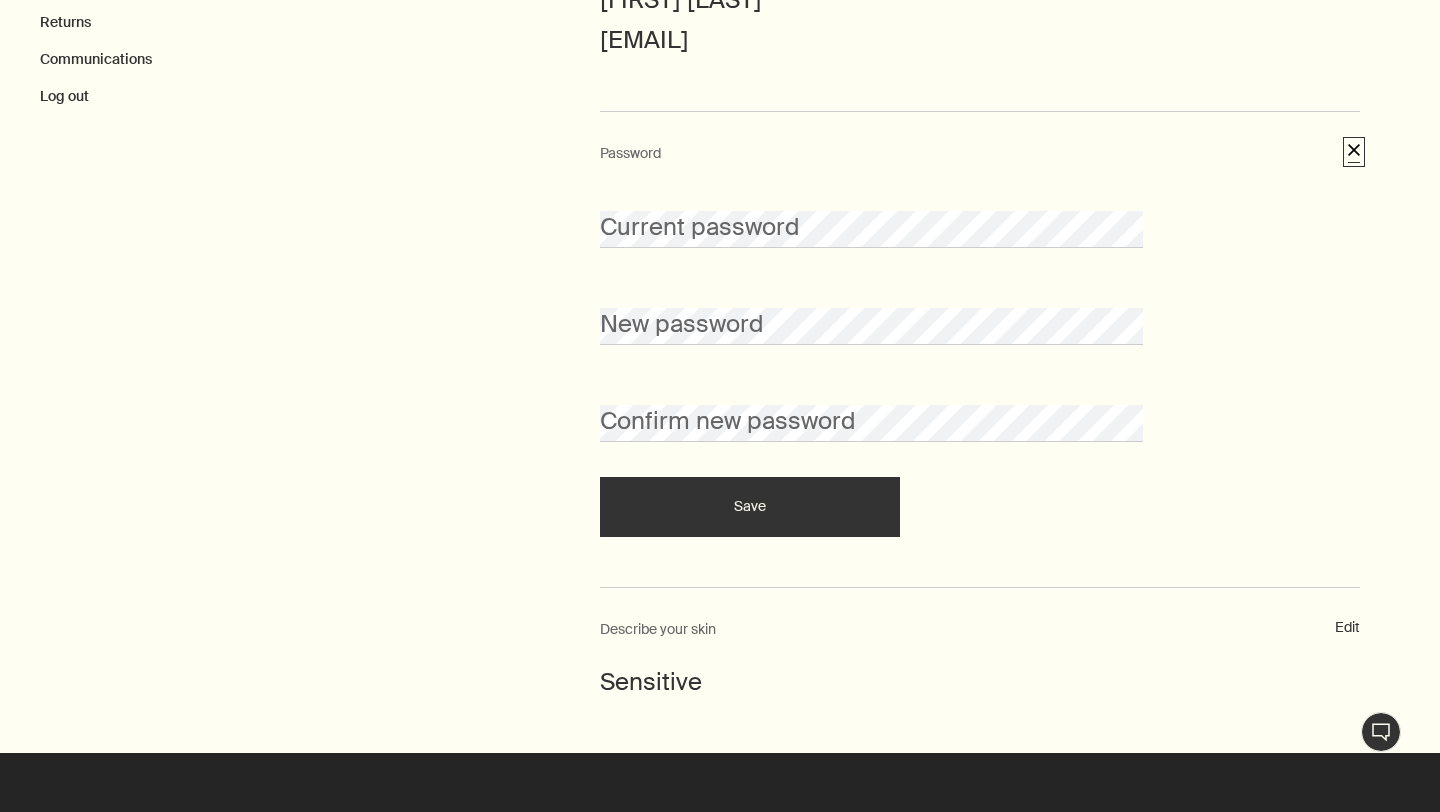 scroll, scrollTop: 491, scrollLeft: 0, axis: vertical 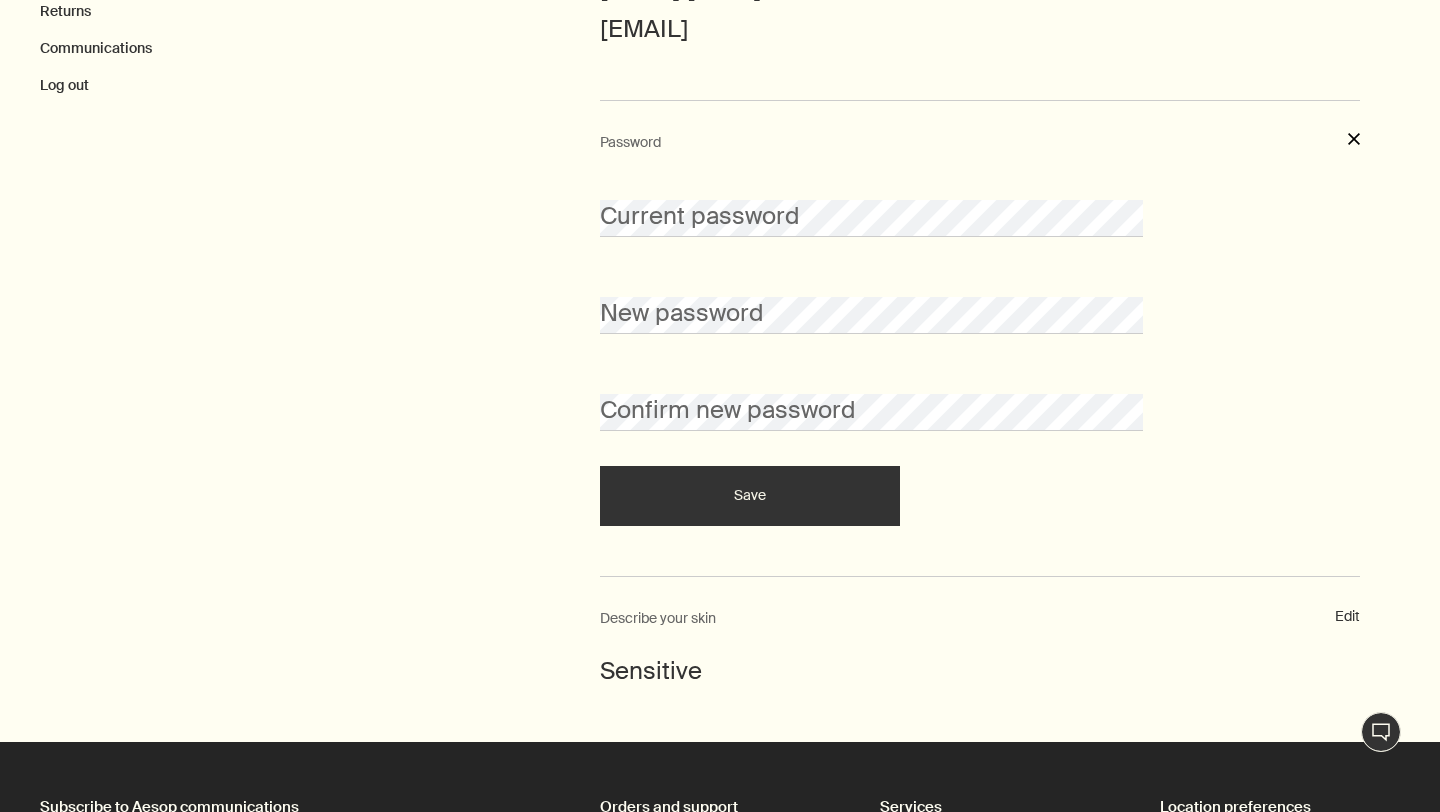 click on "Current password New password Confirm new password Save" at bounding box center [871, 350] 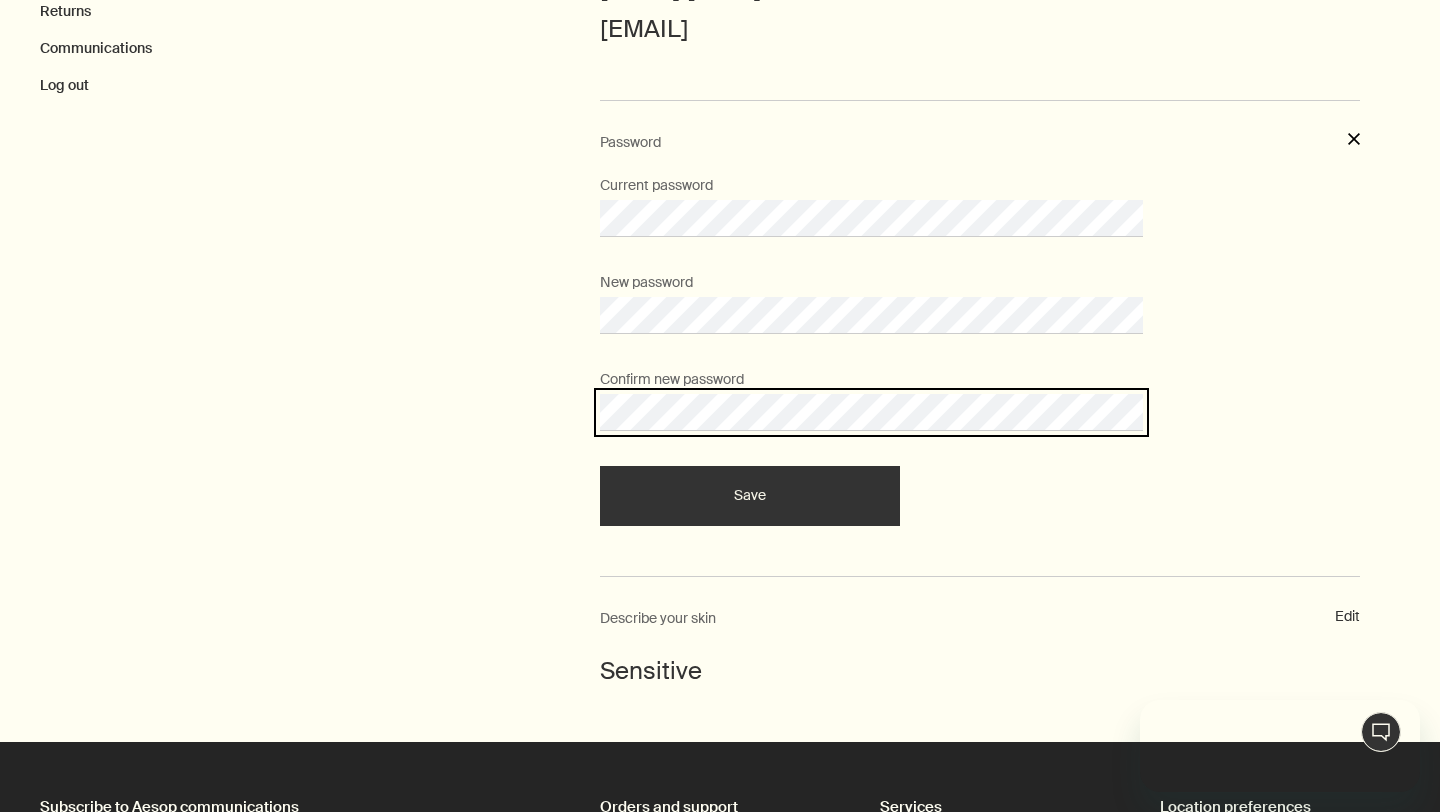 scroll, scrollTop: 0, scrollLeft: 0, axis: both 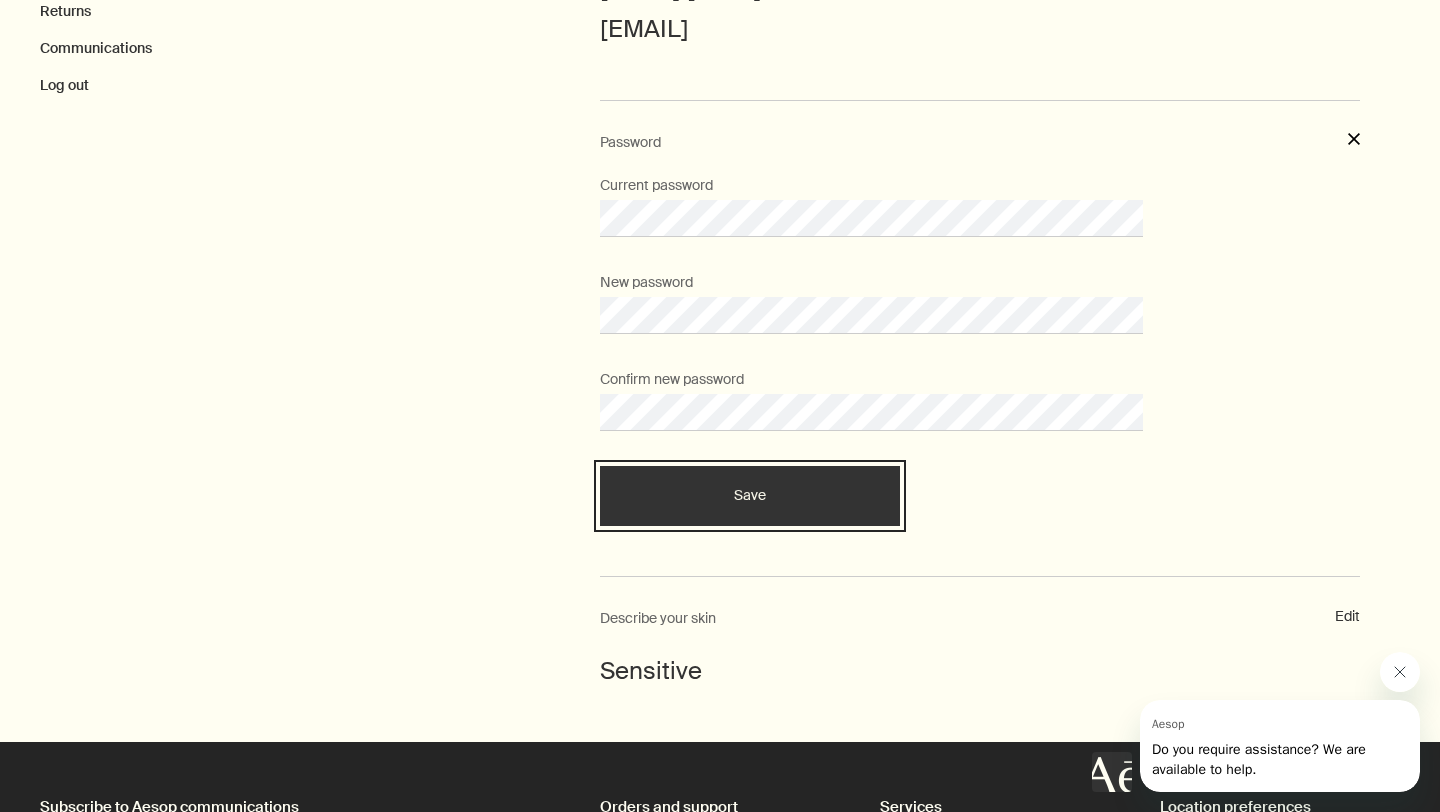 click on "Save" at bounding box center (750, 496) 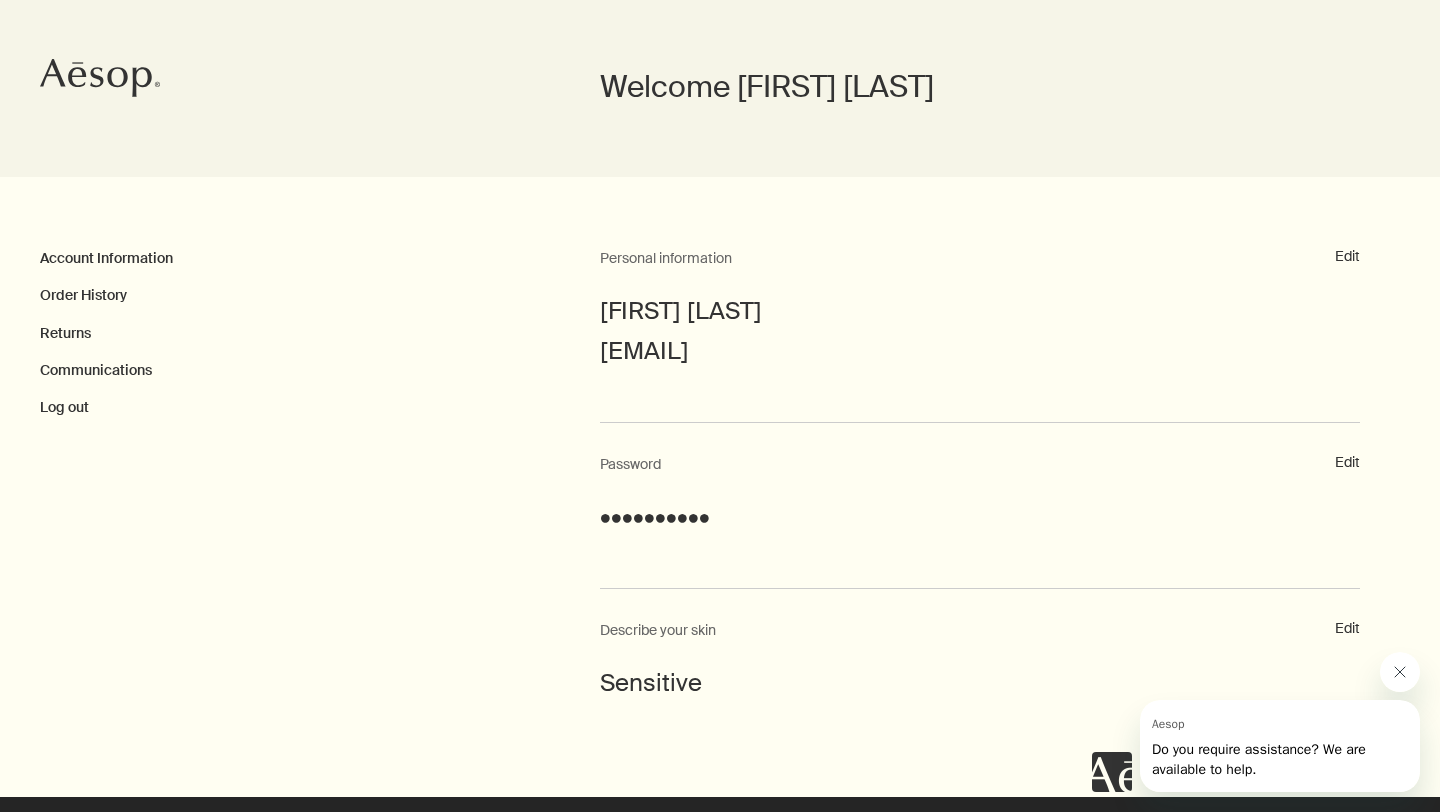 scroll, scrollTop: 0, scrollLeft: 0, axis: both 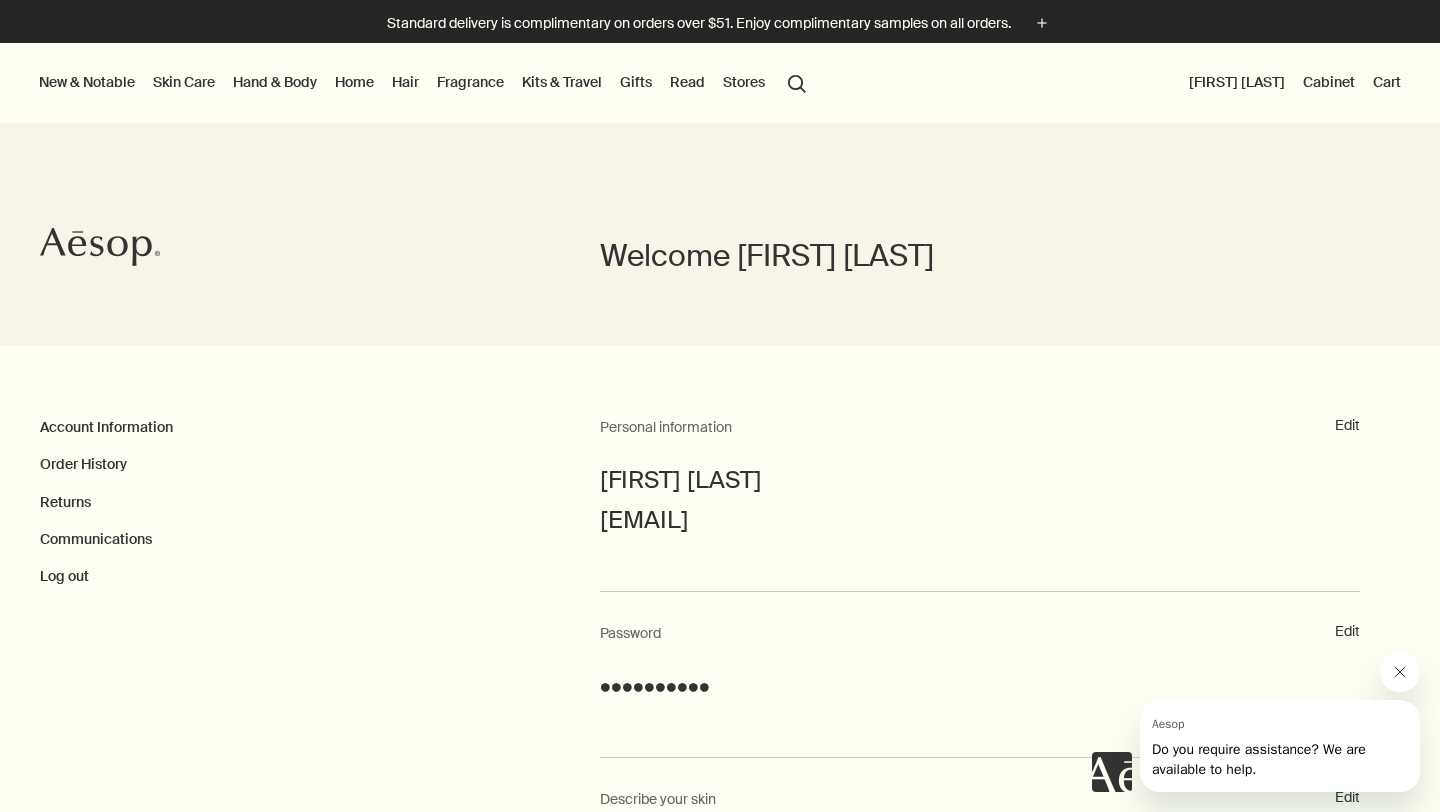 click on "Skin Care" at bounding box center [184, 82] 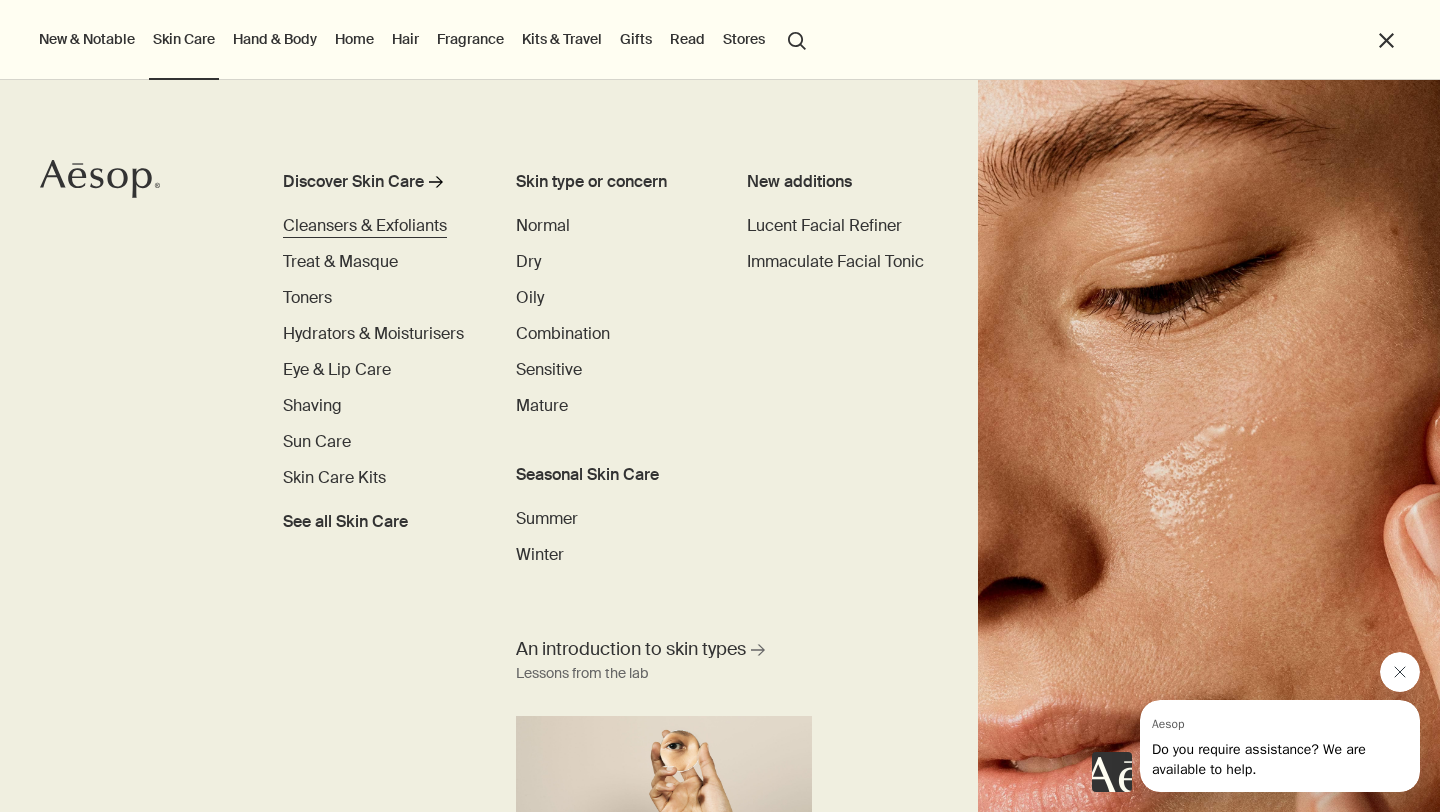 click on "Cleansers & Exfoliants" at bounding box center (365, 225) 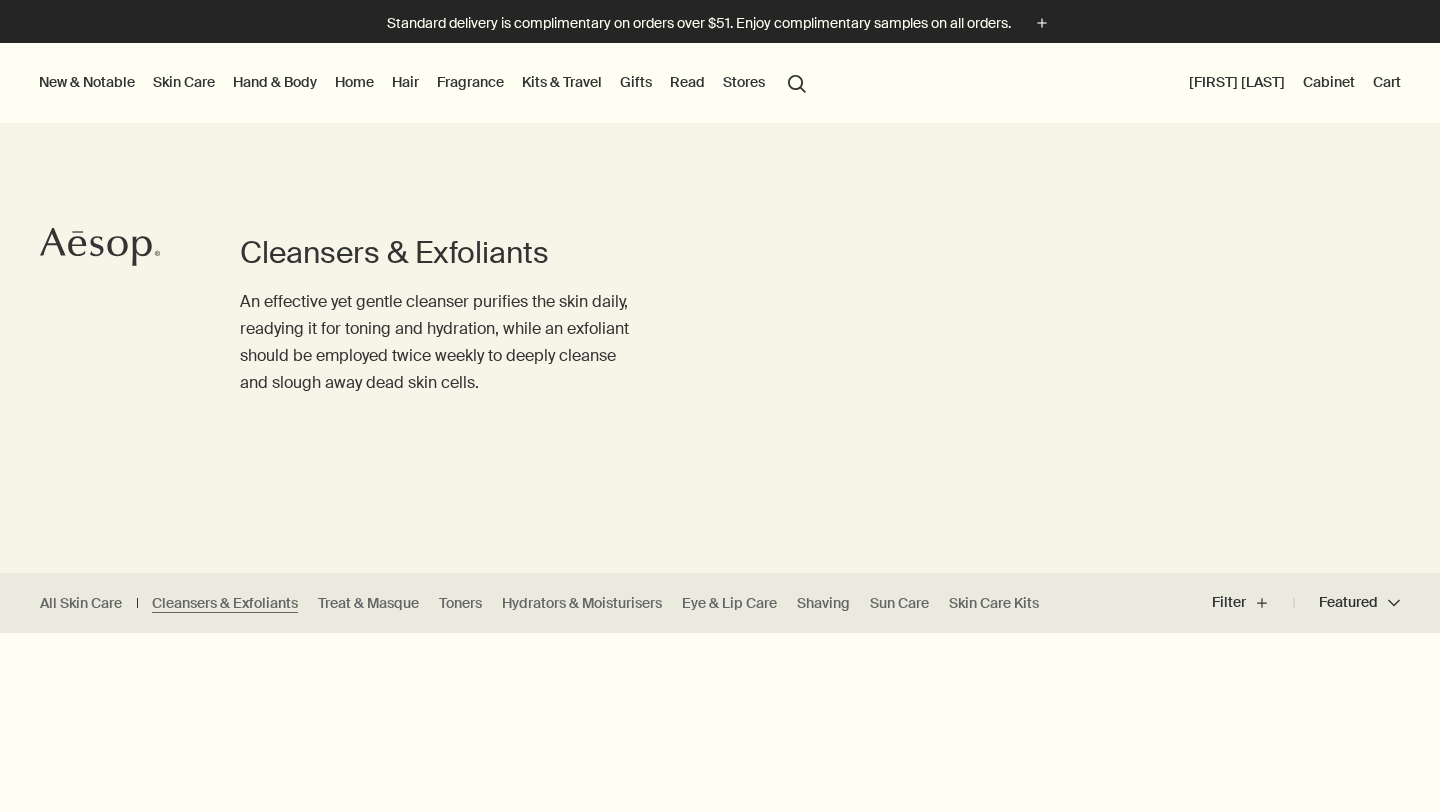 scroll, scrollTop: 0, scrollLeft: 0, axis: both 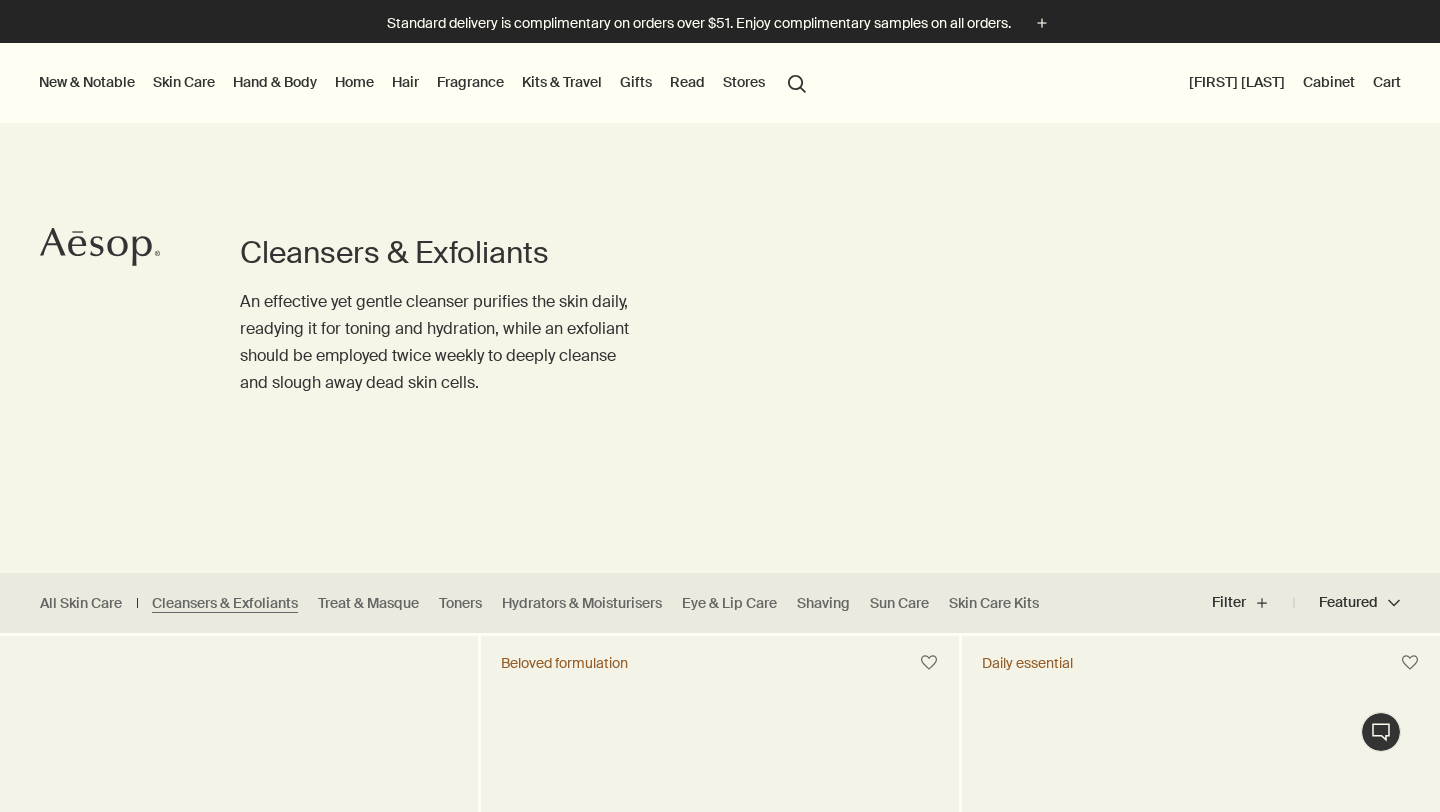 click on "Featured Featured chevron" at bounding box center [1347, 603] 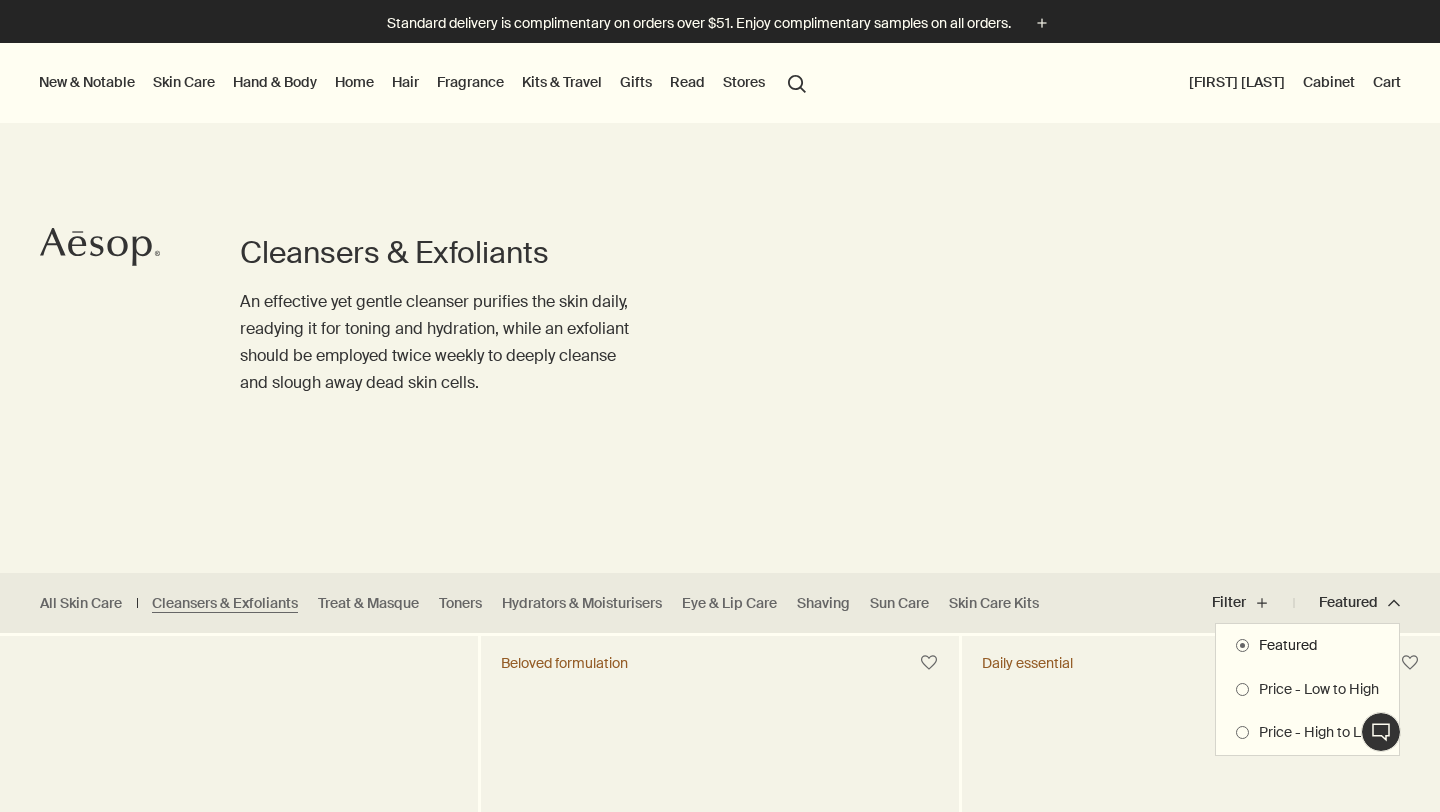 click on "Price - High to Low" at bounding box center [1307, 733] 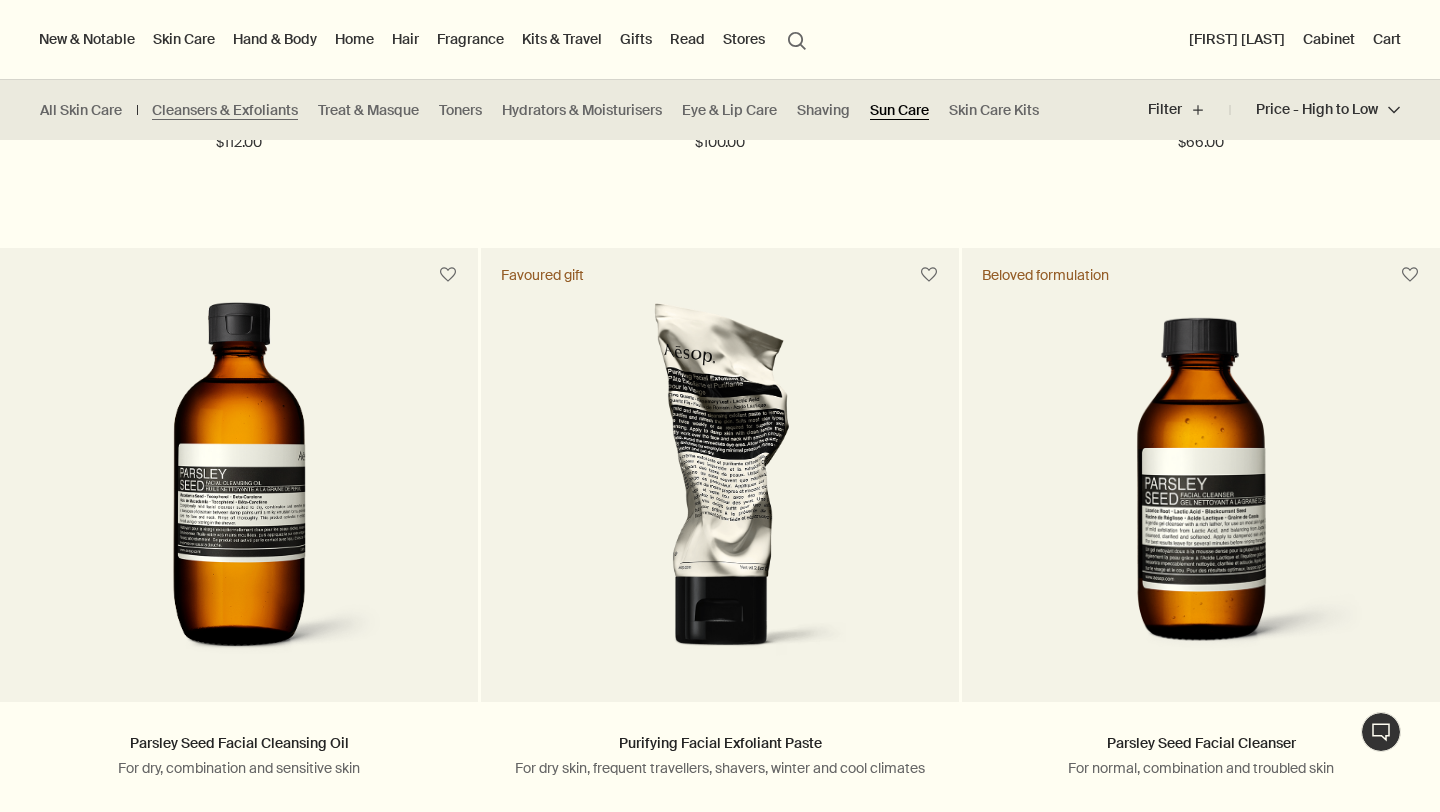 scroll, scrollTop: 1730, scrollLeft: 0, axis: vertical 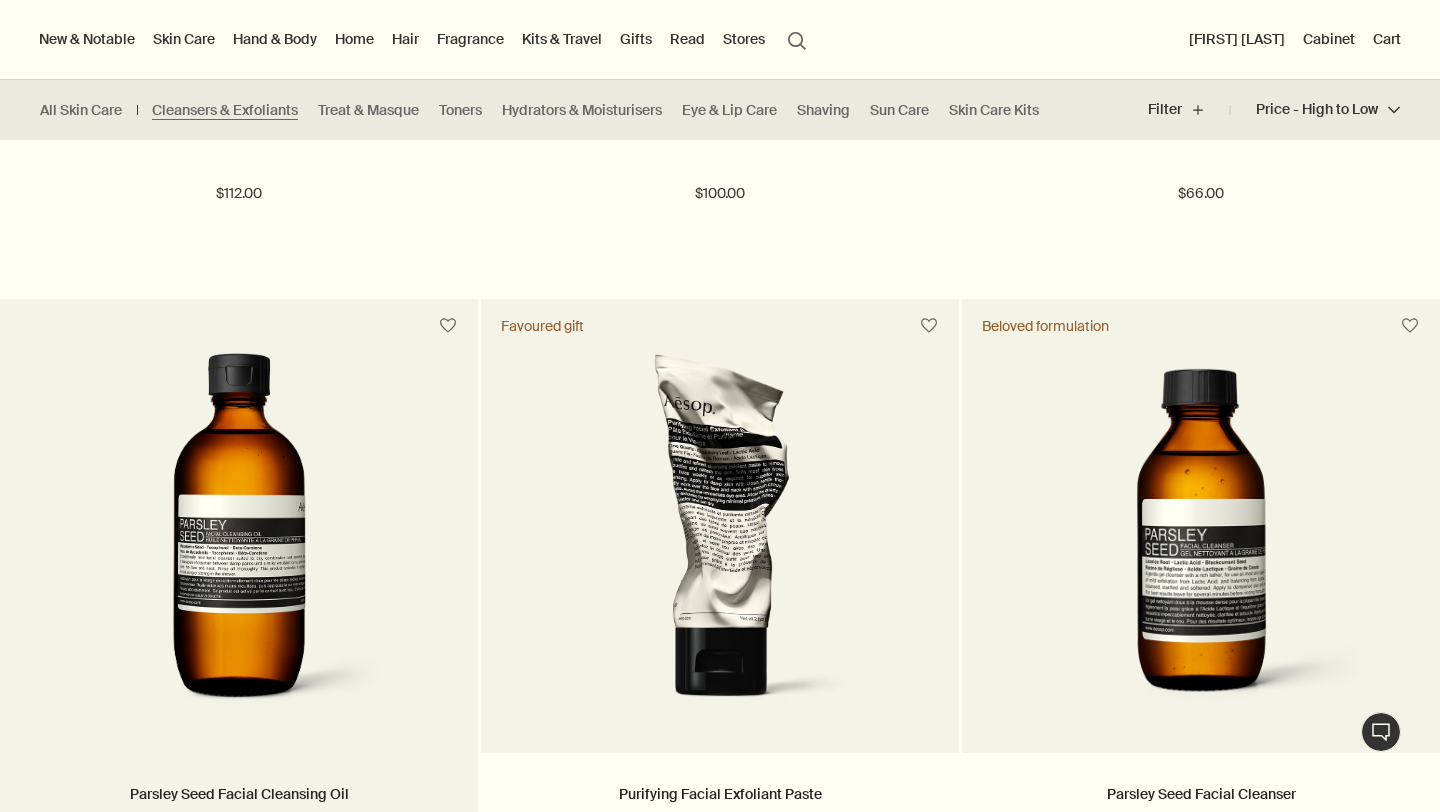 click at bounding box center (238, 538) 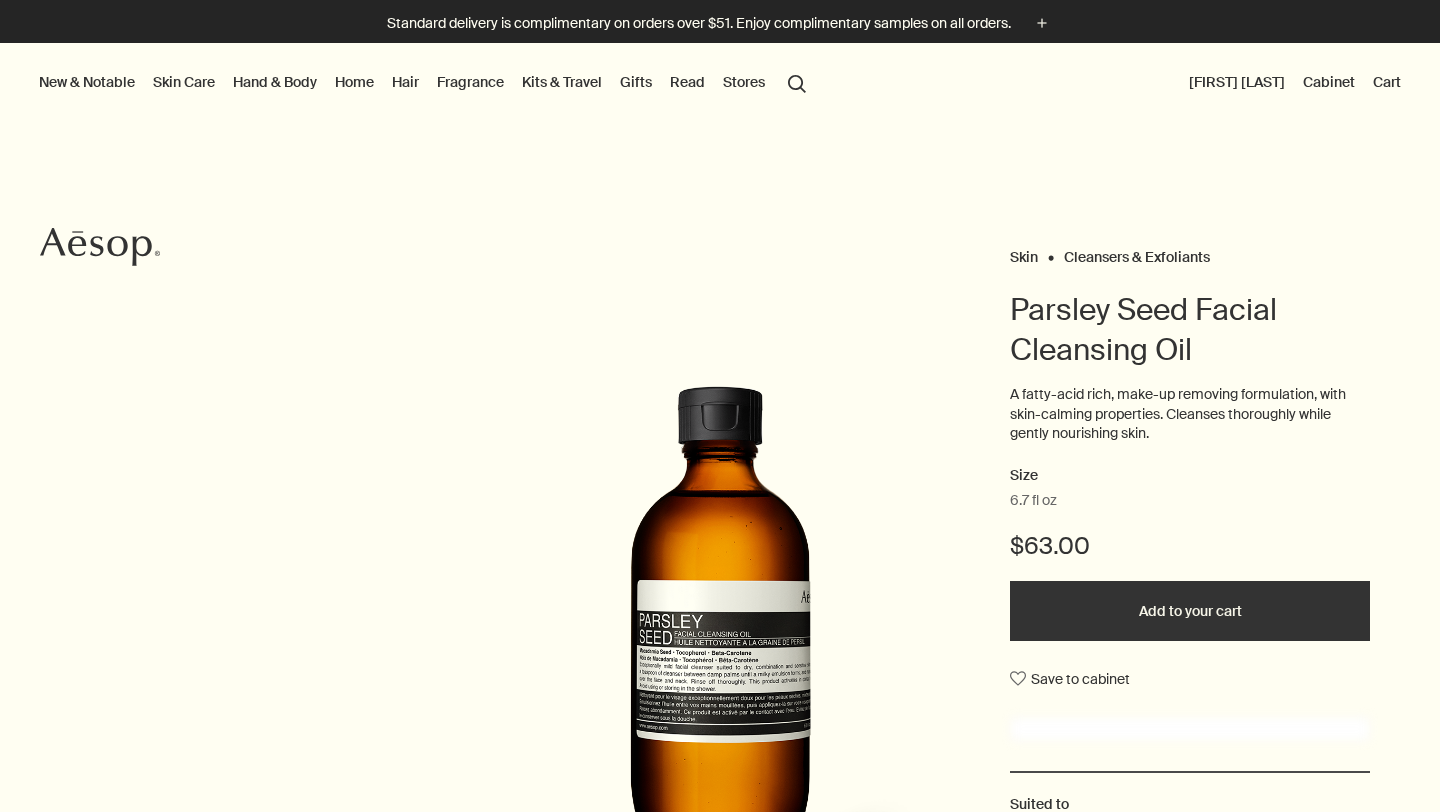 scroll, scrollTop: 0, scrollLeft: 0, axis: both 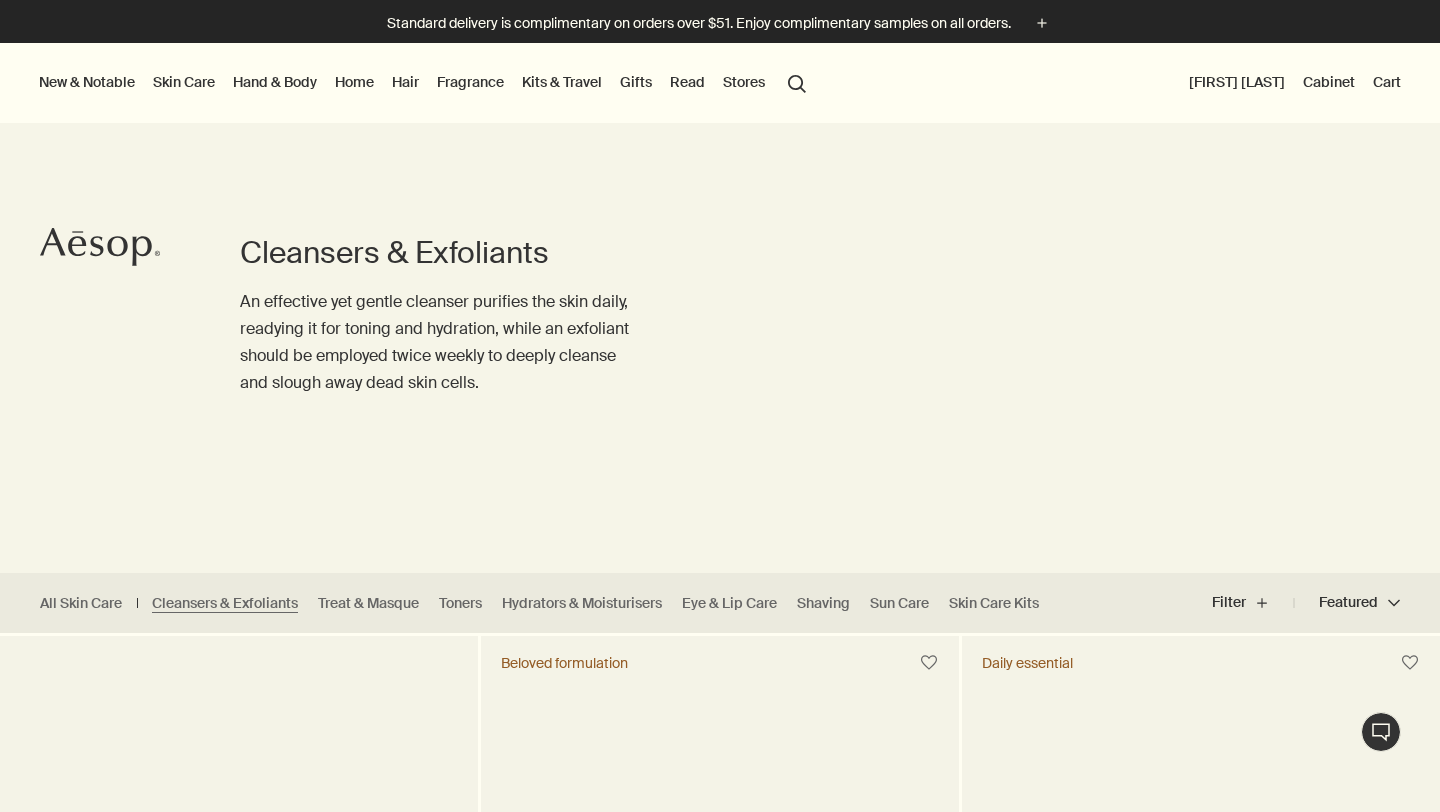 click on "Featured Featured chevron" at bounding box center (1347, 603) 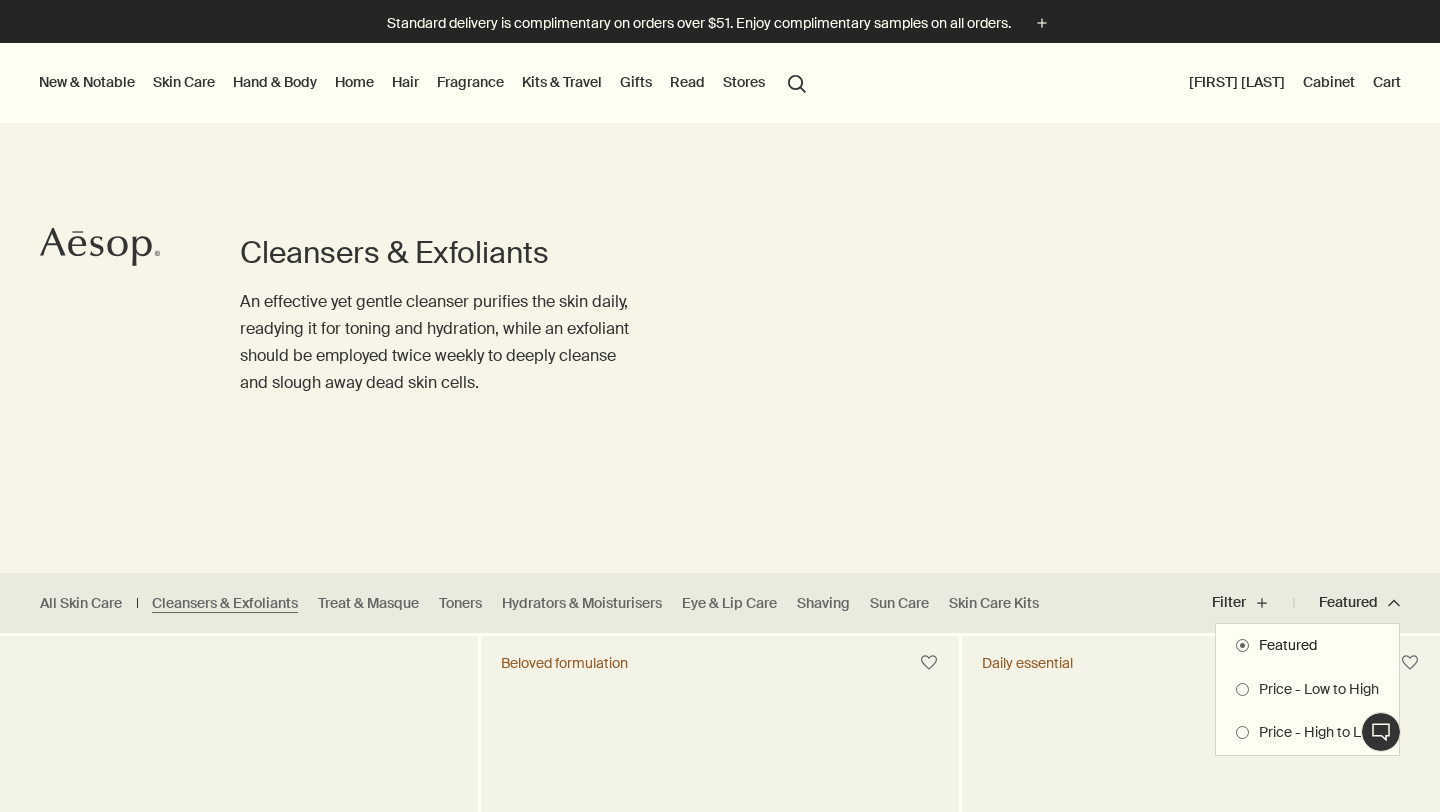 click on "Price - High to Low" at bounding box center [1314, 733] 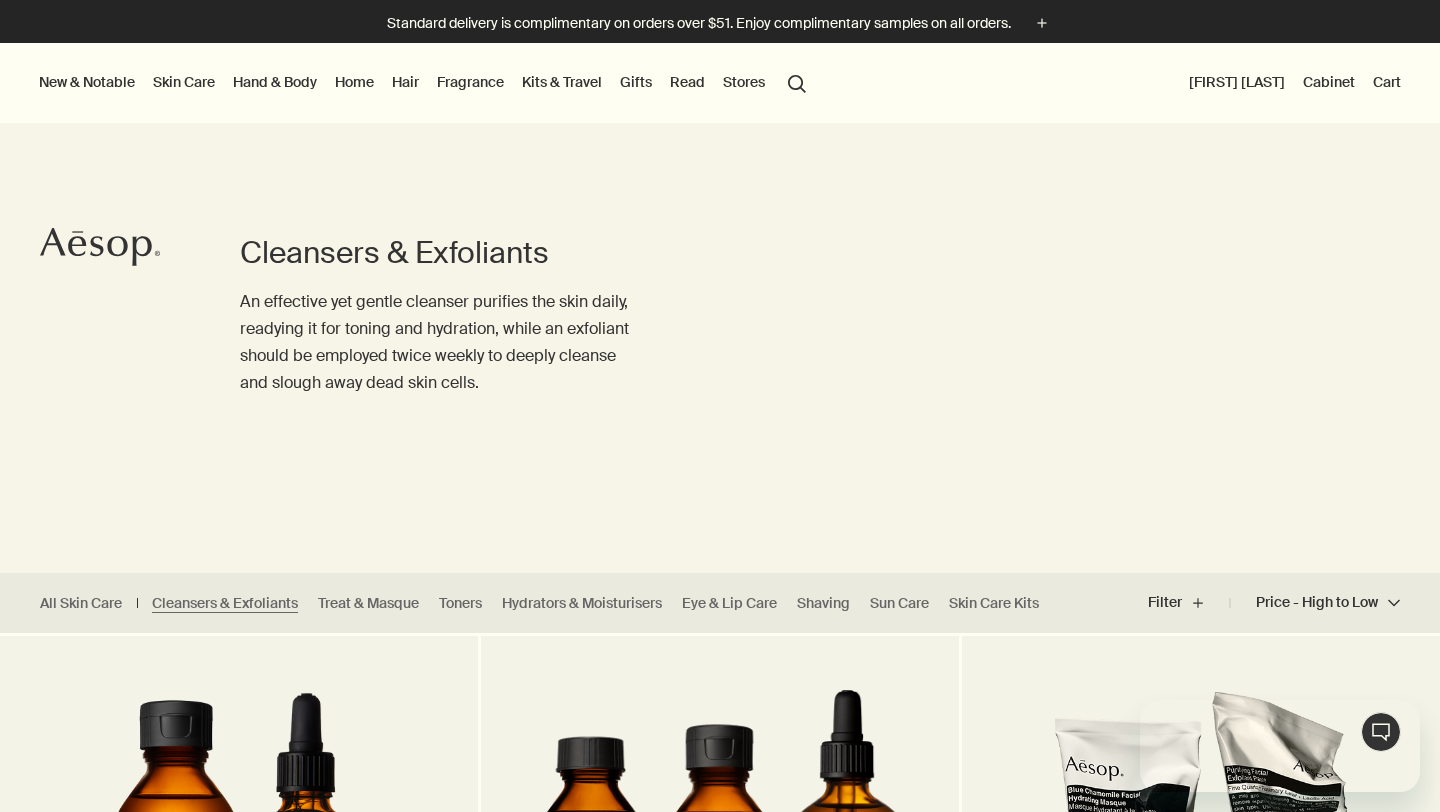 scroll, scrollTop: 0, scrollLeft: 0, axis: both 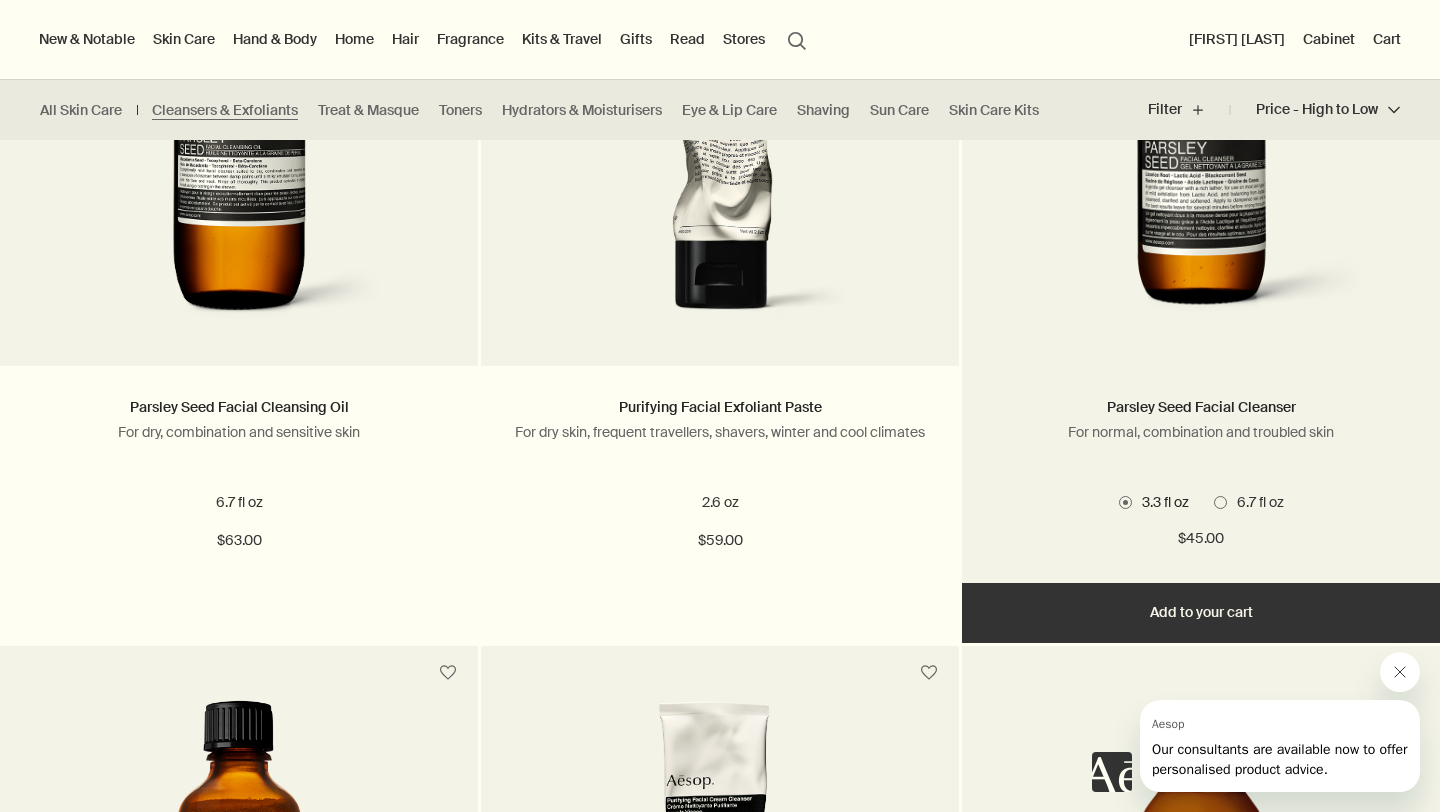 click at bounding box center (1220, 502) 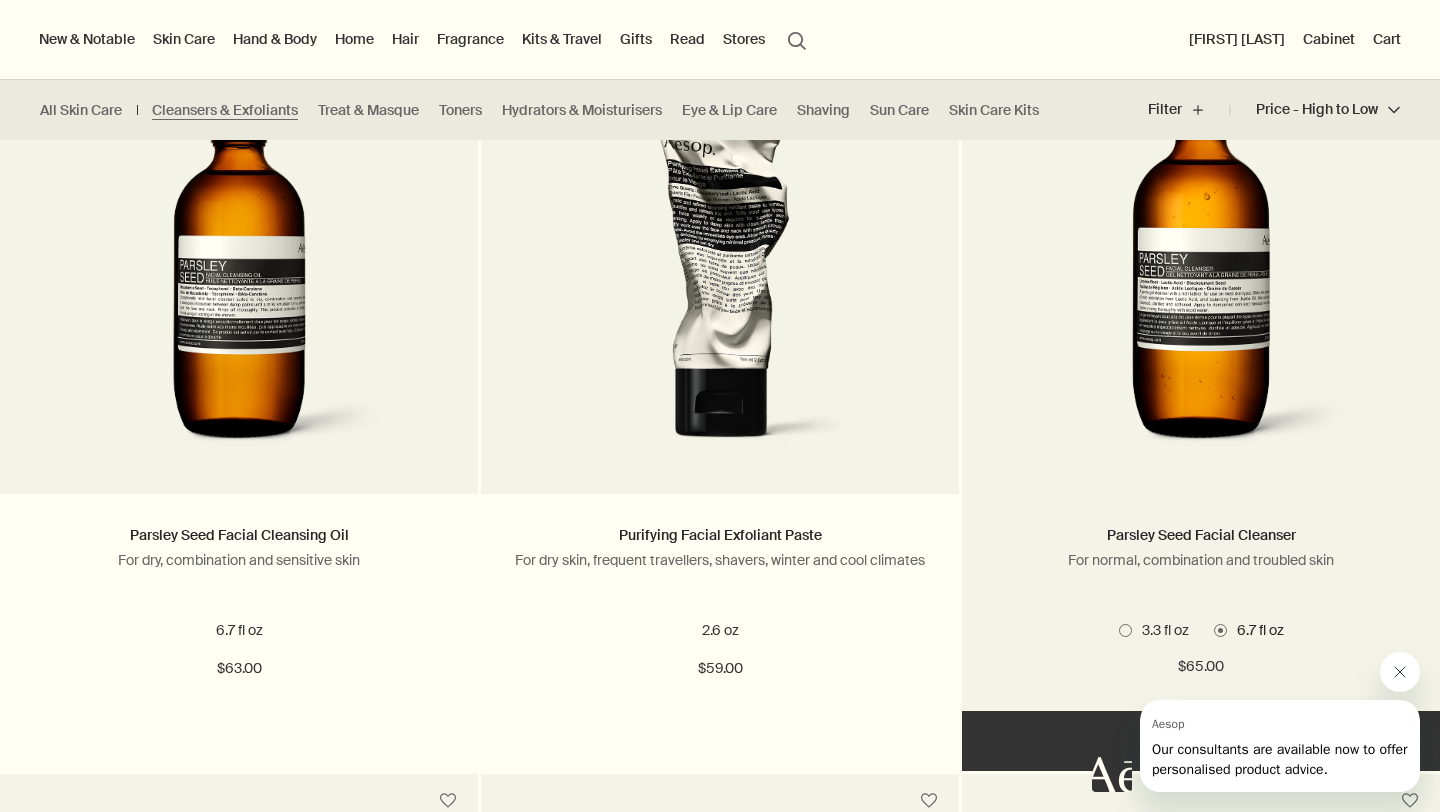 scroll, scrollTop: 1984, scrollLeft: 0, axis: vertical 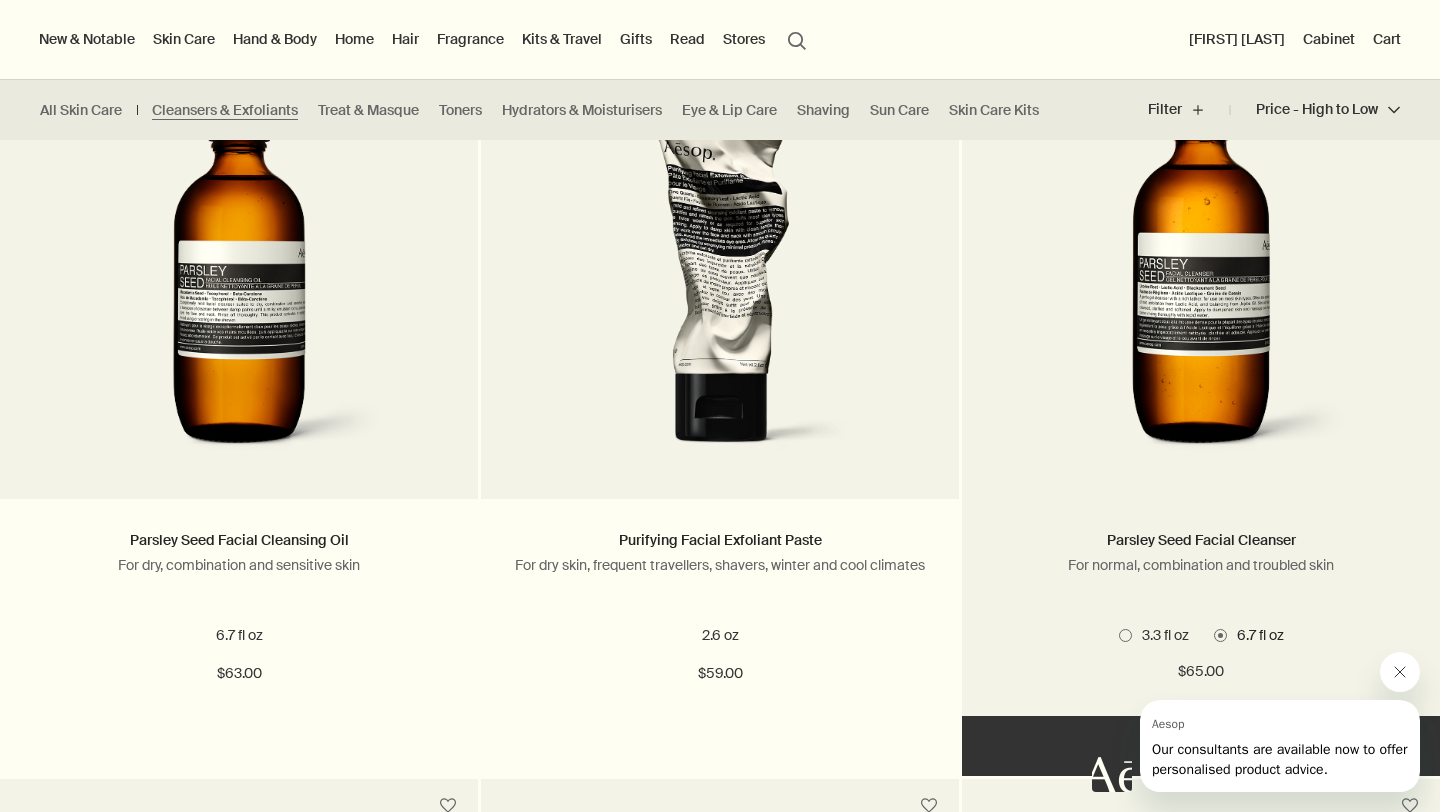 click at bounding box center (1200, 284) 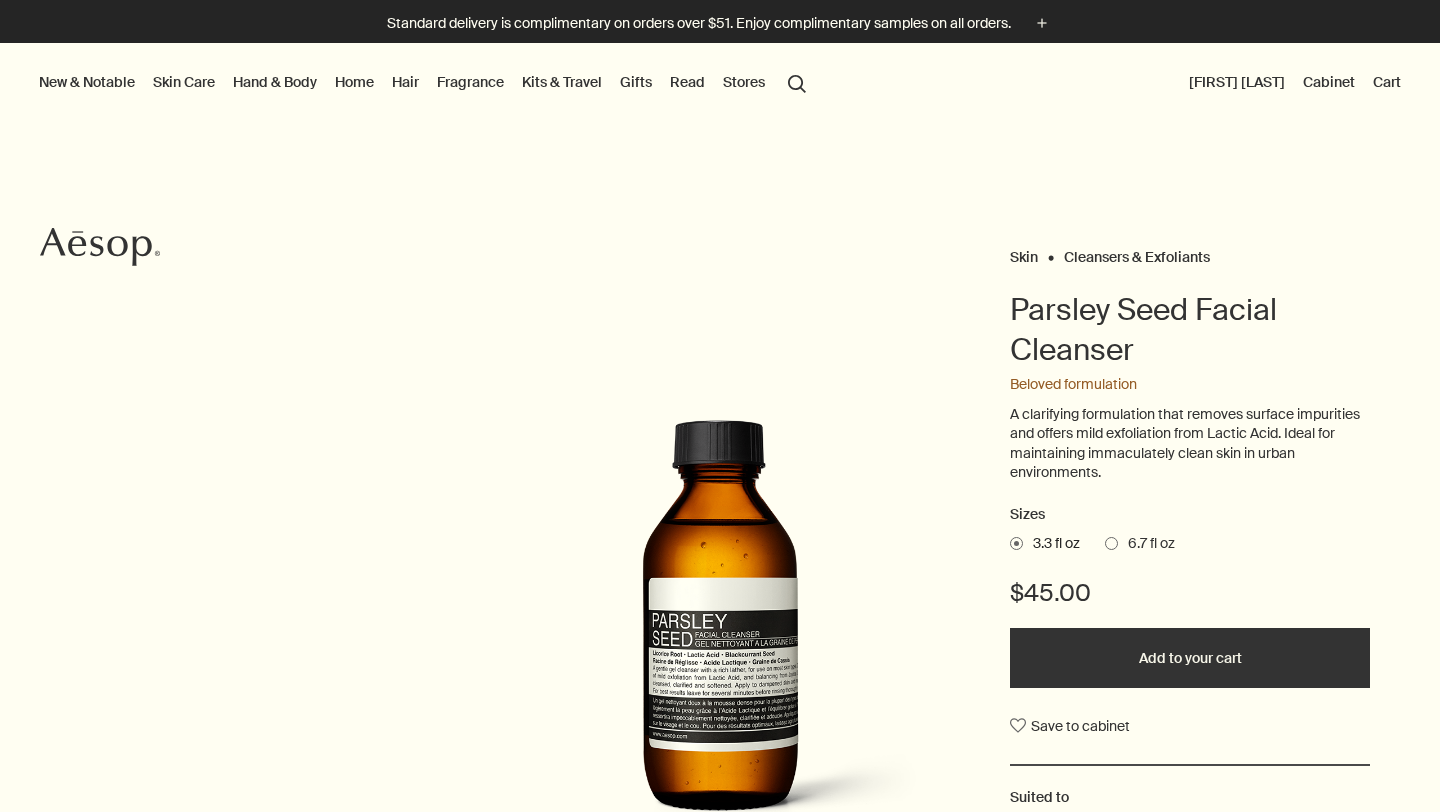 scroll, scrollTop: 0, scrollLeft: 0, axis: both 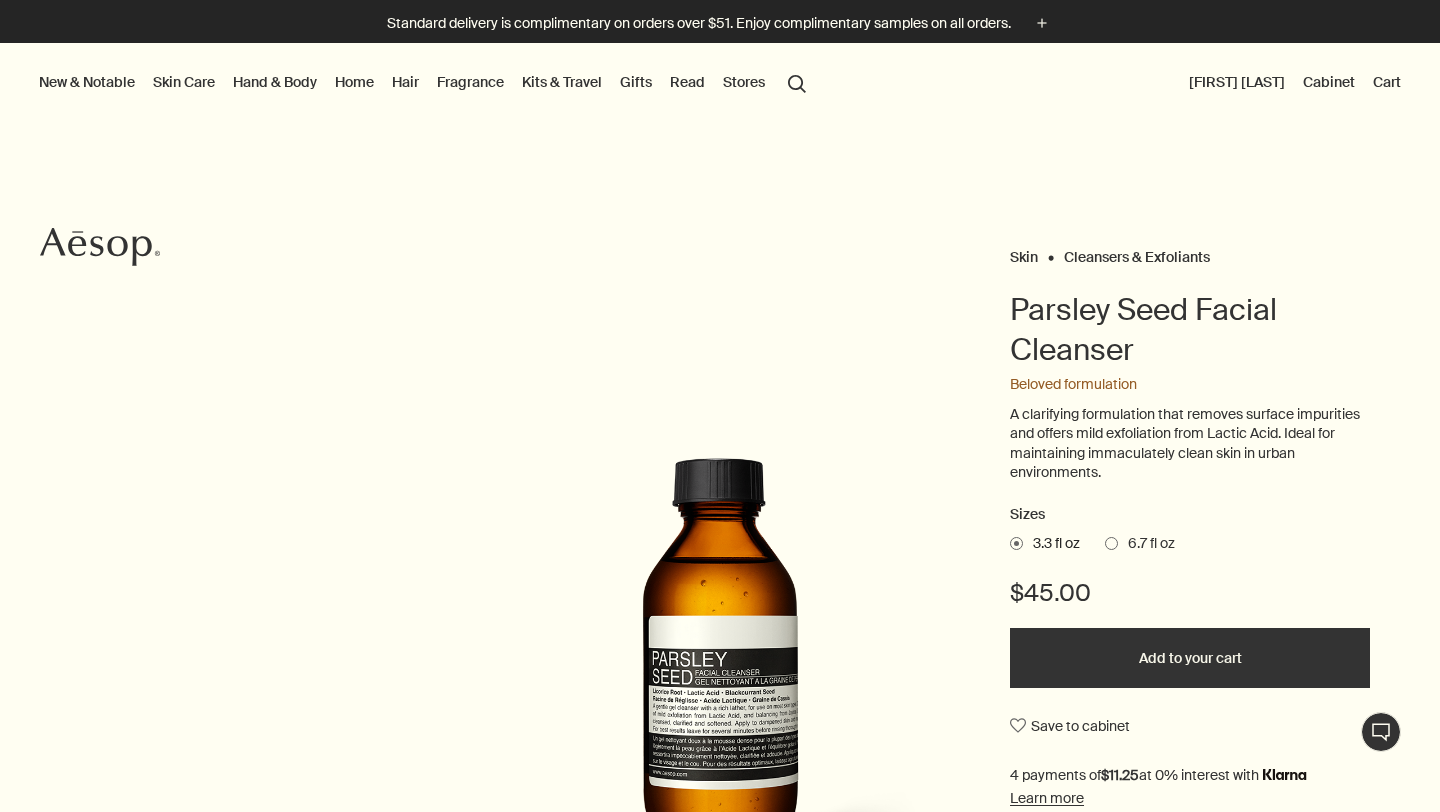click at bounding box center (1111, 543) 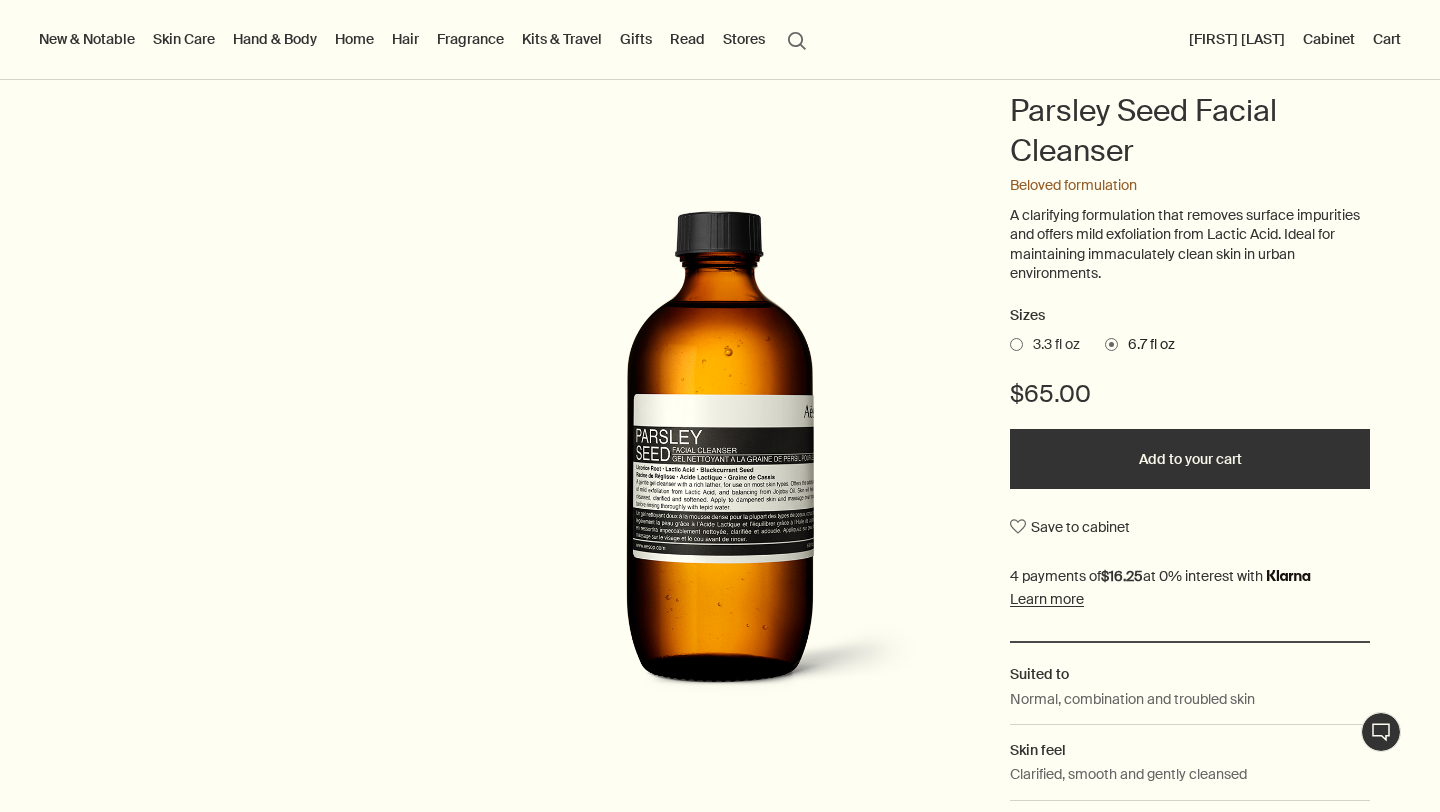 scroll, scrollTop: 401, scrollLeft: 0, axis: vertical 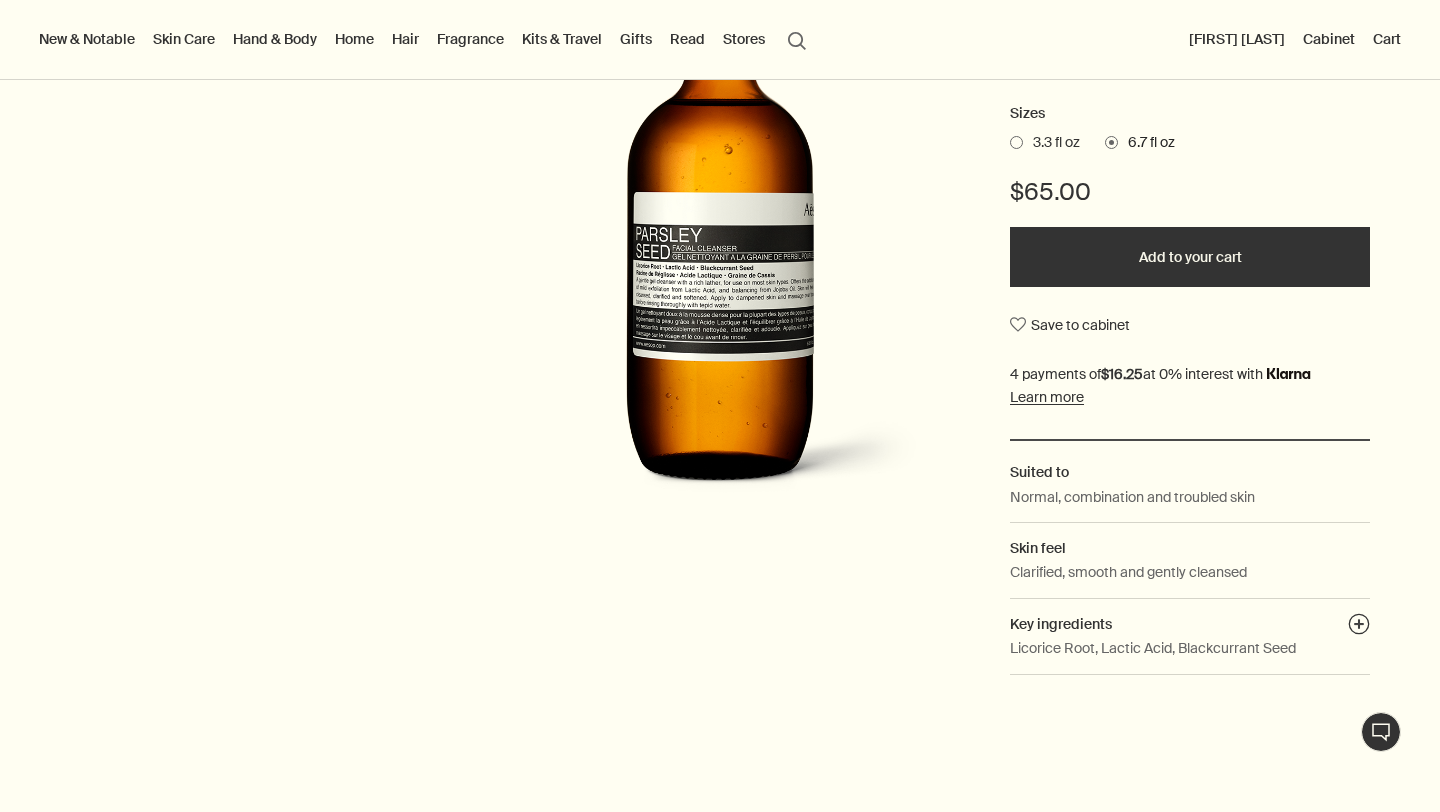 click on "Key ingredients plusAndCloseWithCircle" at bounding box center [1190, 624] 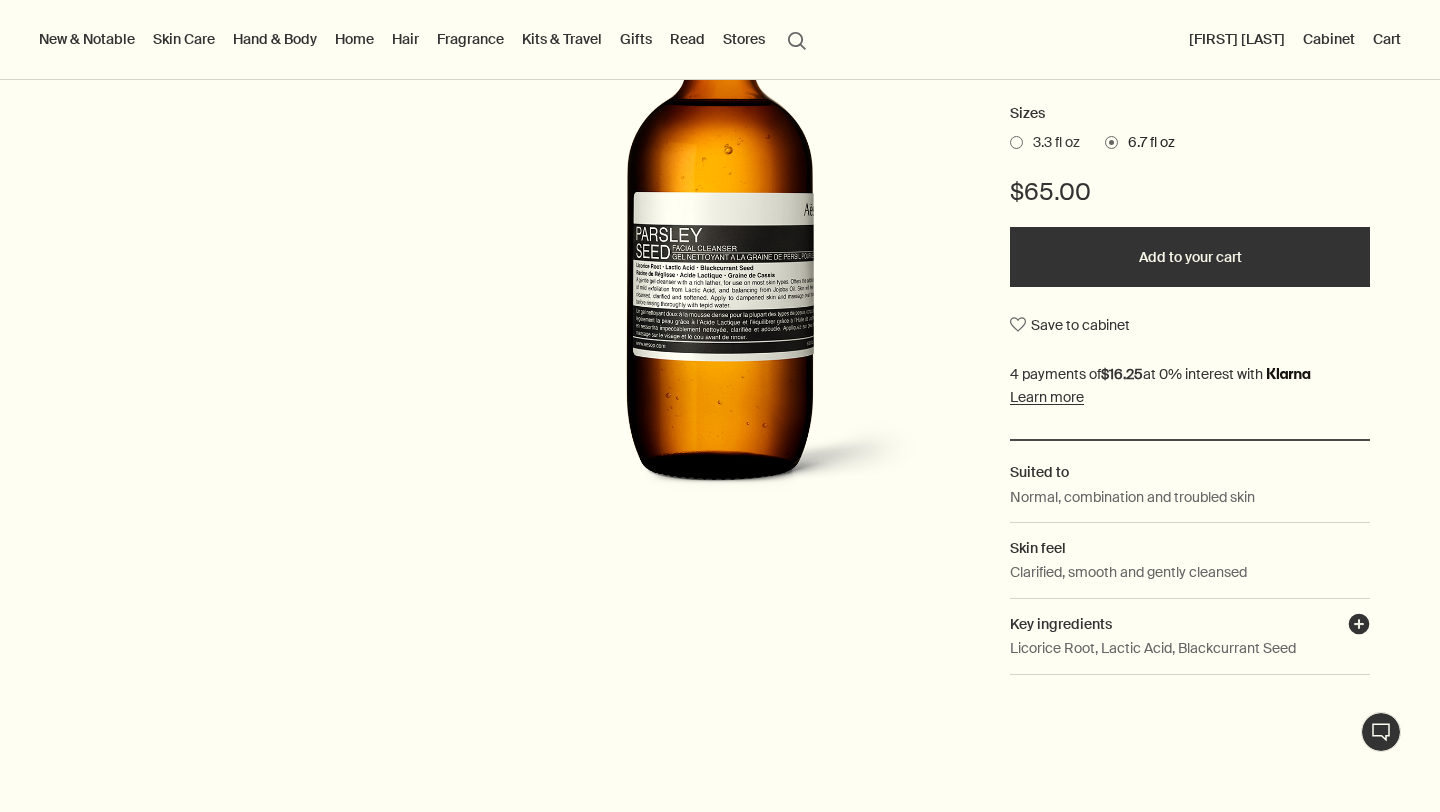 click on "plusAndCloseWithCircle" at bounding box center [1359, 627] 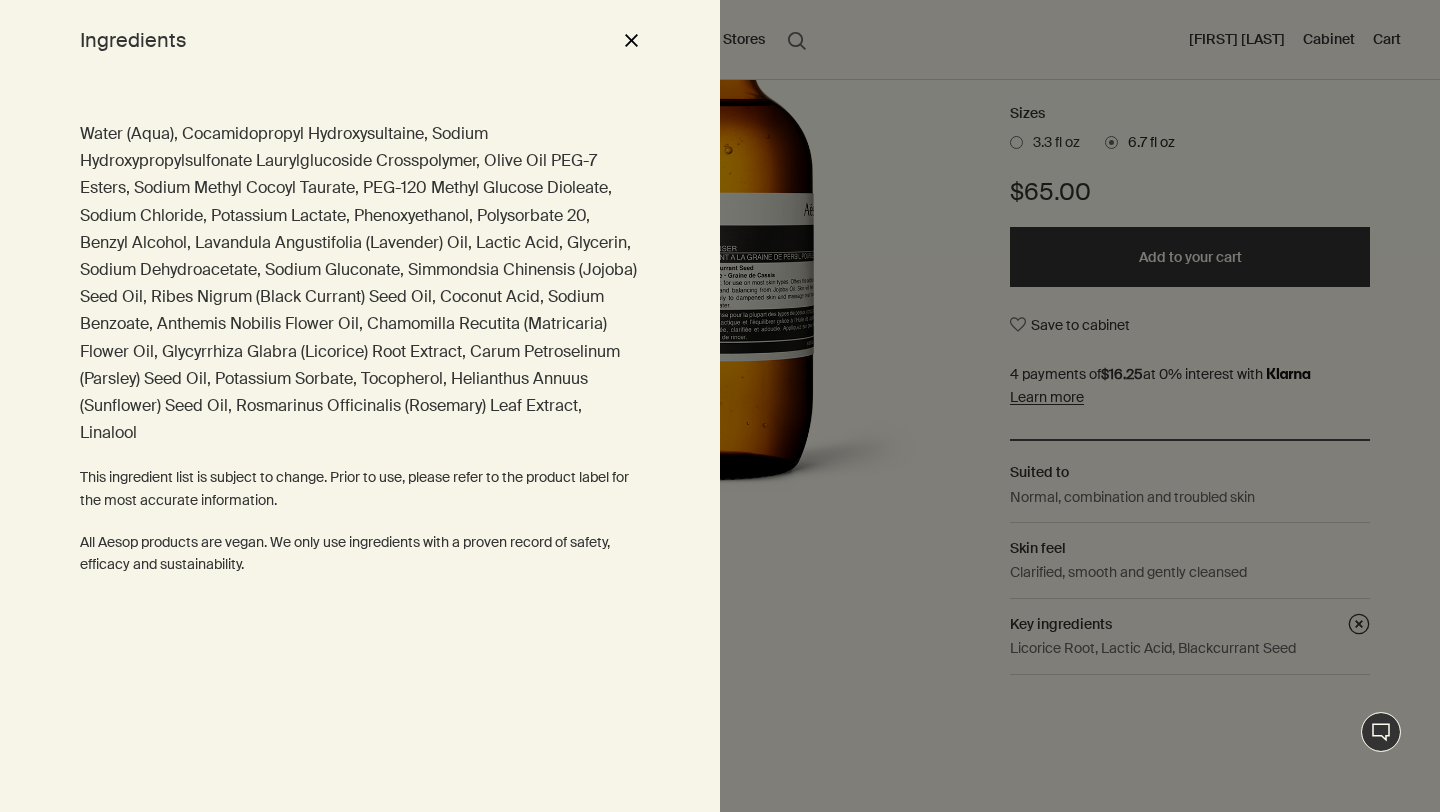 click on "close" at bounding box center [631, 40] 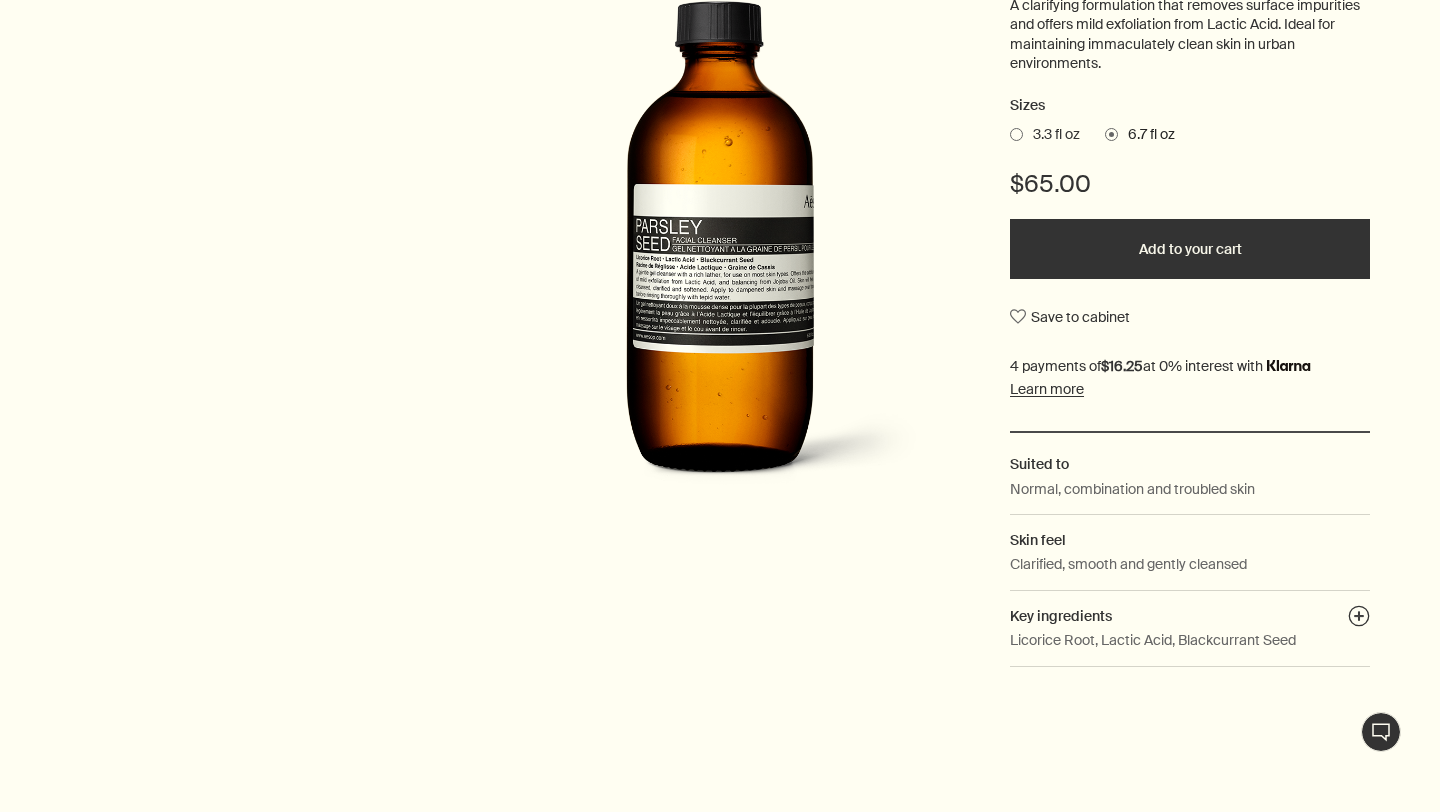 scroll, scrollTop: 0, scrollLeft: 0, axis: both 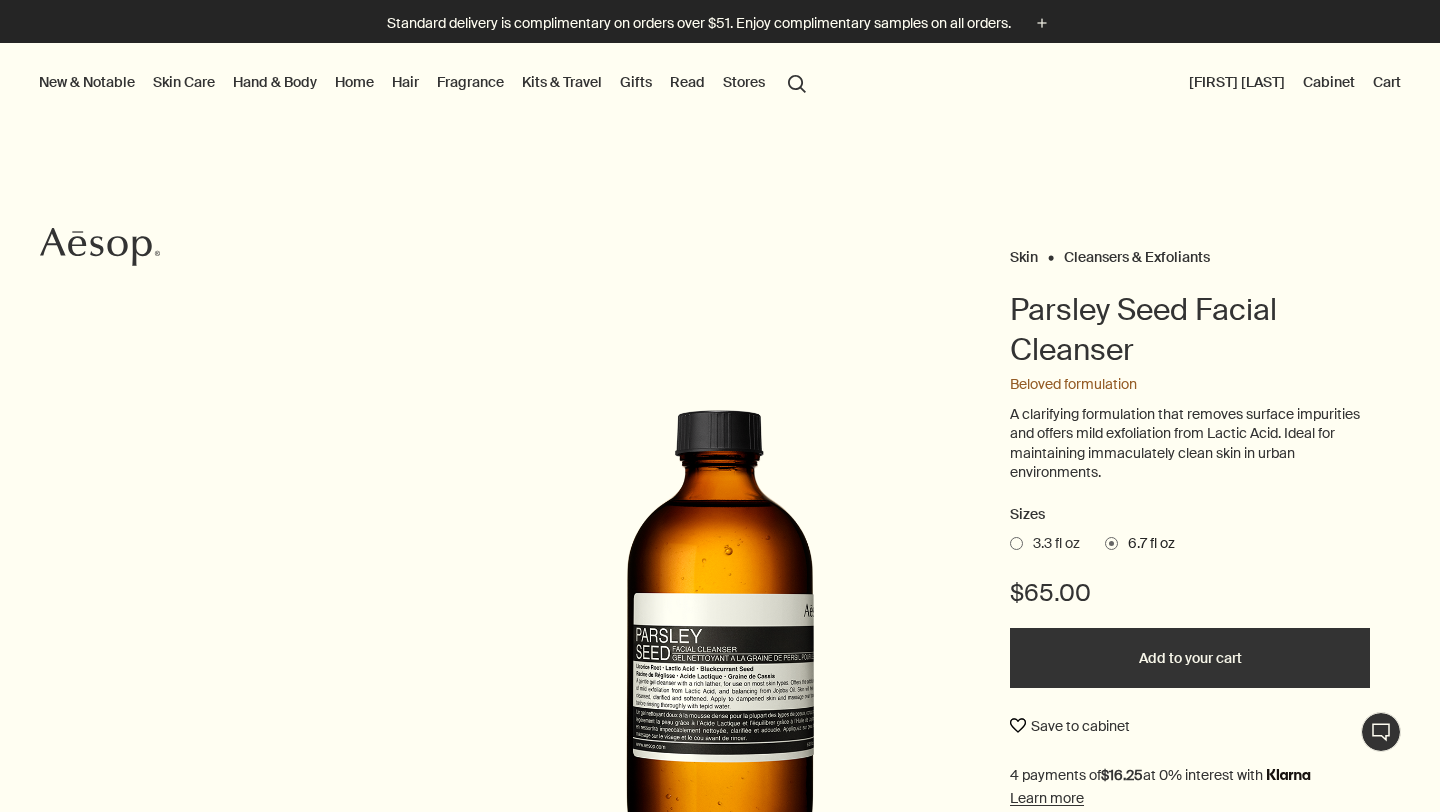 click on "Save to cabinet" at bounding box center (1070, 726) 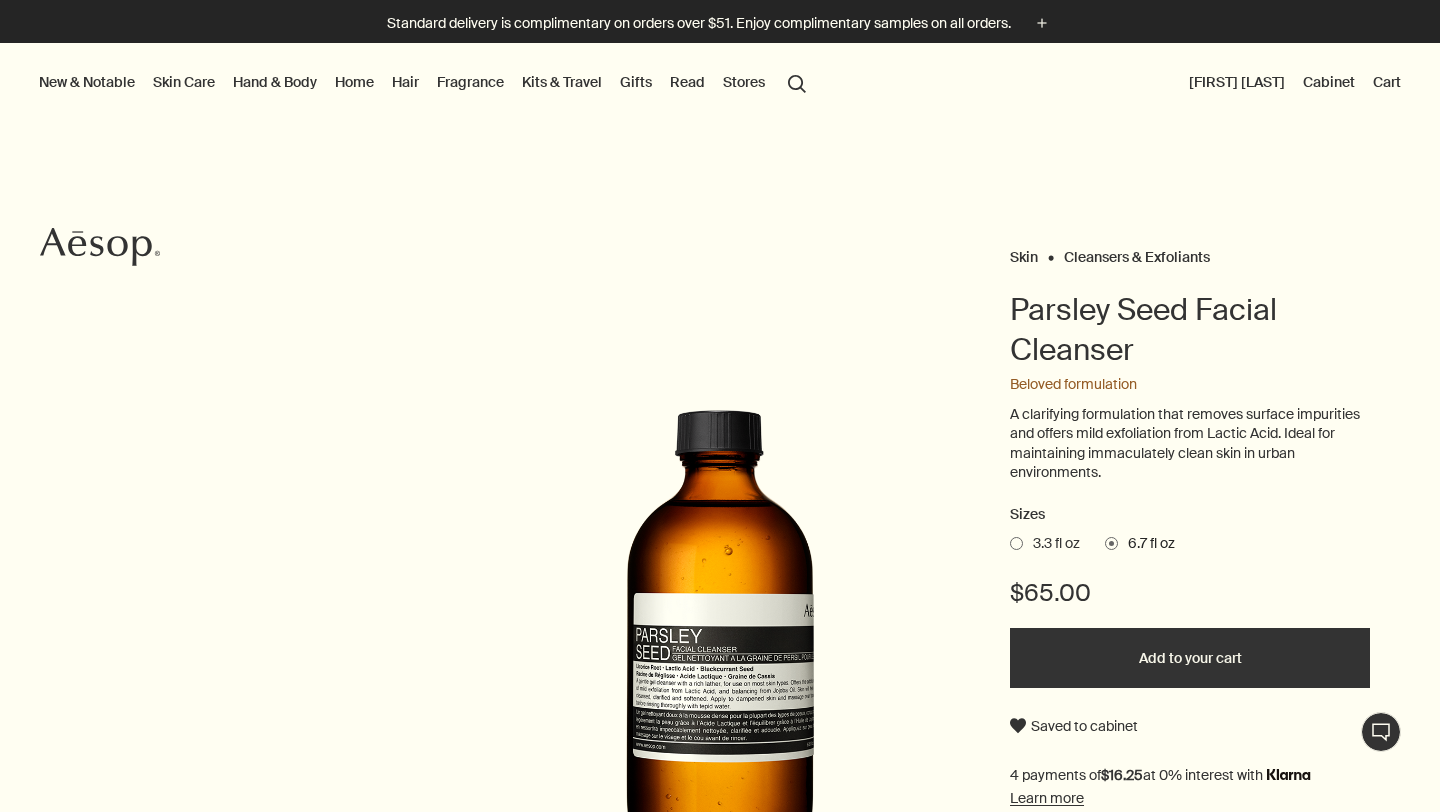 click on "Add to your cart" at bounding box center [1190, 658] 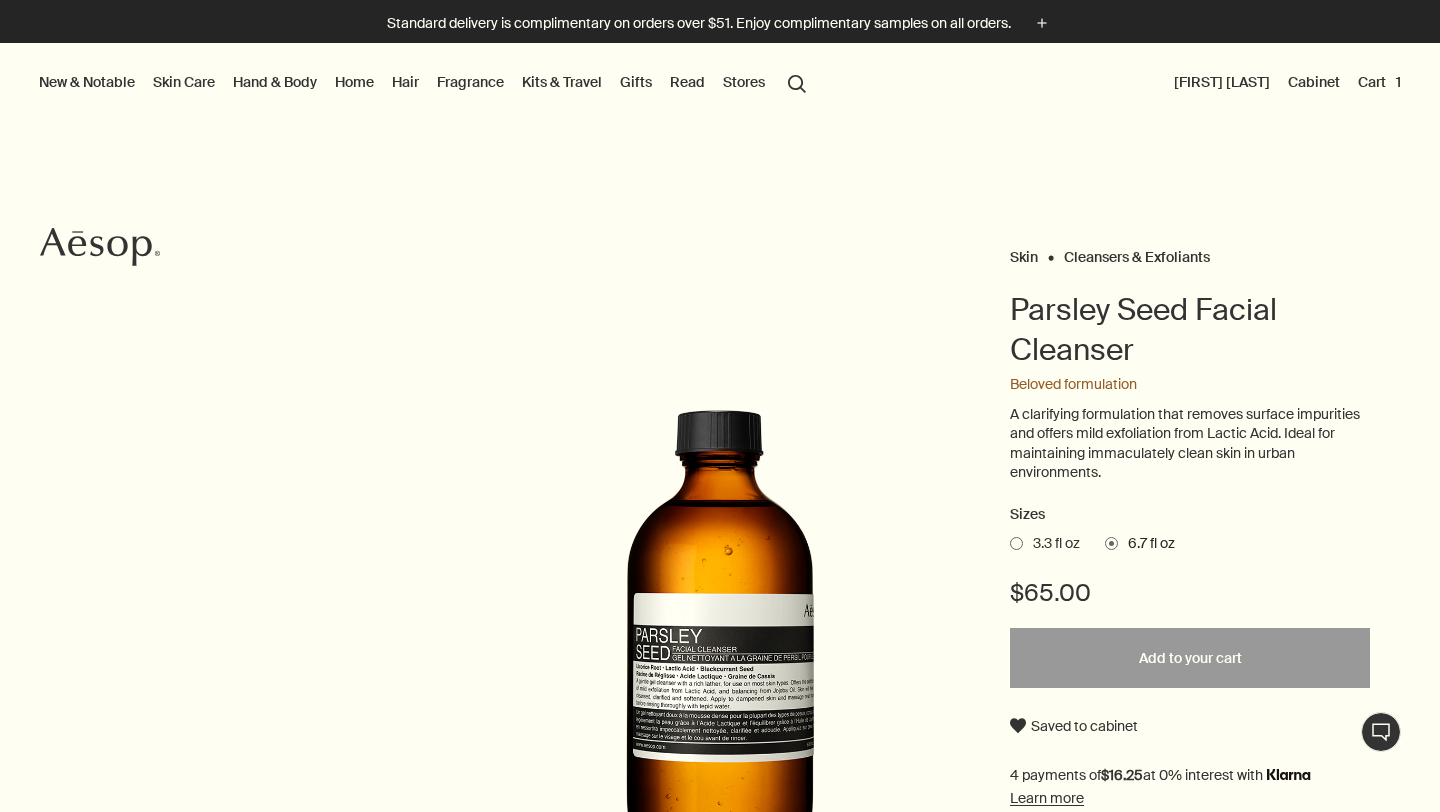 click on "Cart 1" at bounding box center (1379, 82) 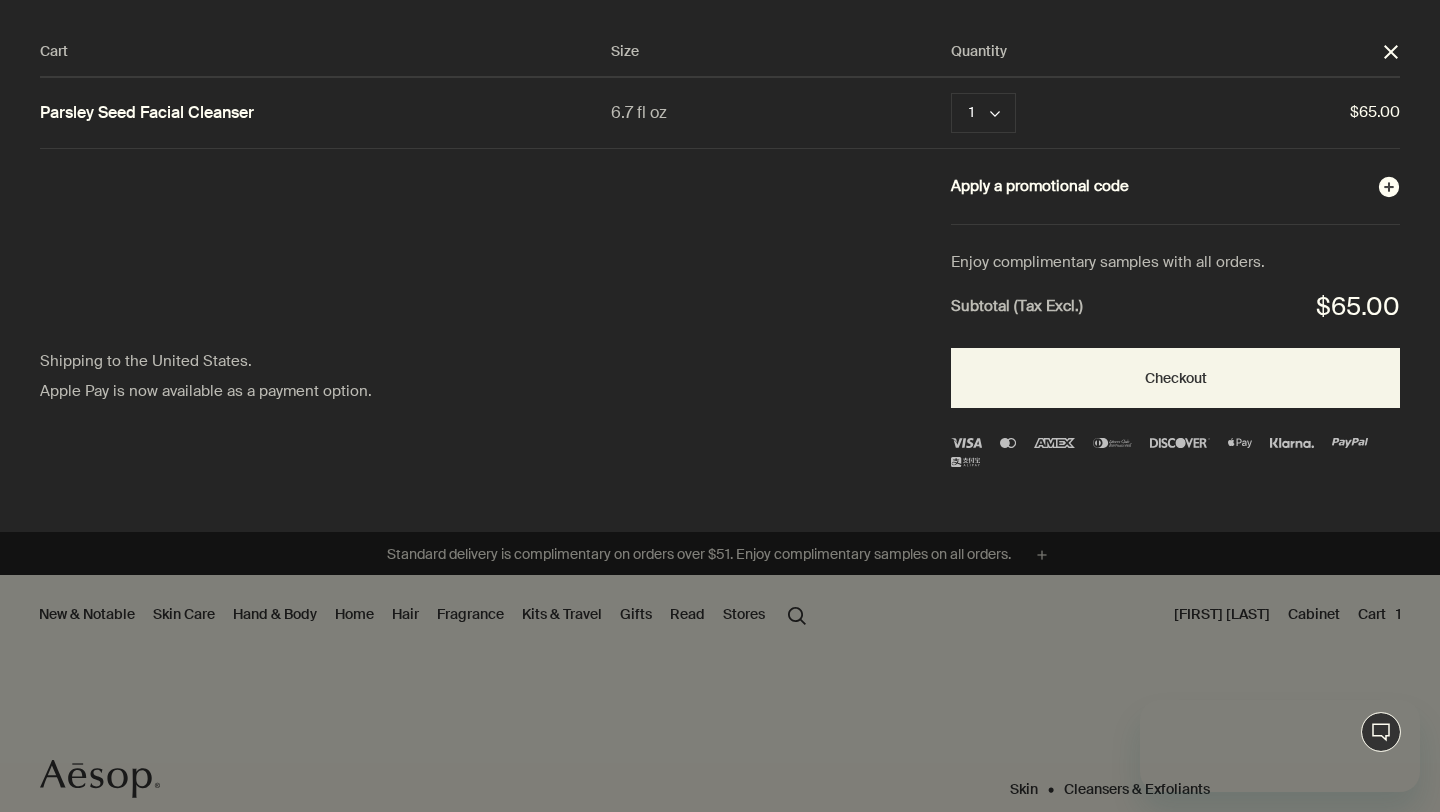 scroll, scrollTop: 0, scrollLeft: 0, axis: both 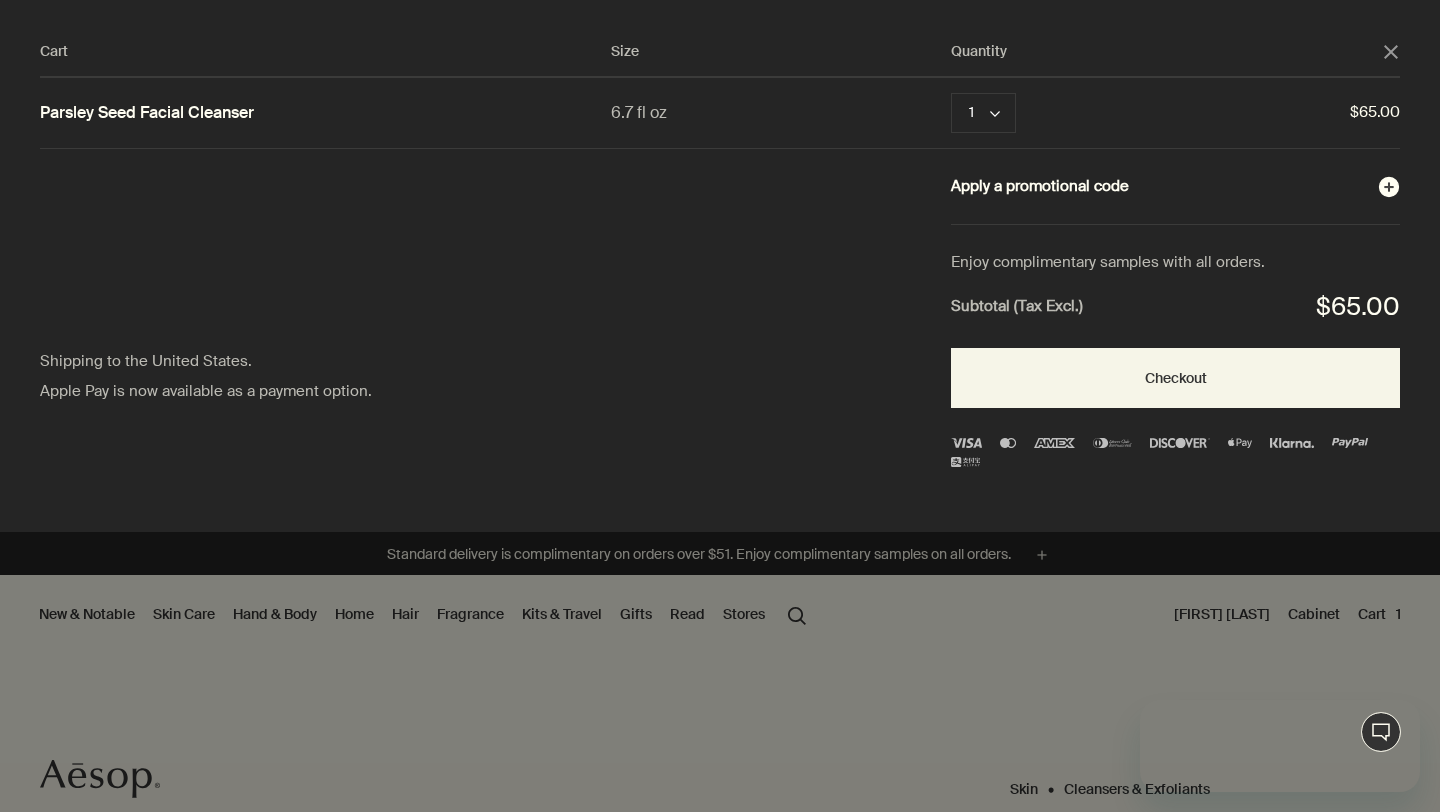 click on "Apply a promotional code plusAndCloseWithCircle" at bounding box center (1175, 187) 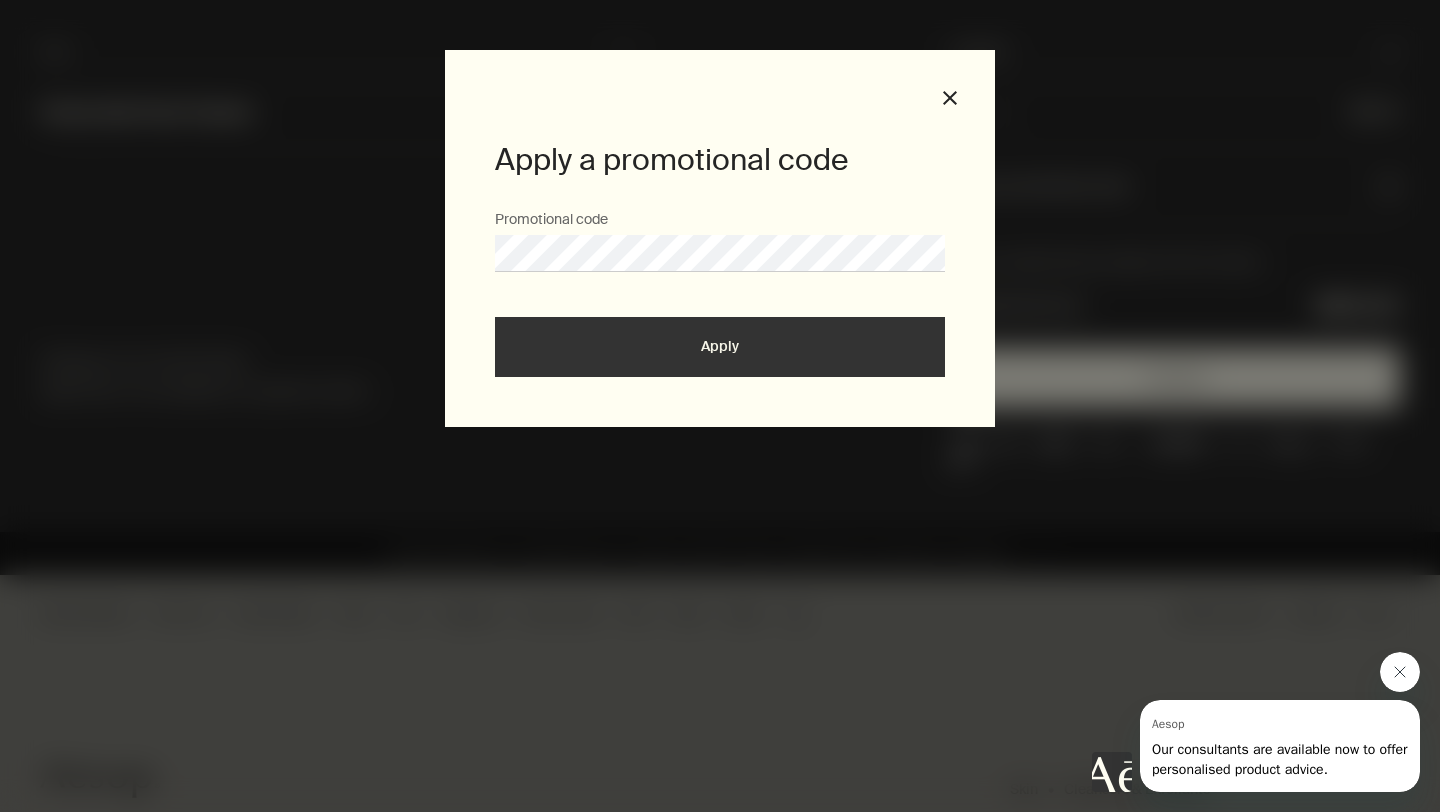 click on "Apply" at bounding box center (720, 347) 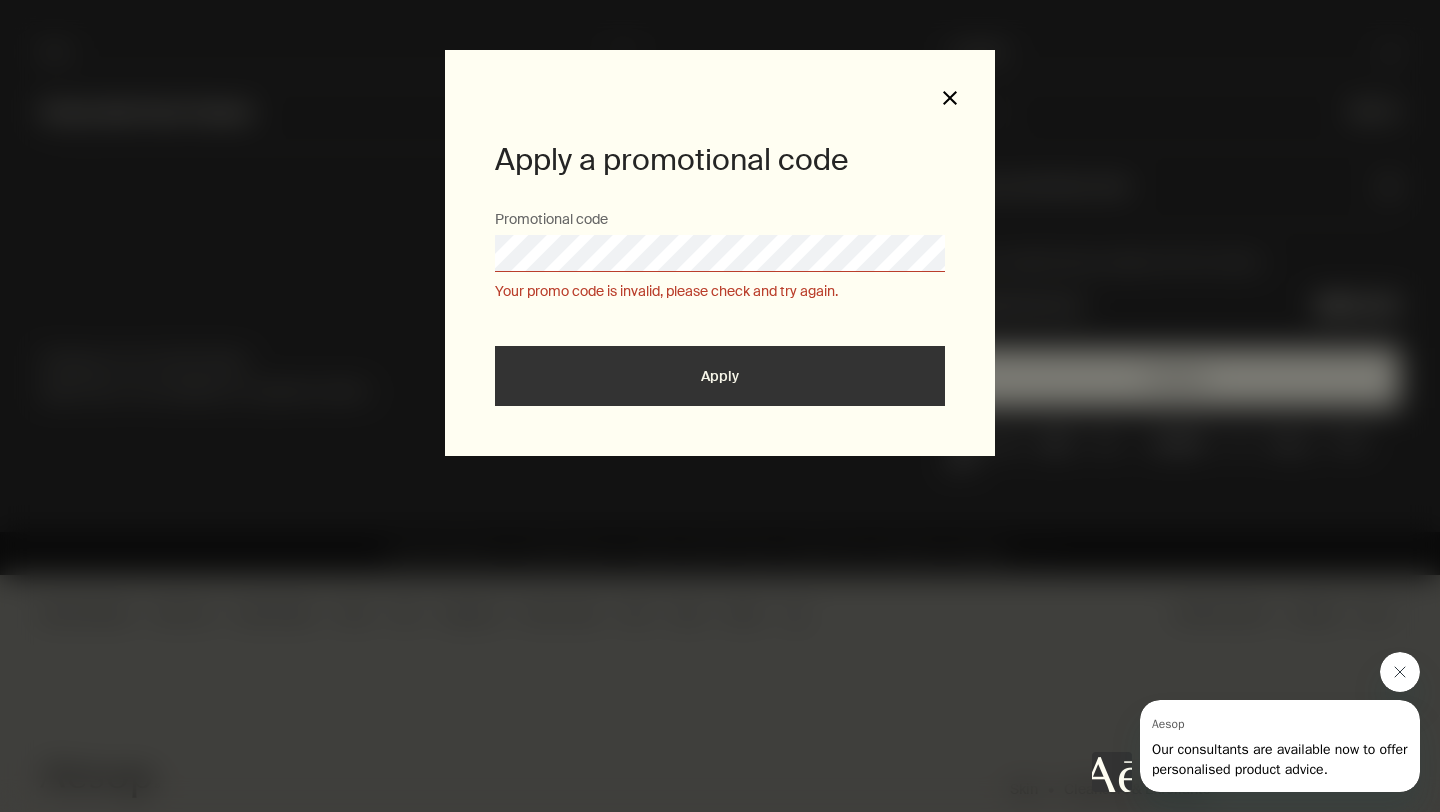 click on "close" at bounding box center (950, 98) 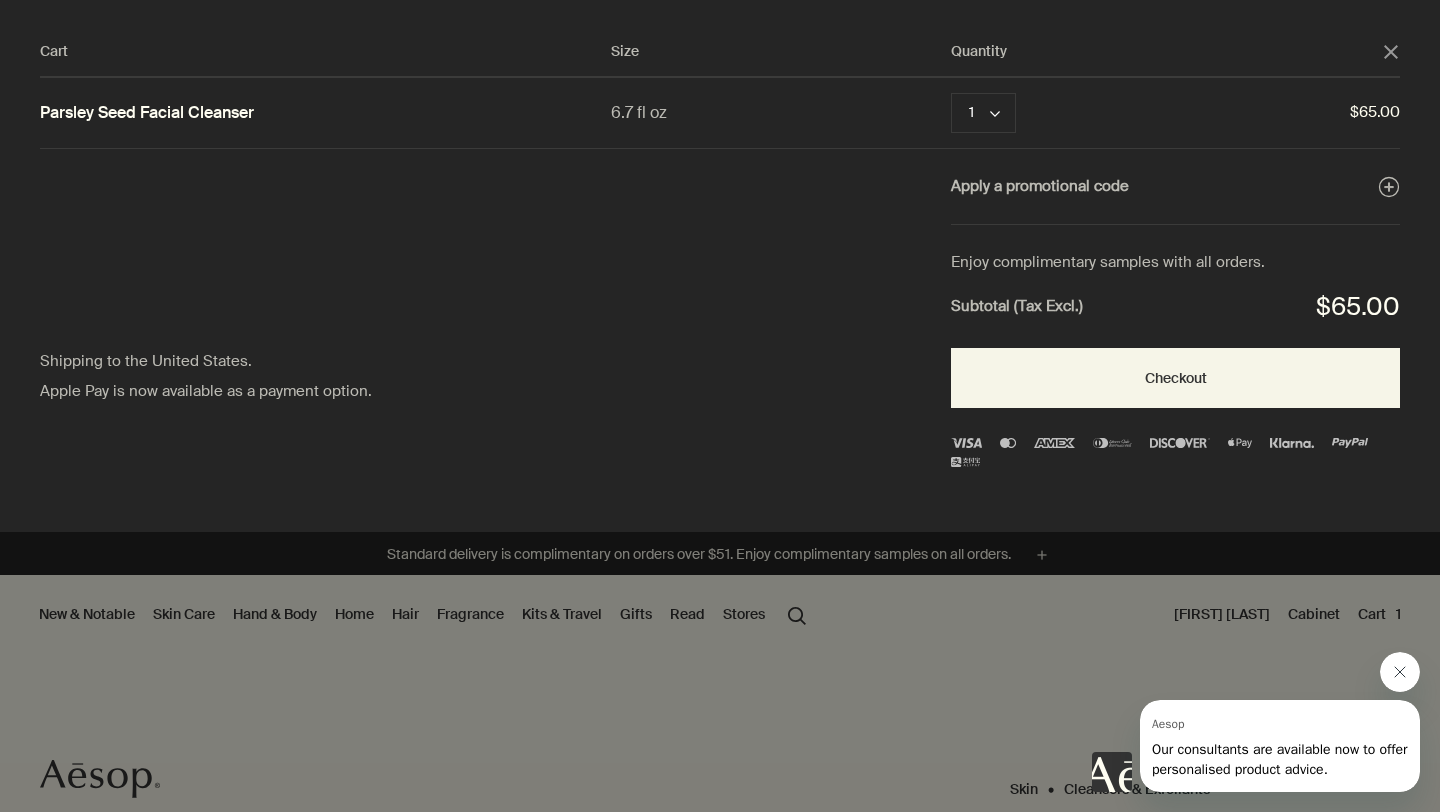 click on "Cart Size Quantity close Parsley Seed Facial Cleanser  6.7 fl oz 1 chevron Remove $65.00 Apply a promotional code plusAndCloseWithCircle Shipping to the United States. Apple Pay is now available as a payment option. Enjoy complimentary samples with all orders. Subtotal (Tax Excl.) $65.00 Checkout" at bounding box center [740, 266] 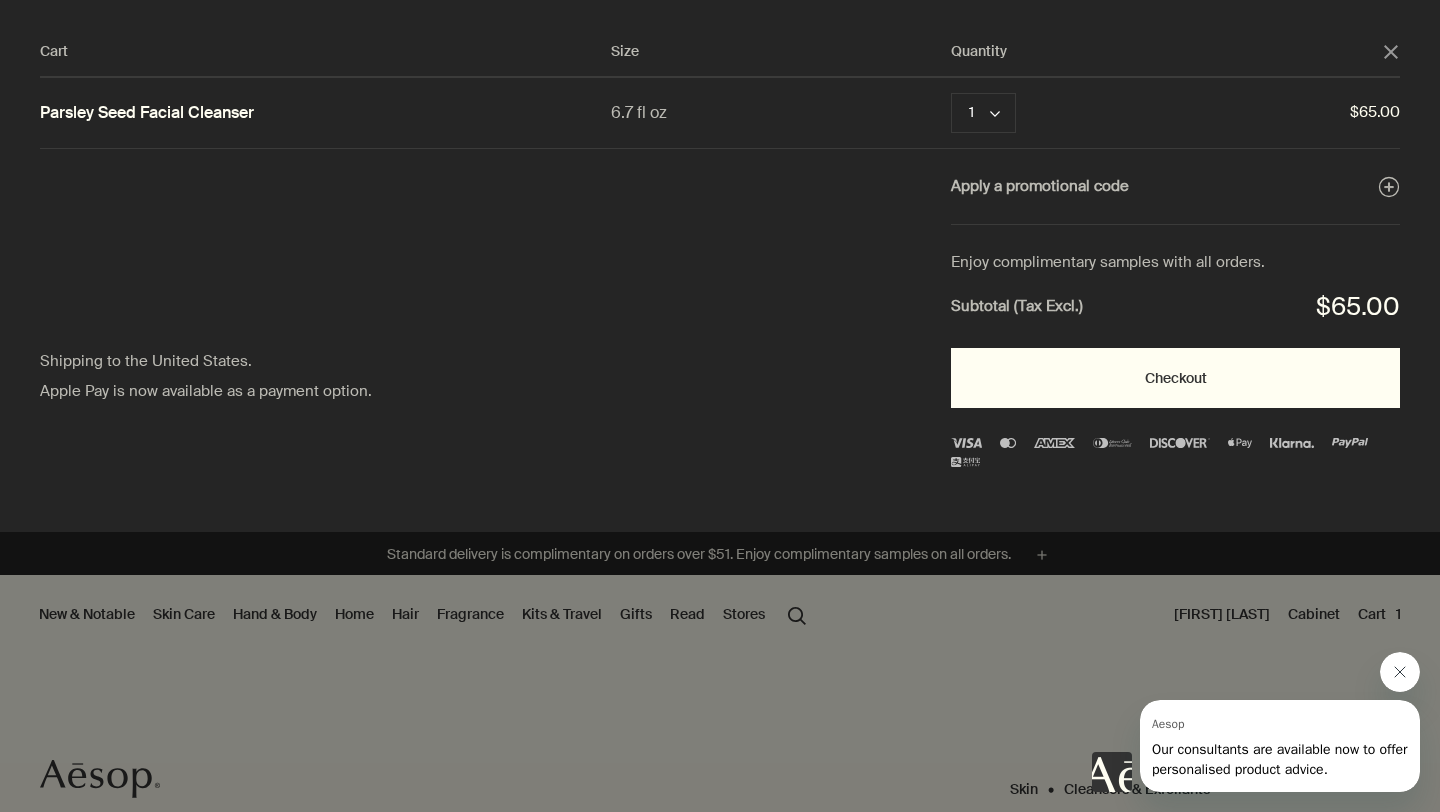 click on "Checkout" at bounding box center [1175, 378] 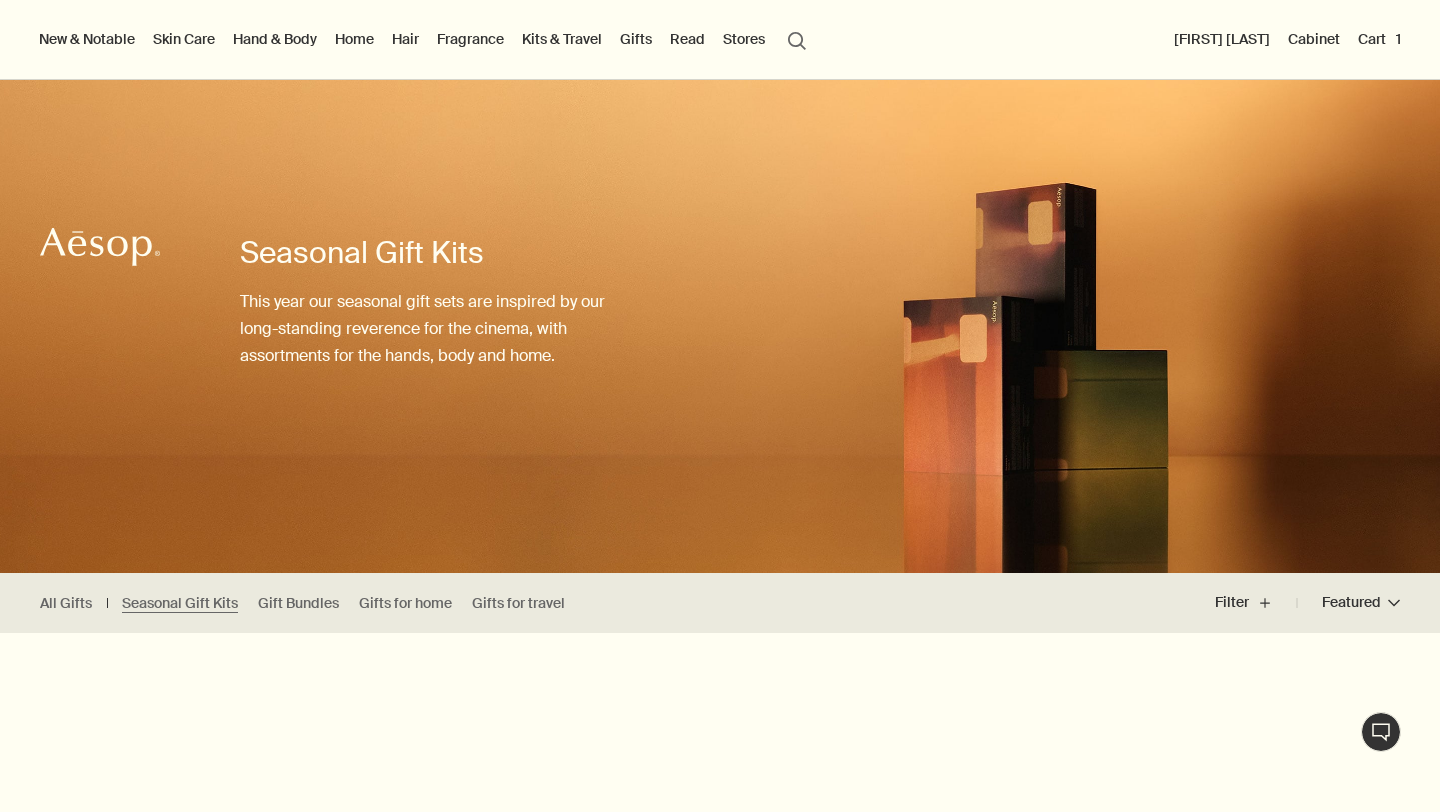 scroll, scrollTop: 0, scrollLeft: 0, axis: both 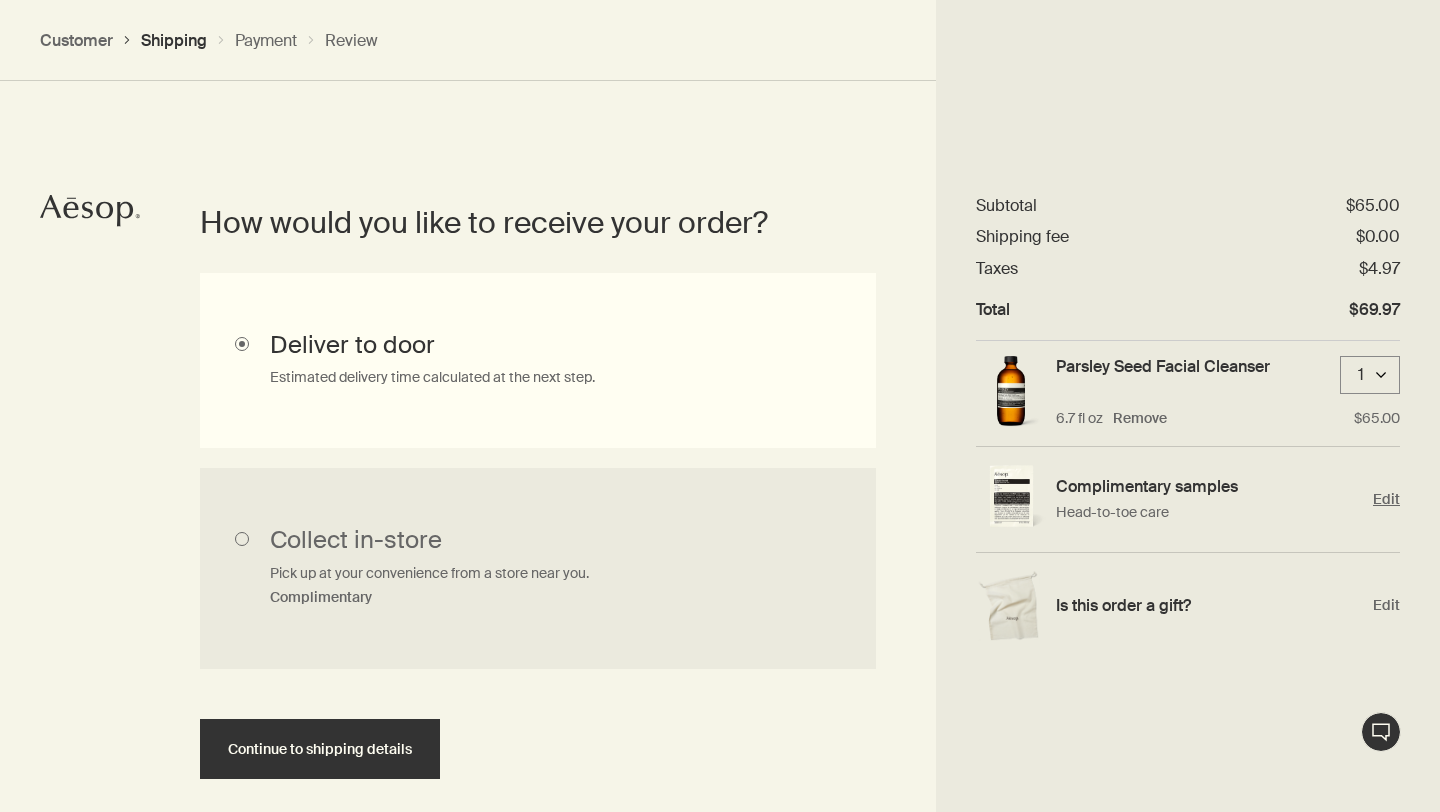 click on "Edit" at bounding box center (1386, 499) 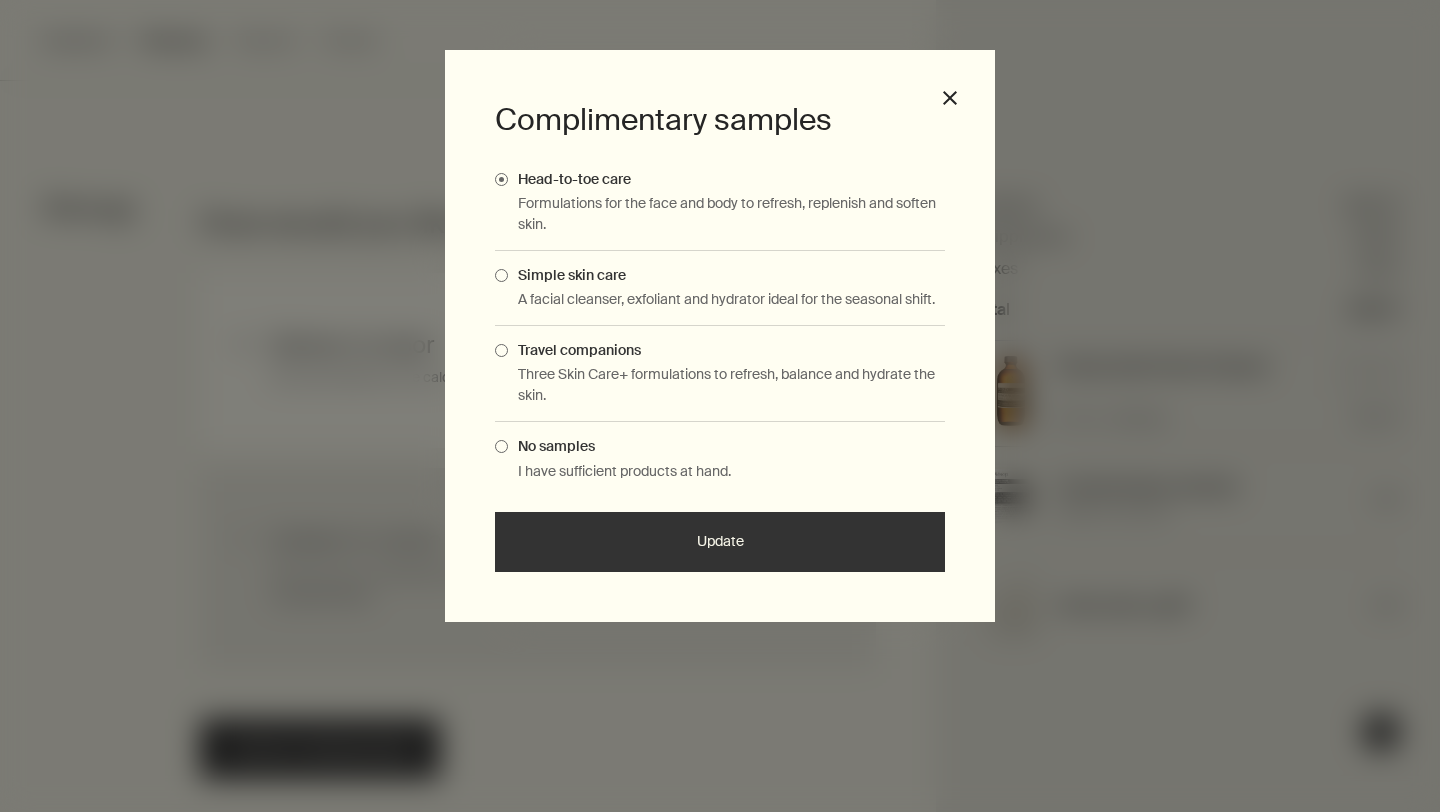 click at bounding box center (501, 275) 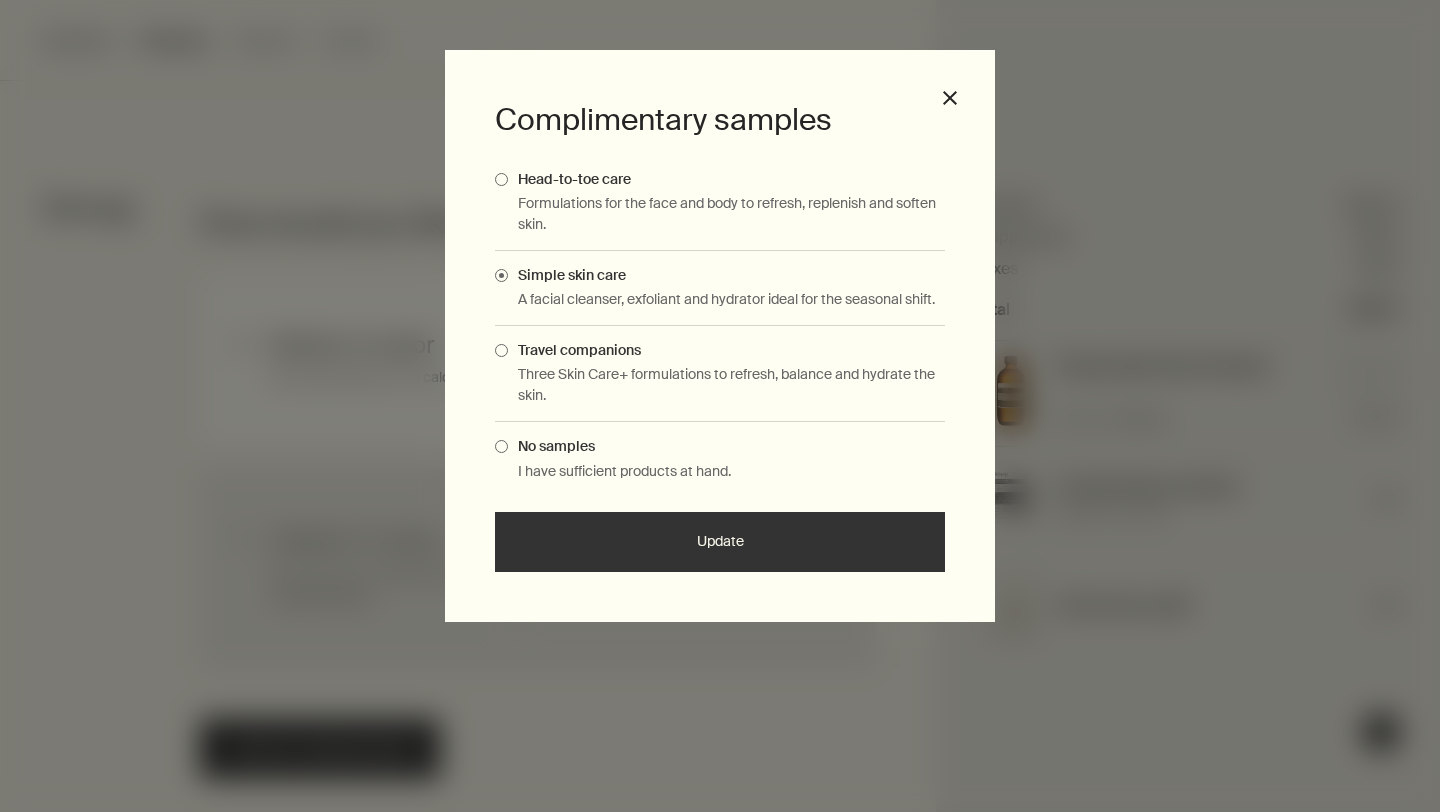 click on "Complimentary samples Head-to-toe care Formulations for the face and body to refresh, replenish and soften skin. Simple skin care A facial cleanser, exfoliant and hydrator ideal for the seasonal shift. Travel companions Three Skin Care+ formulations to refresh, balance and hydrate the skin. No samples I have sufficient products at hand. Update close" at bounding box center (720, 336) 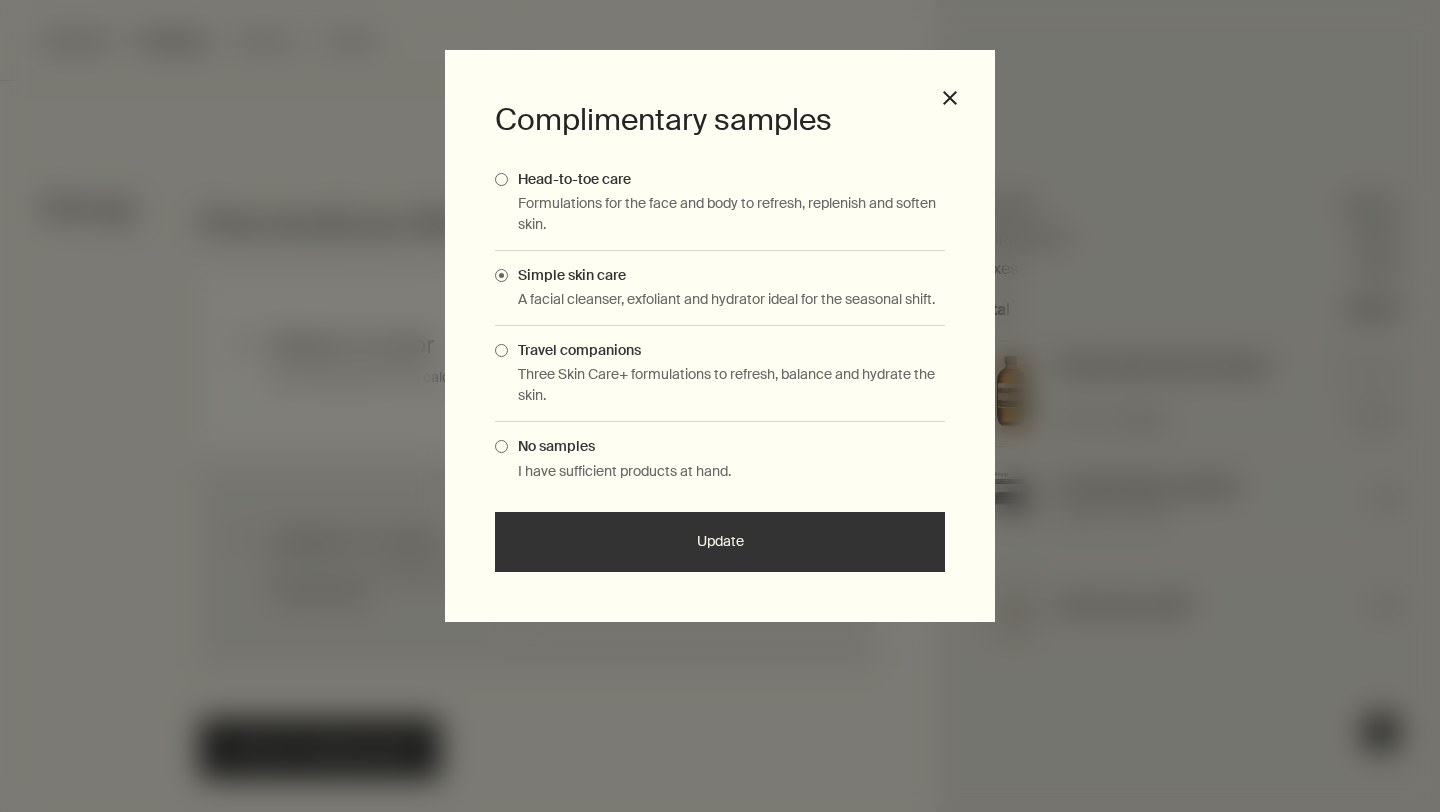 click at bounding box center [501, 350] 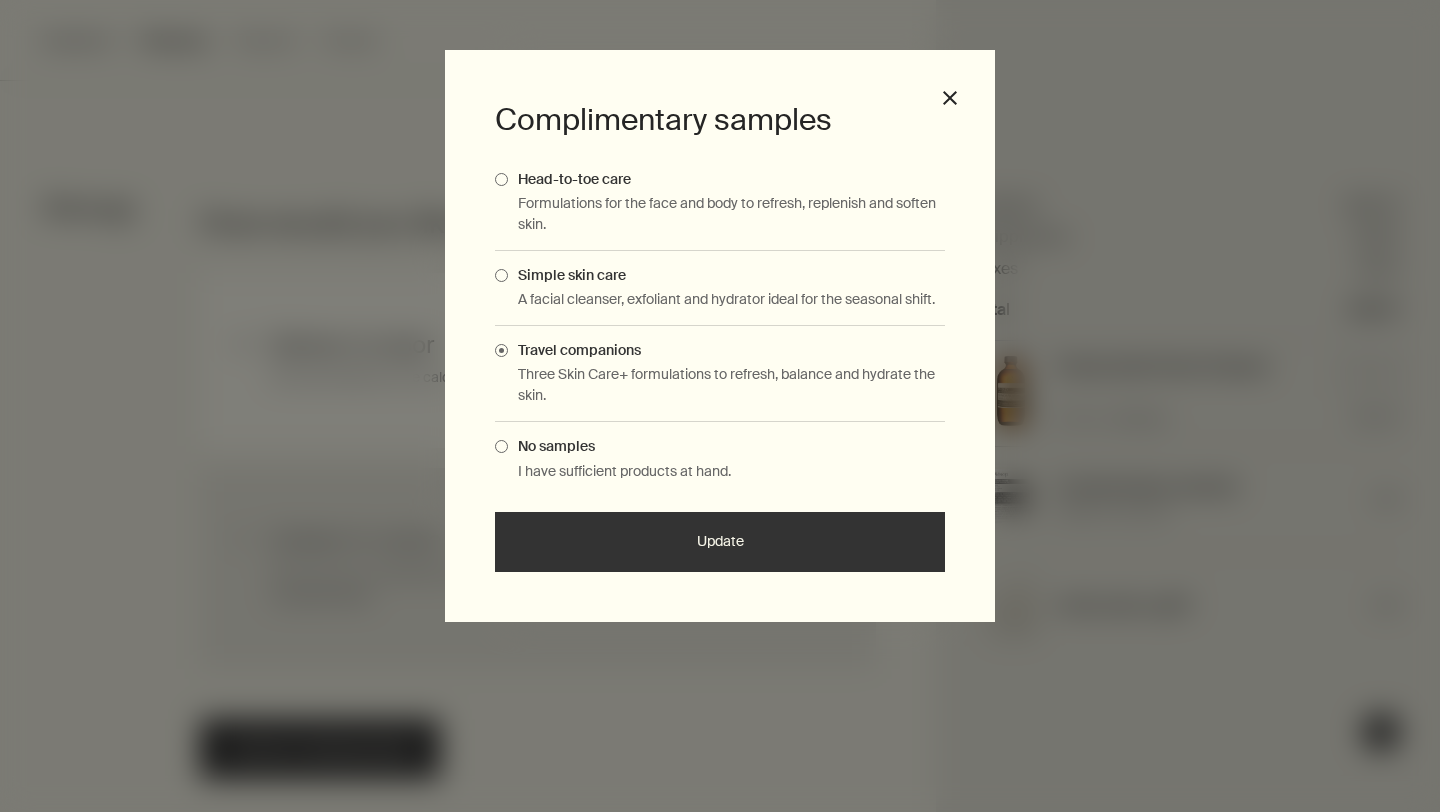 click on "Update" at bounding box center [720, 542] 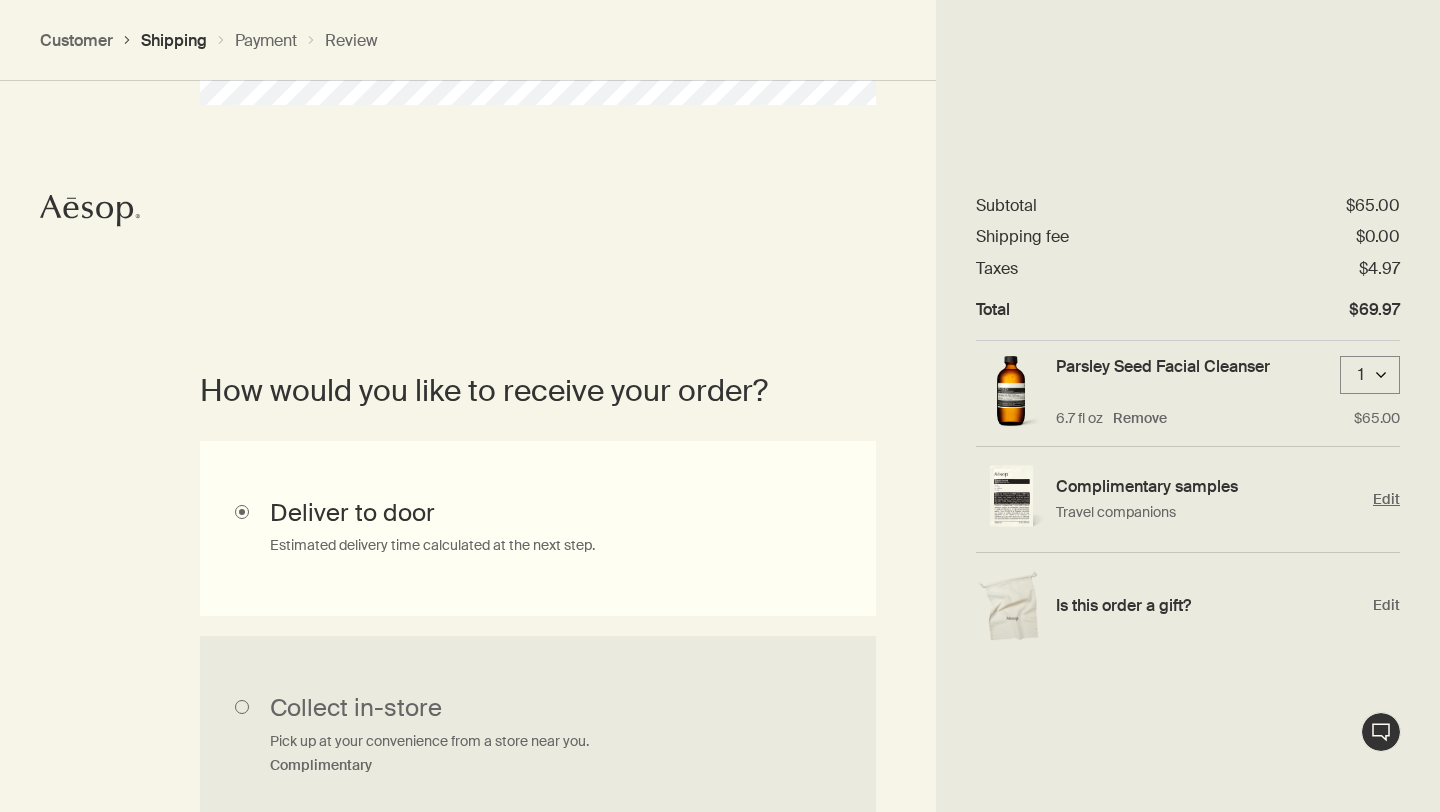 scroll, scrollTop: 540, scrollLeft: 0, axis: vertical 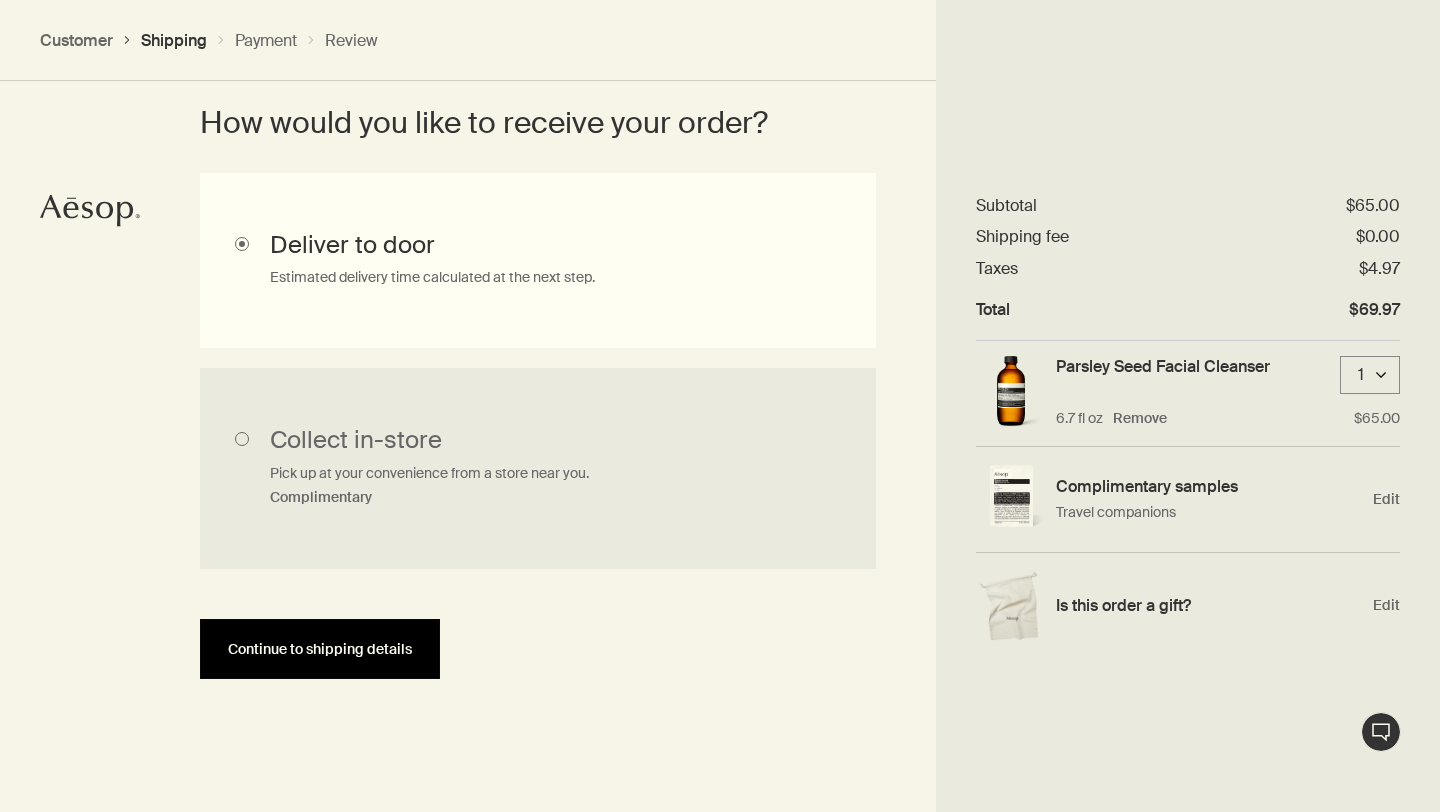 click on "Continue to shipping details" at bounding box center (320, 649) 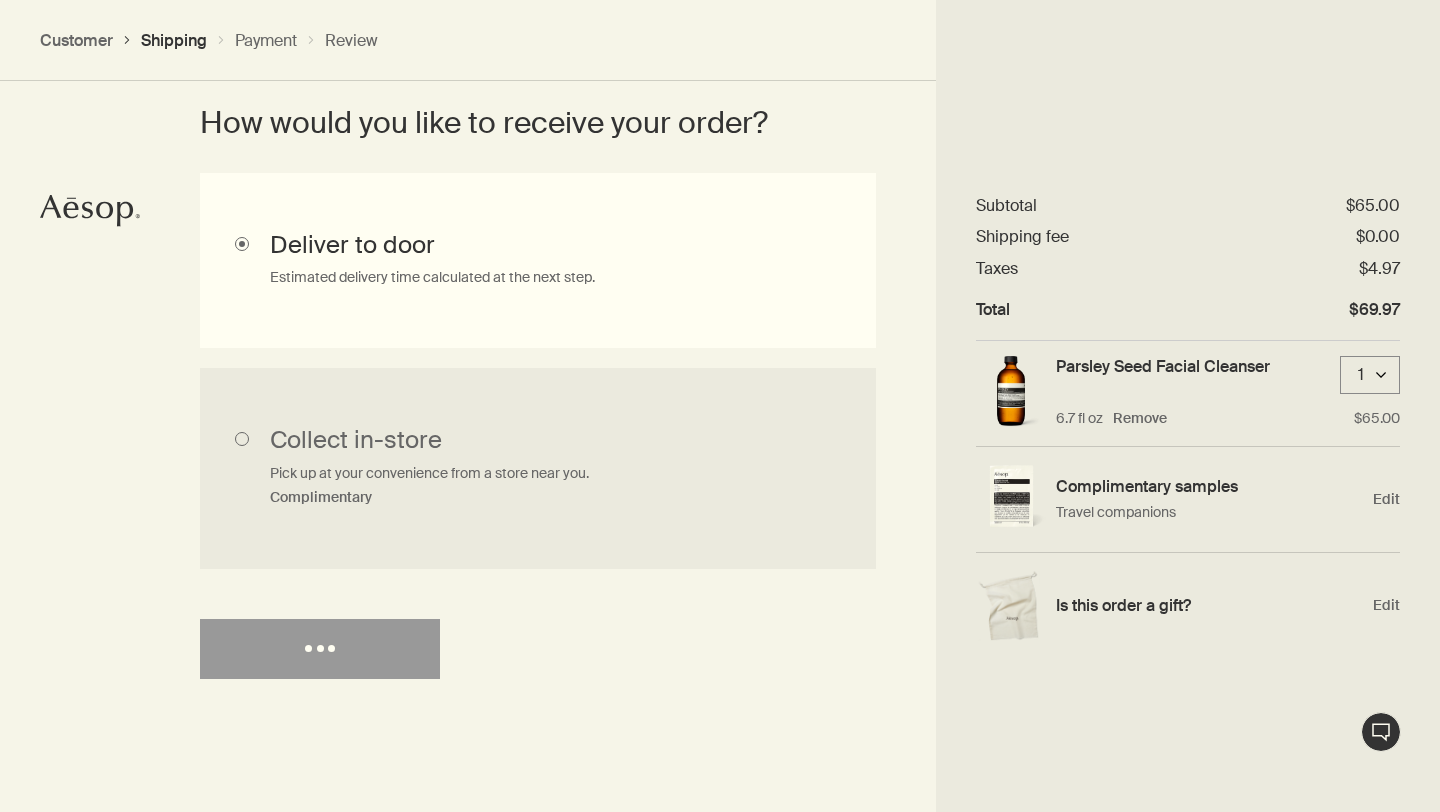 select on "US" 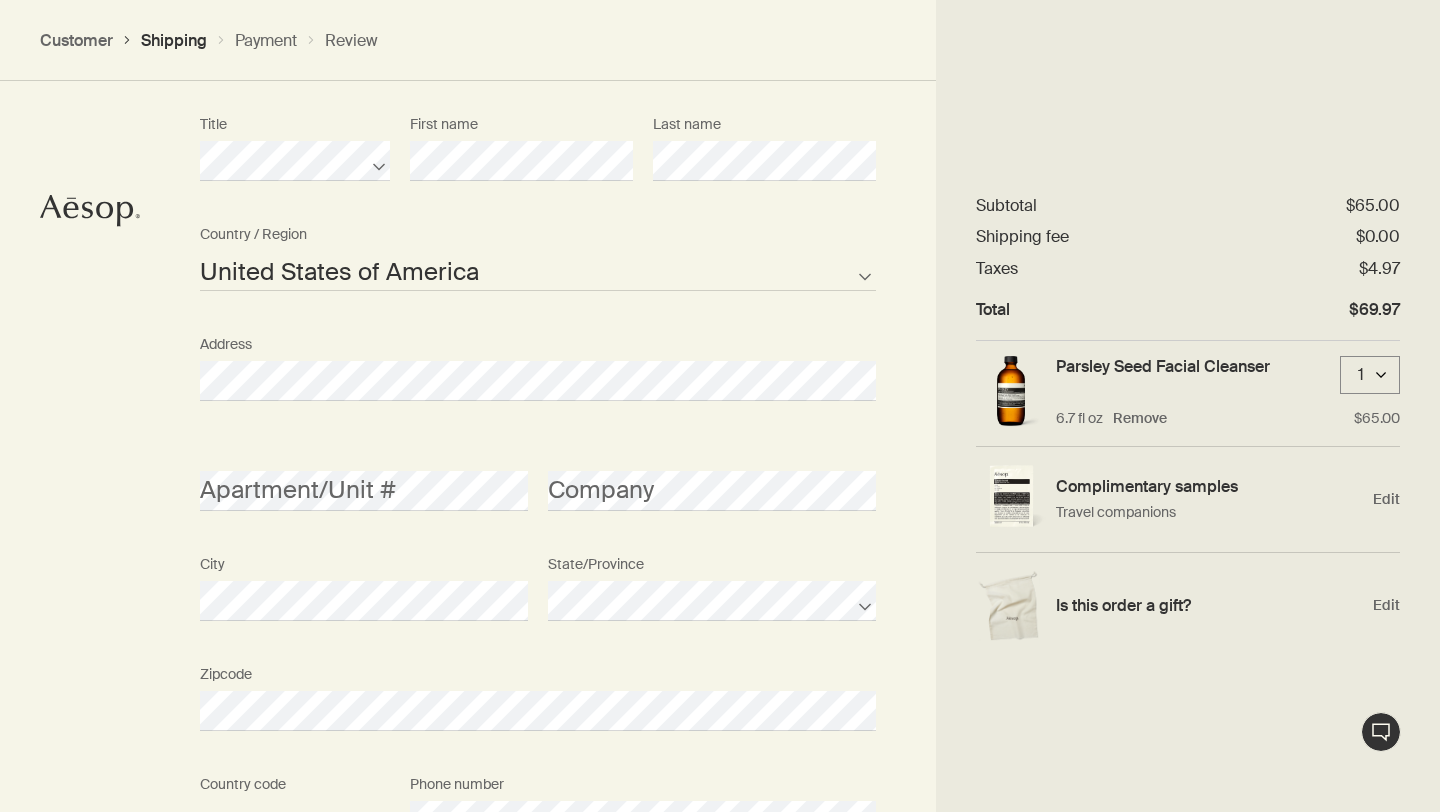 scroll, scrollTop: 1025, scrollLeft: 0, axis: vertical 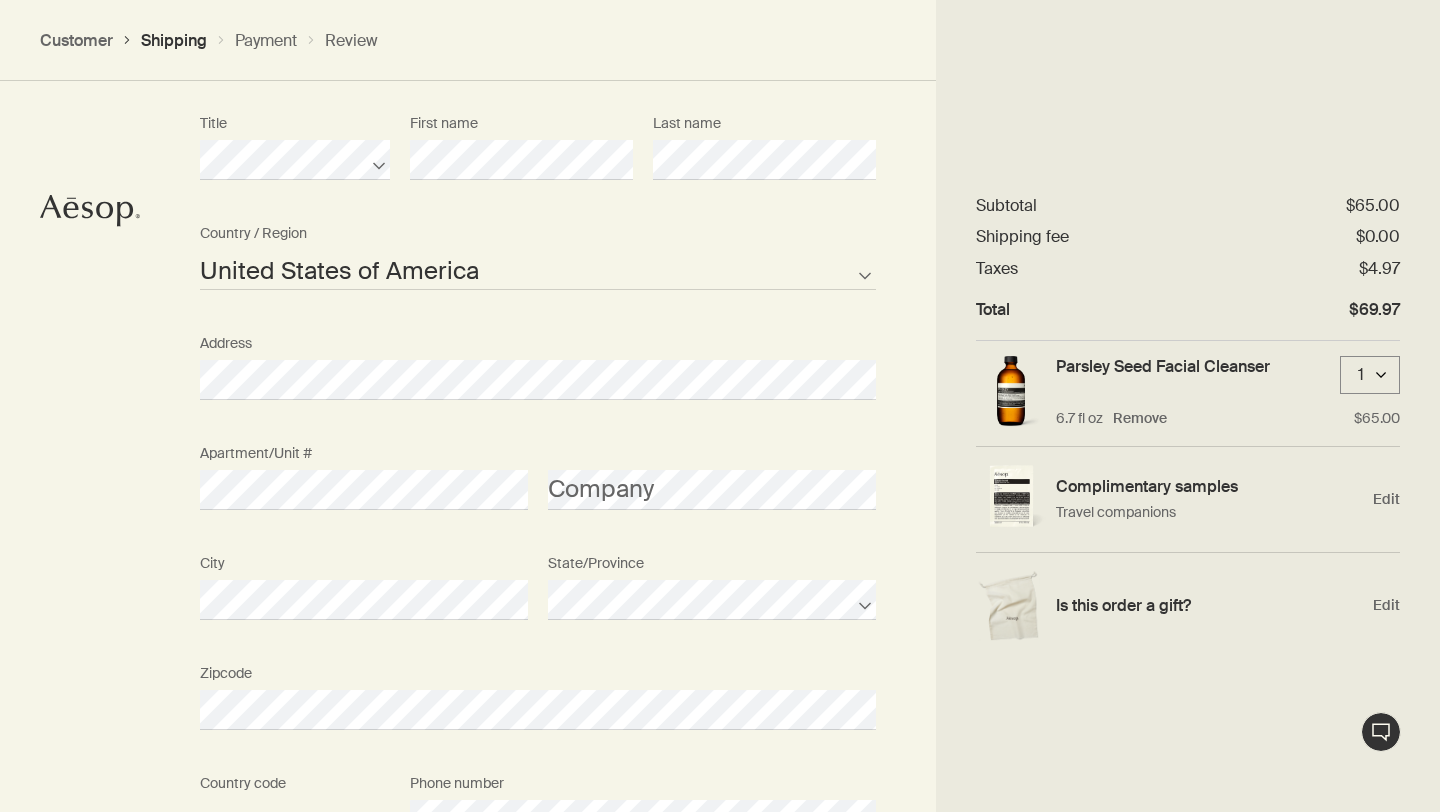 click on "Where would you like your order sent? Title First name Last name United States of America Not listed Country / Region Address Apartment/Unit # Company City State/Province Zipcode AFG ALB DZA ASM AND AGO AIA ATA ATG ARG ARM ABW AUS AUT AZE BHS BHR BGD BRB BLR BEL BLZ BEN BMU BTN BOL BIH BWA BRA IOT VGB BRN BGR BFA BDI KHM CMR CAN CPV CYM CAF TCD CHL CHN CXR CCK COL COM COK CRI HRV CUB CUW CYP CZE COD DNK DJI DMA DOM TLS ECU EGY SLV GNQ ERI EST ETH FLK FRO FJI FIN FRA PYF GAB GMB GEO DEU GHA GIB GRC GRL GRD GUM GTM GGY GIN GNB GUY HTI HND HKG HUN ISL IND IDN IRN IRQ IRL IMN ISR ITA CIV JAM JPN JEY JOR KAZ KEN KIR XKX KWT KGZ LAO LVA LBN LSO LBR LBY LIE LTU LUX MAC MKD MDG MWI MYS MDV MLI MLT MHL MRT MUS MYT MEX FSM MDA MCO MNG MNE MSR MAR MOZ MMR NAM NRU NPL NLD ANT NCL NZL NIC NER NGA NIU PRK MNP NOR OMN PAK PLW PSE PAN PNG PRY PER PHL PCN POL PRT PRI QAT COG REU ROU RUS RWA BLM SHN KNA LCA MAF SPM VCT WSM SMR STP SAU SEN SRB SYC SLE SGP SXM SVK SVN SLB SOM KOR ZAF SSD ESP LKA SDN SUR SJM SWZ SWE CHE SYR TWN" at bounding box center [720, 502] 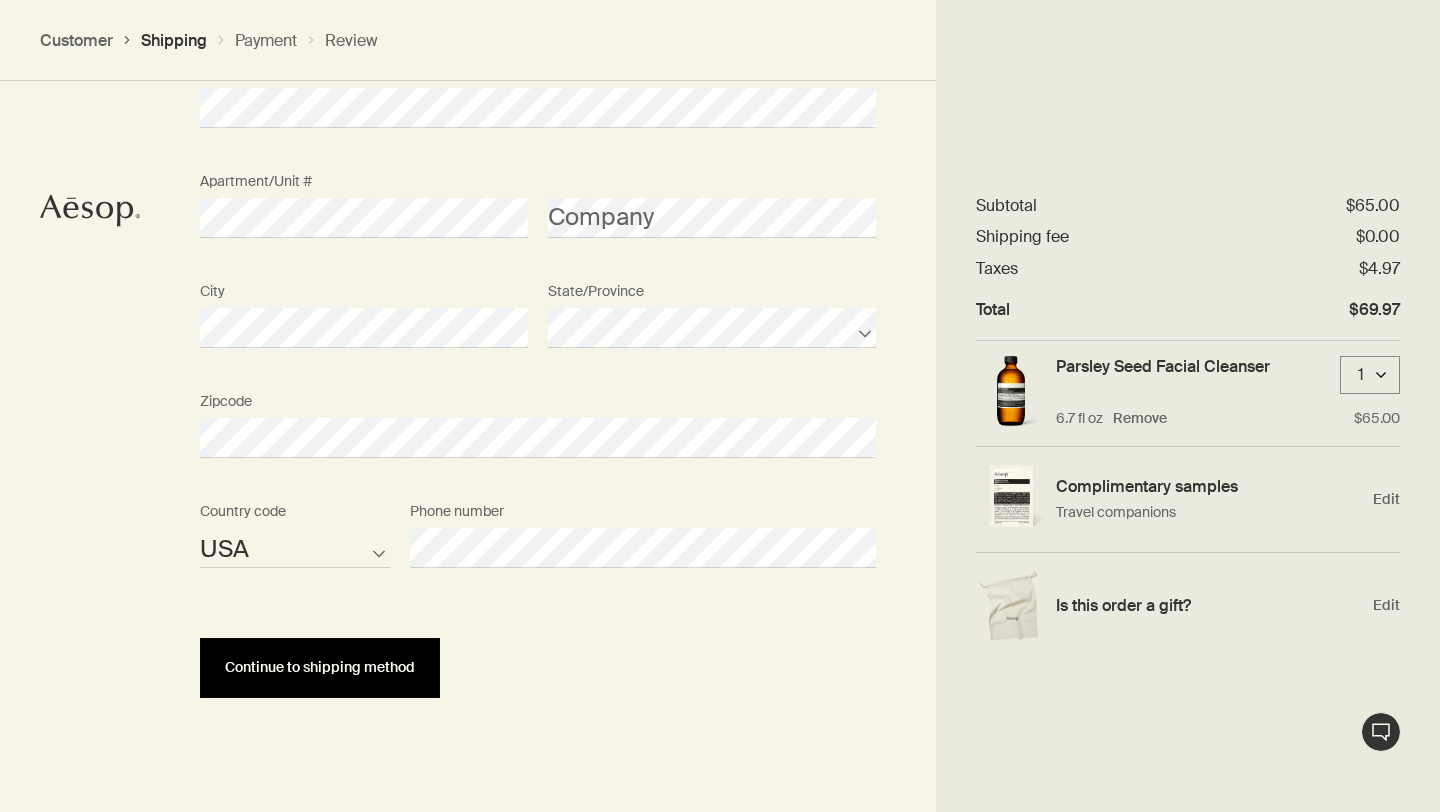 click on "Continue to shipping method" at bounding box center (320, 667) 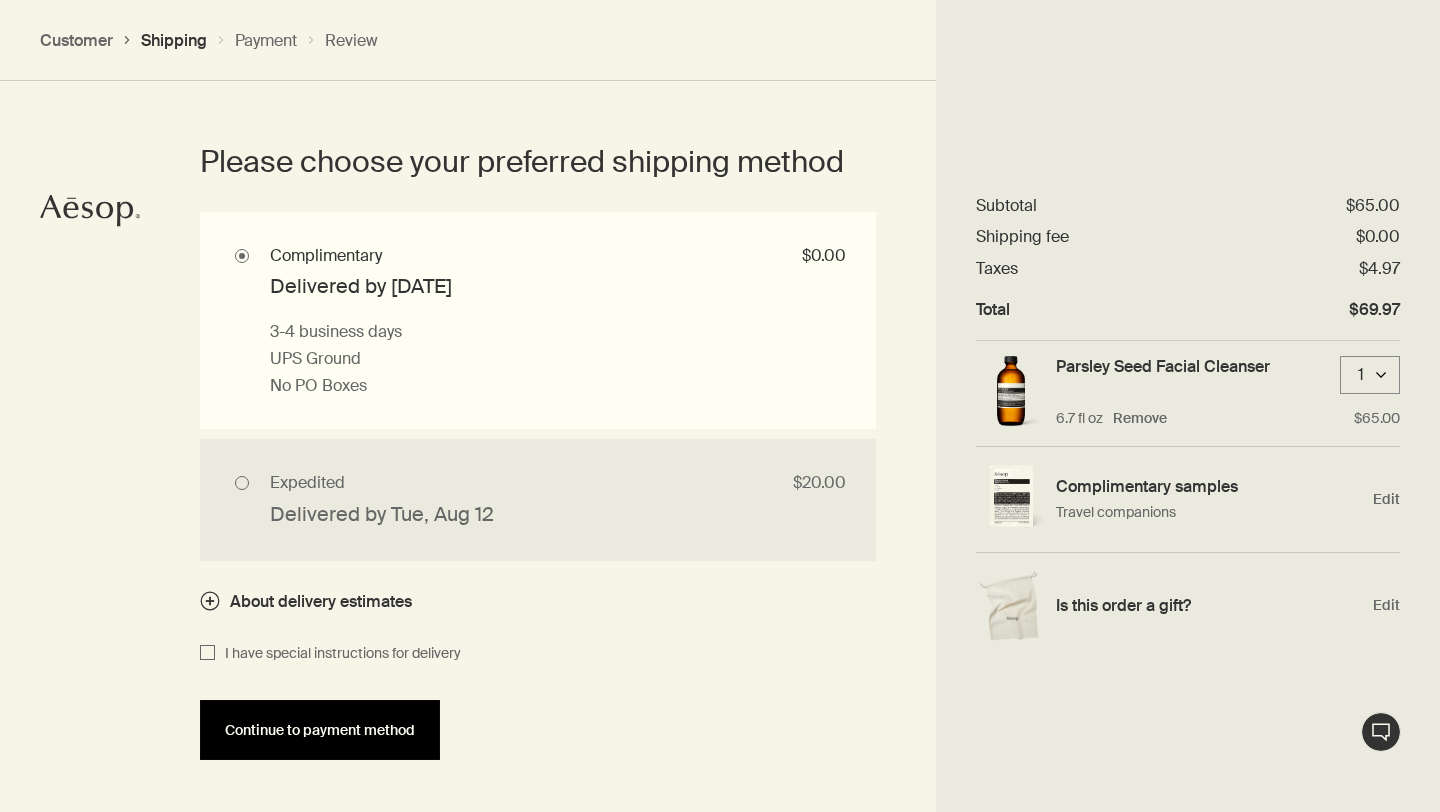 scroll, scrollTop: 1797, scrollLeft: 0, axis: vertical 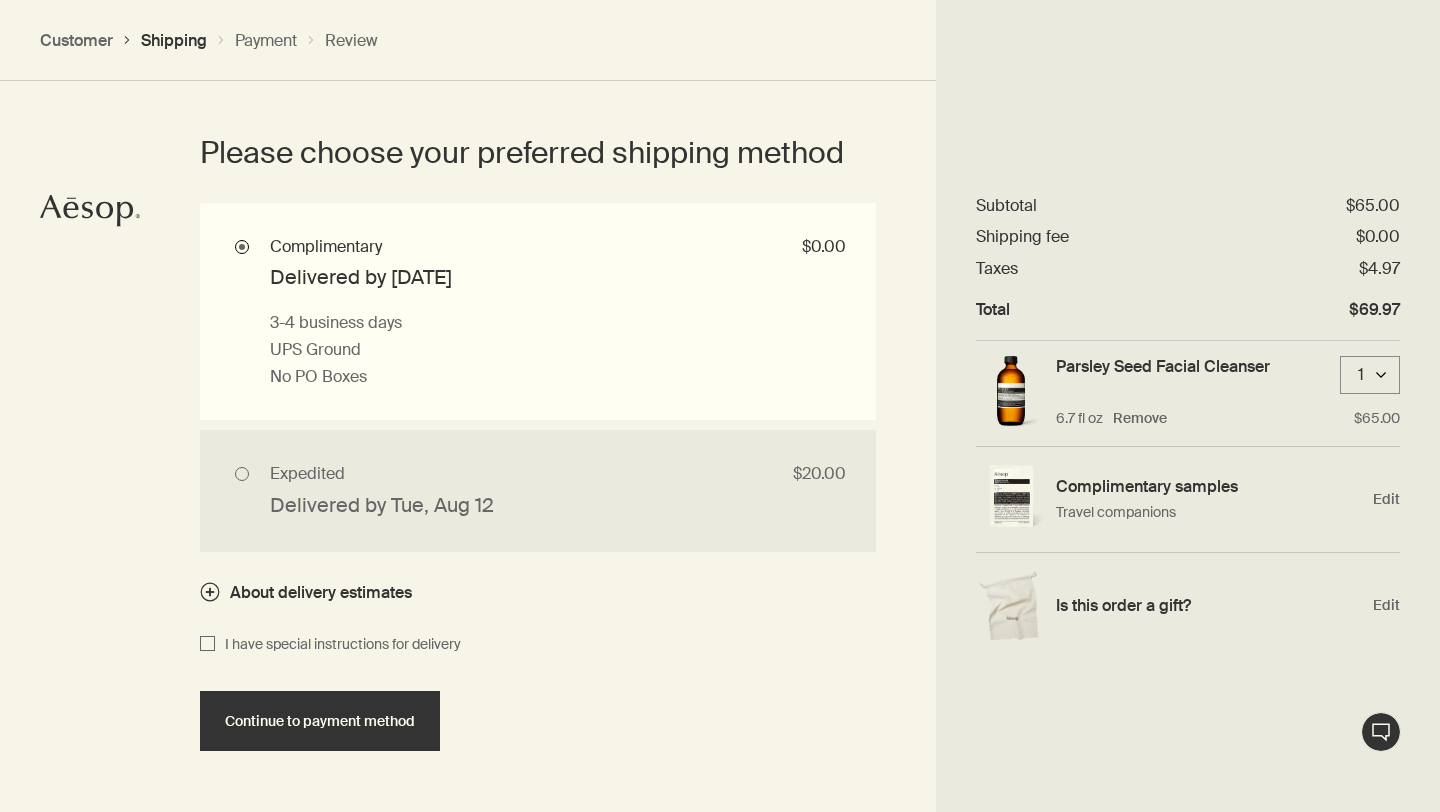 click on "Complimentary $0.00 Delivered by Fri, Aug 15 3-4 business days UPS Ground No PO Boxes" at bounding box center [538, 312] 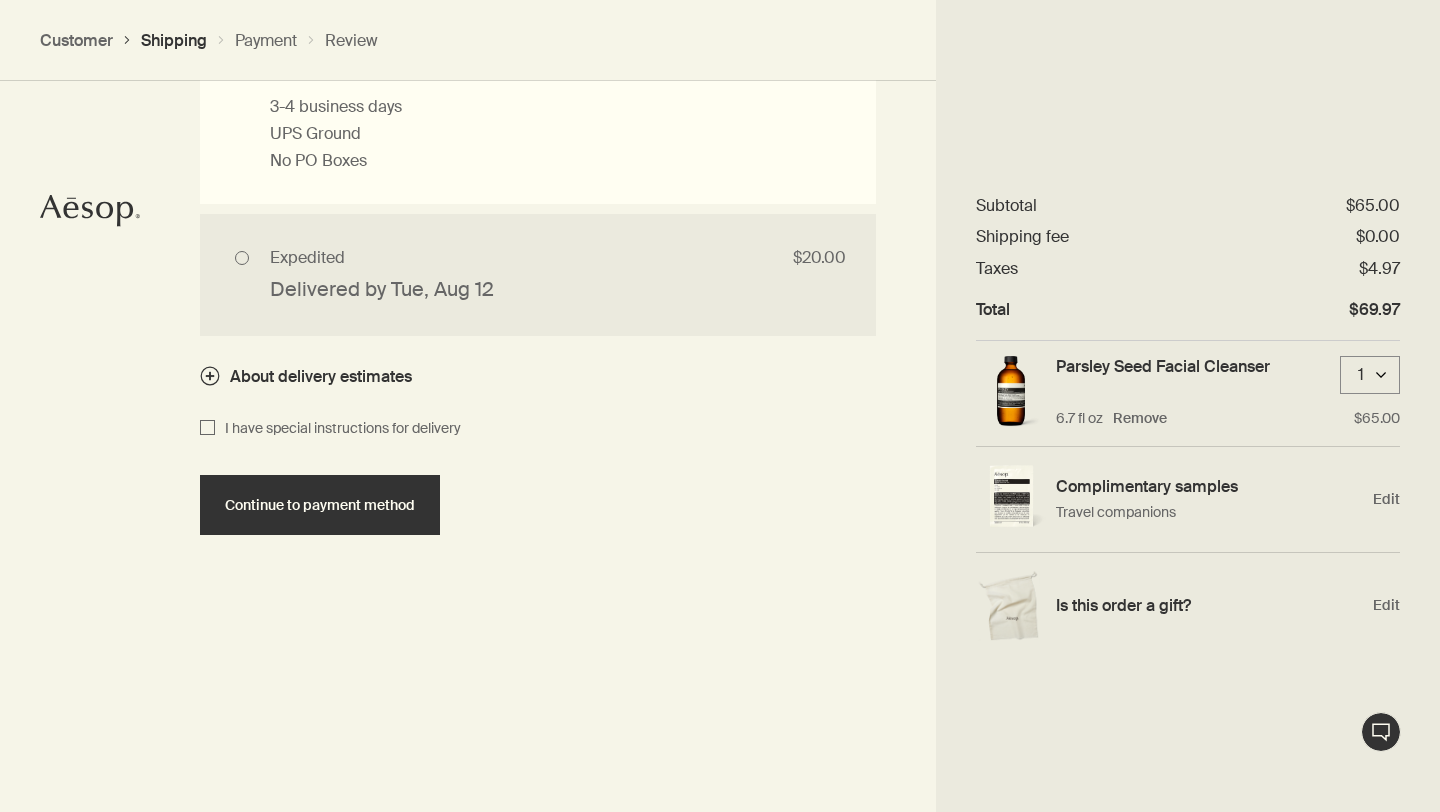 scroll, scrollTop: 2032, scrollLeft: 0, axis: vertical 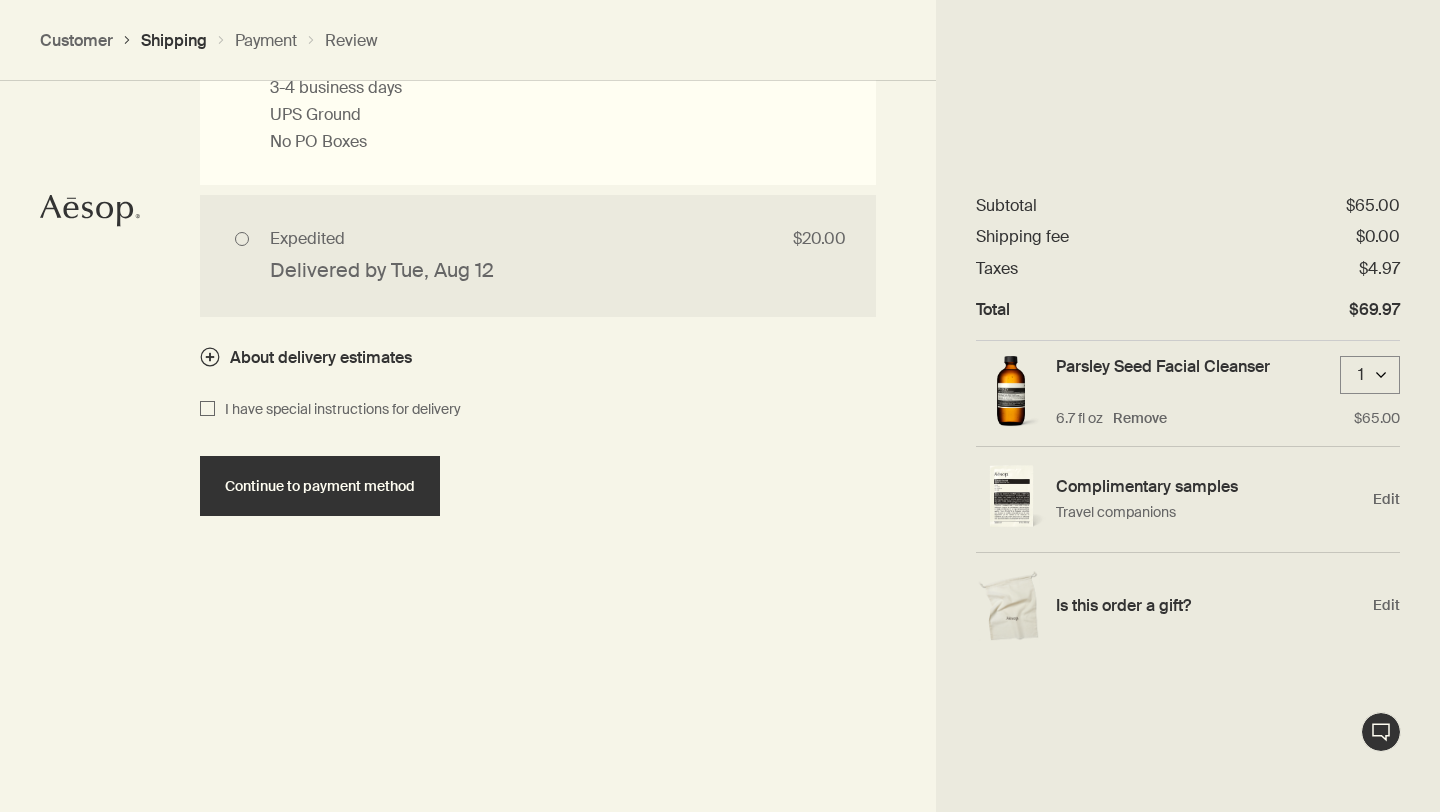 click 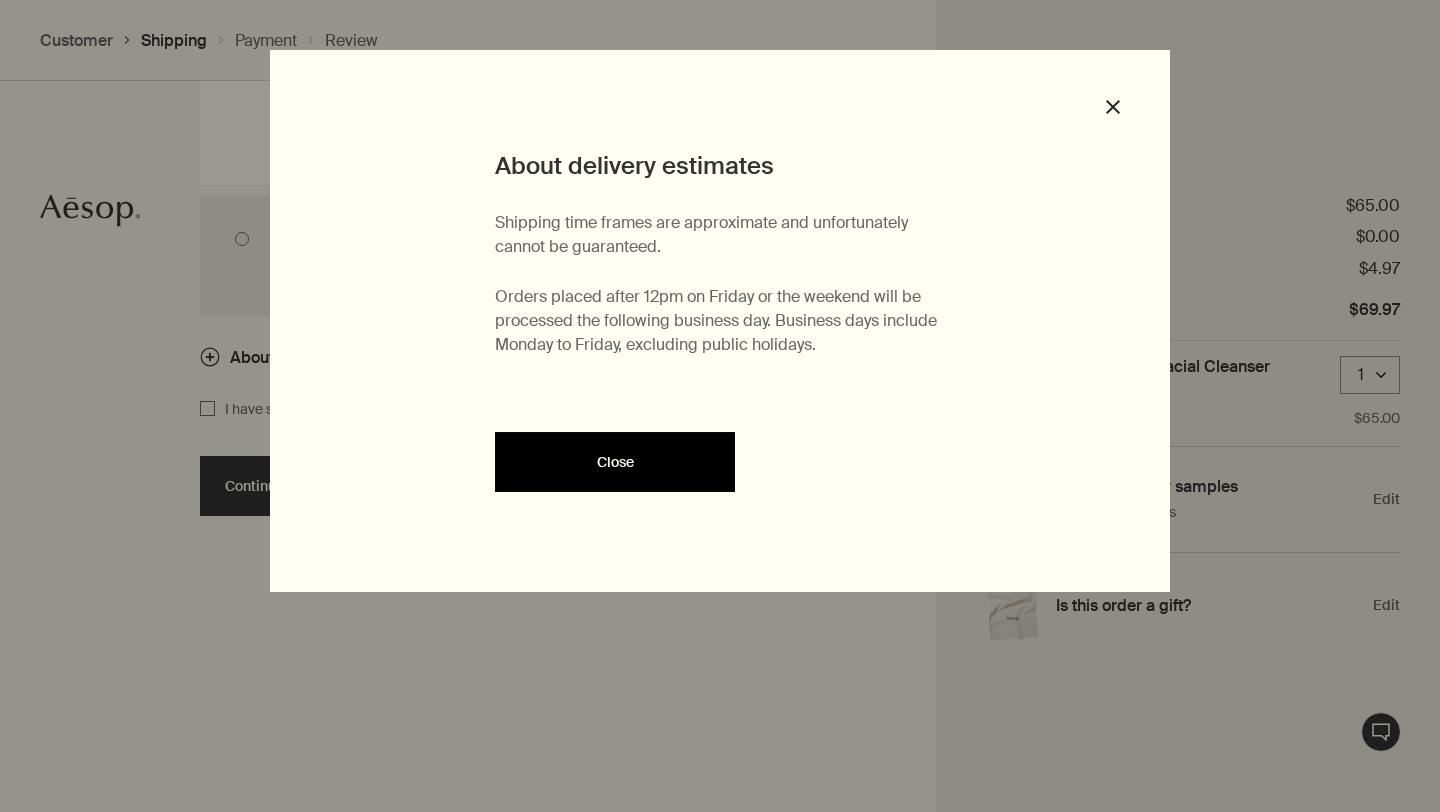 click on "Close" at bounding box center [615, 462] 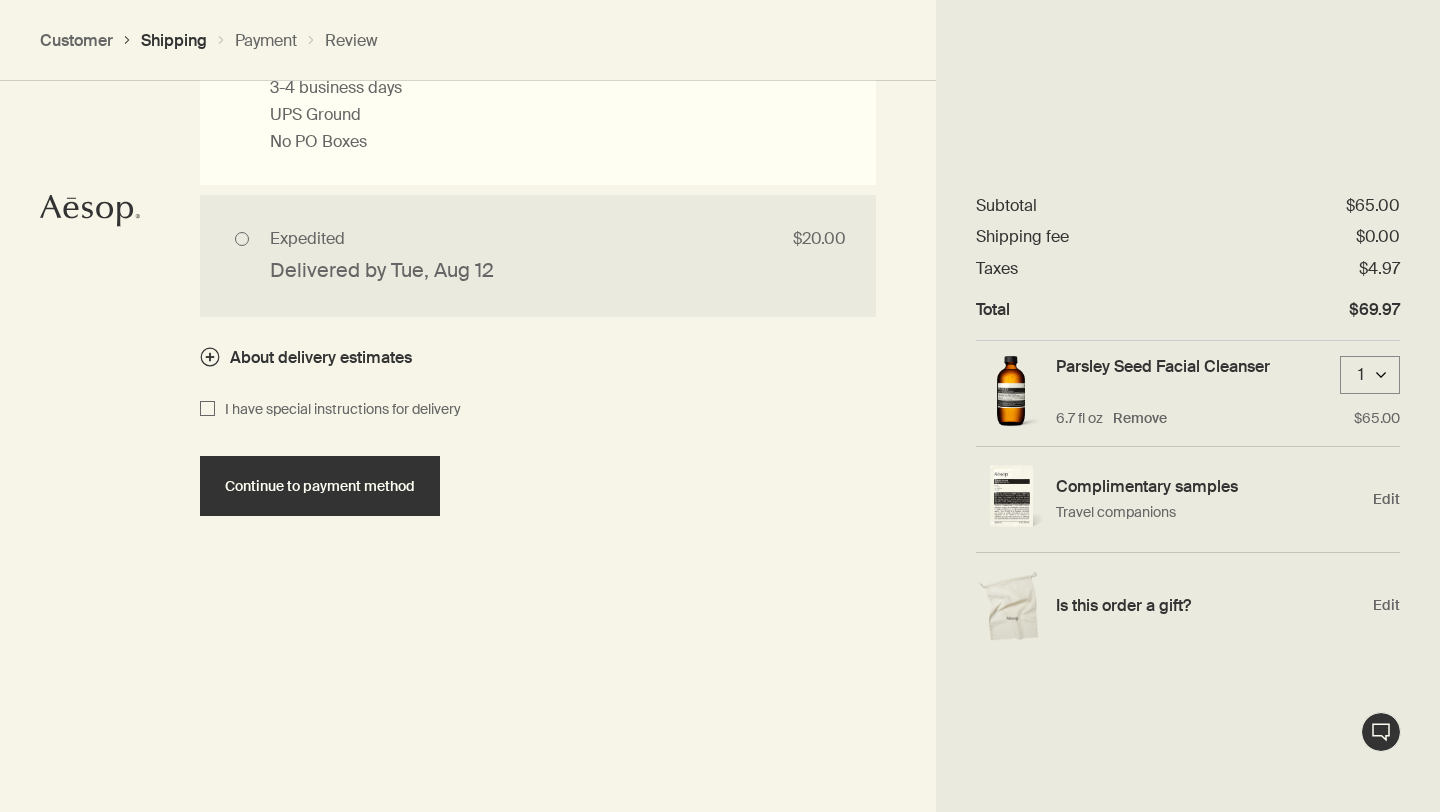 click on "I have special instructions for delivery" at bounding box center [338, 410] 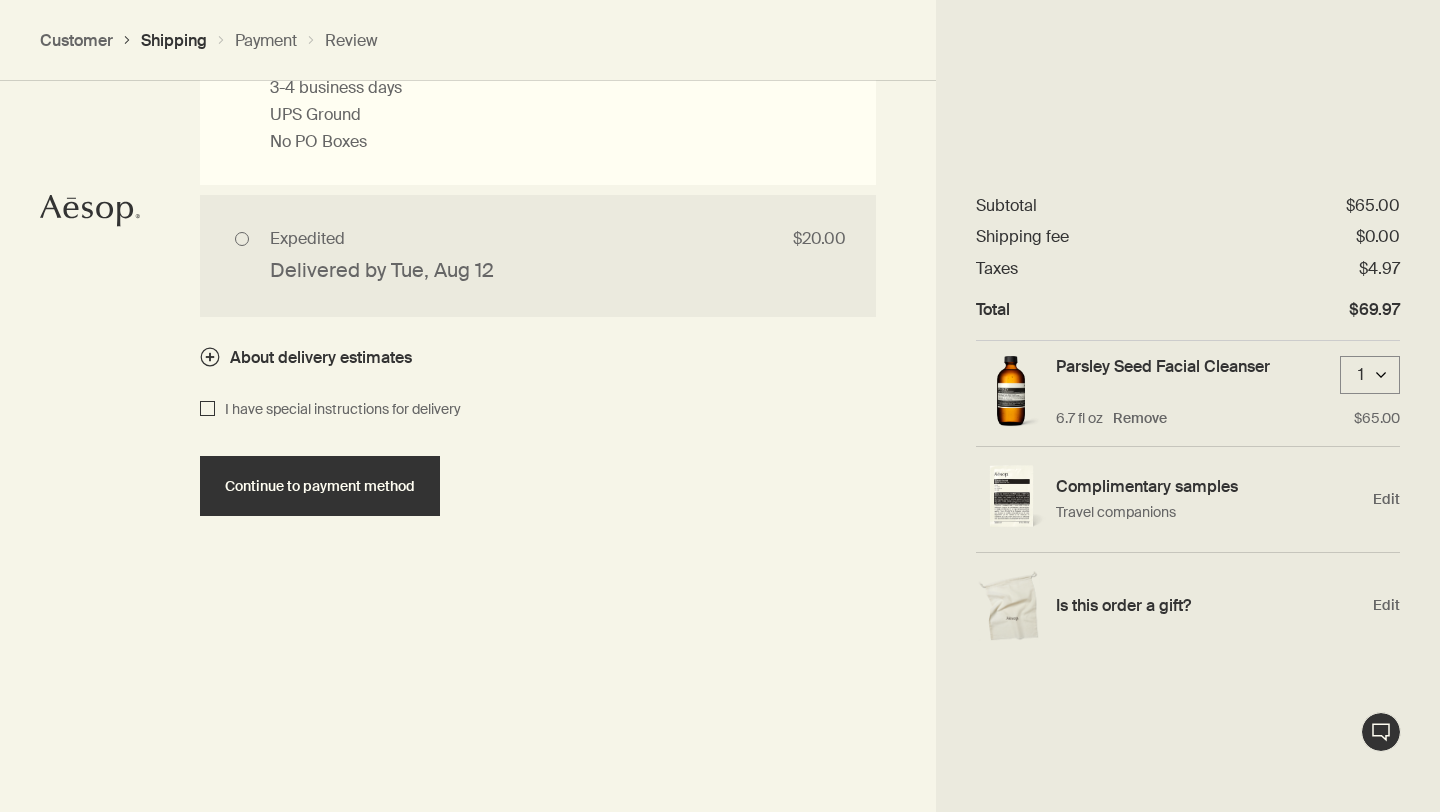 click on "I have special instructions for delivery" at bounding box center [207, 410] 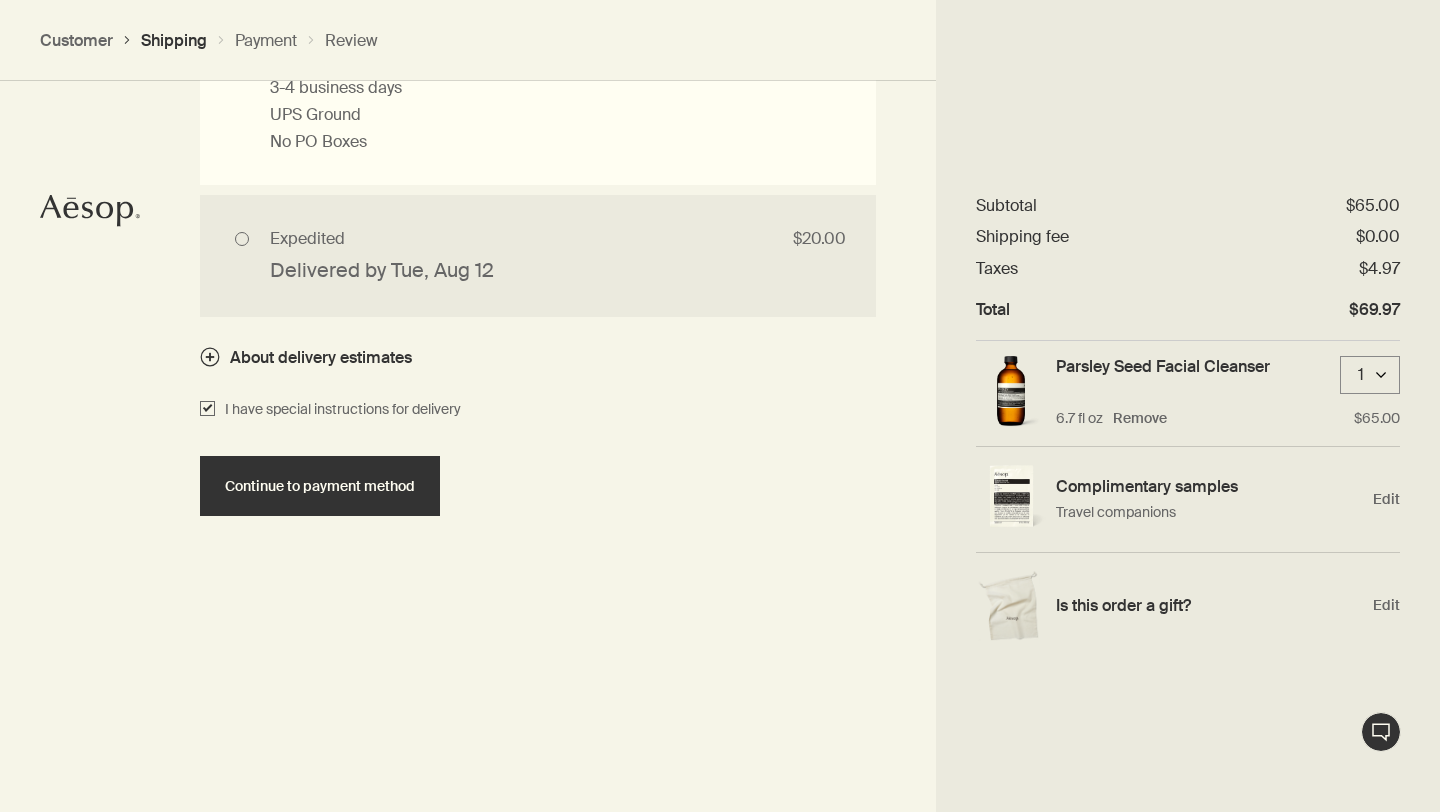 checkbox on "true" 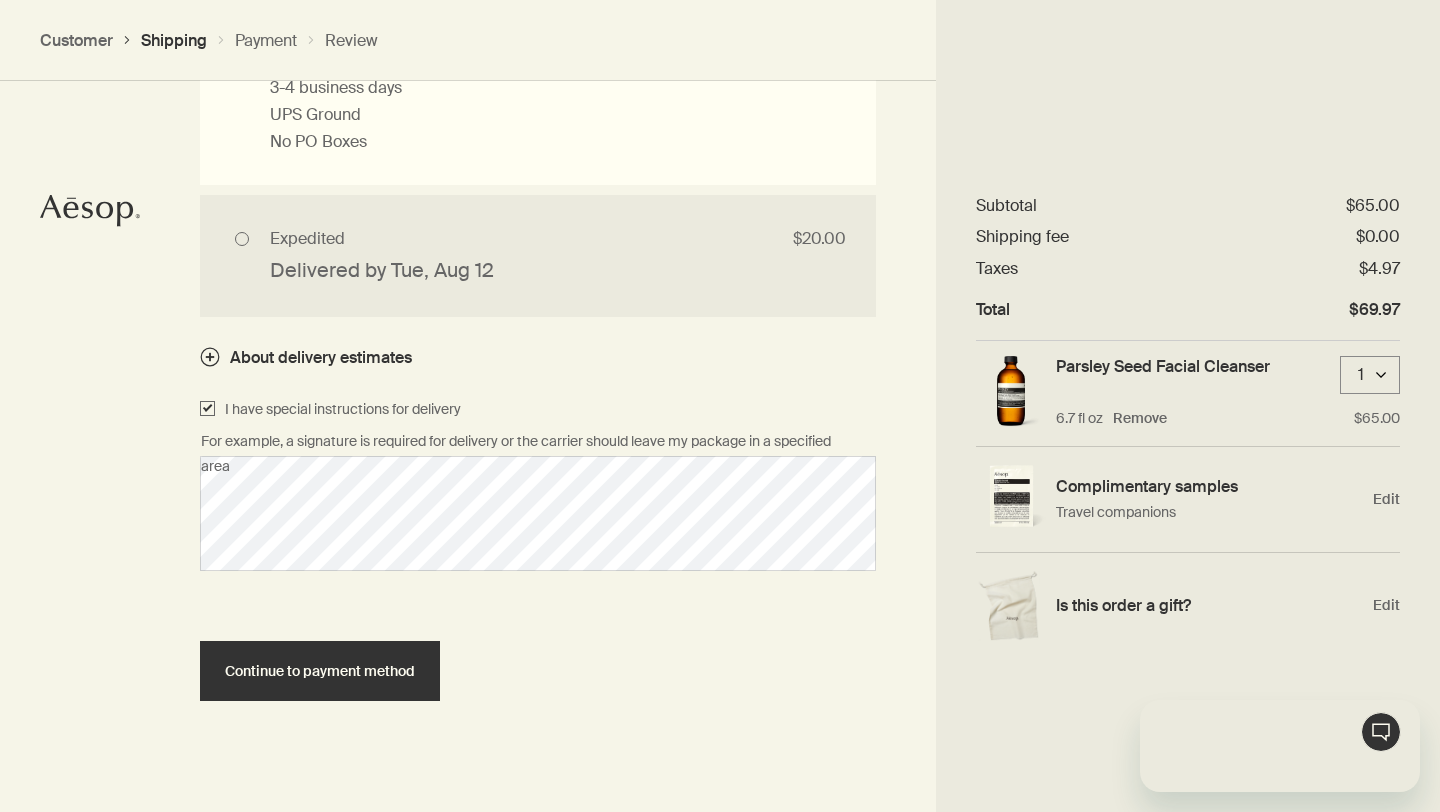 scroll, scrollTop: 0, scrollLeft: 0, axis: both 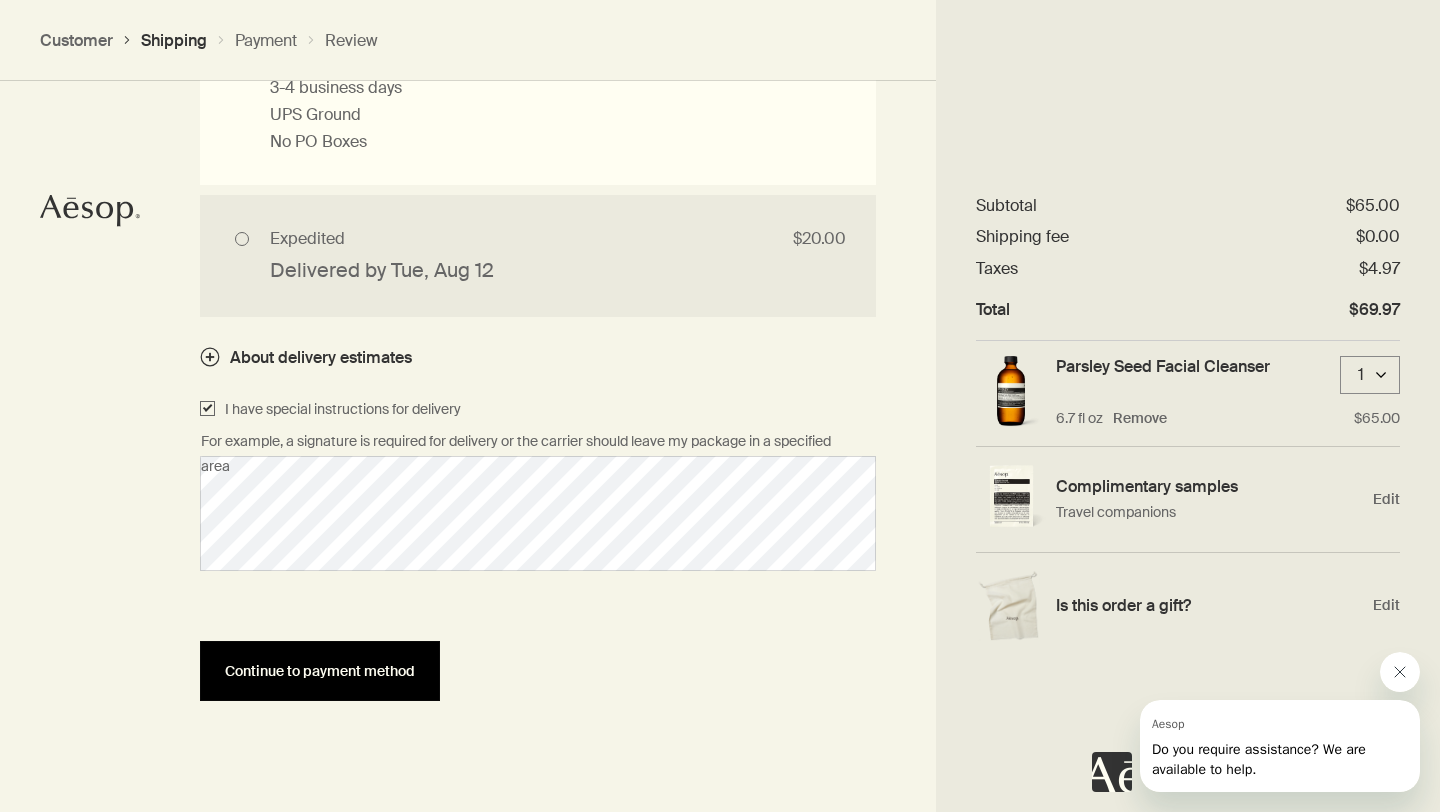 click on "Continue to payment method" at bounding box center [320, 671] 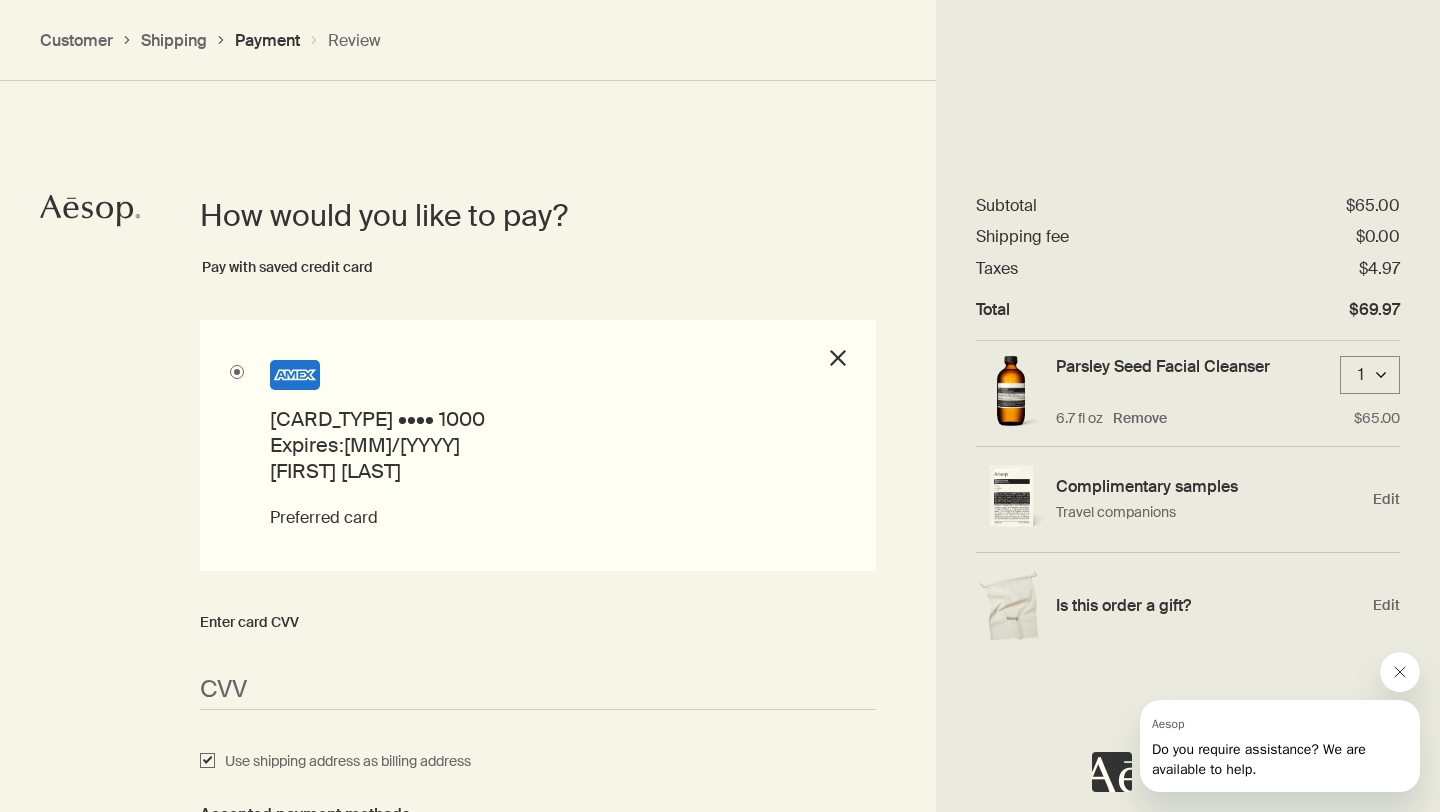 scroll, scrollTop: 1491, scrollLeft: 0, axis: vertical 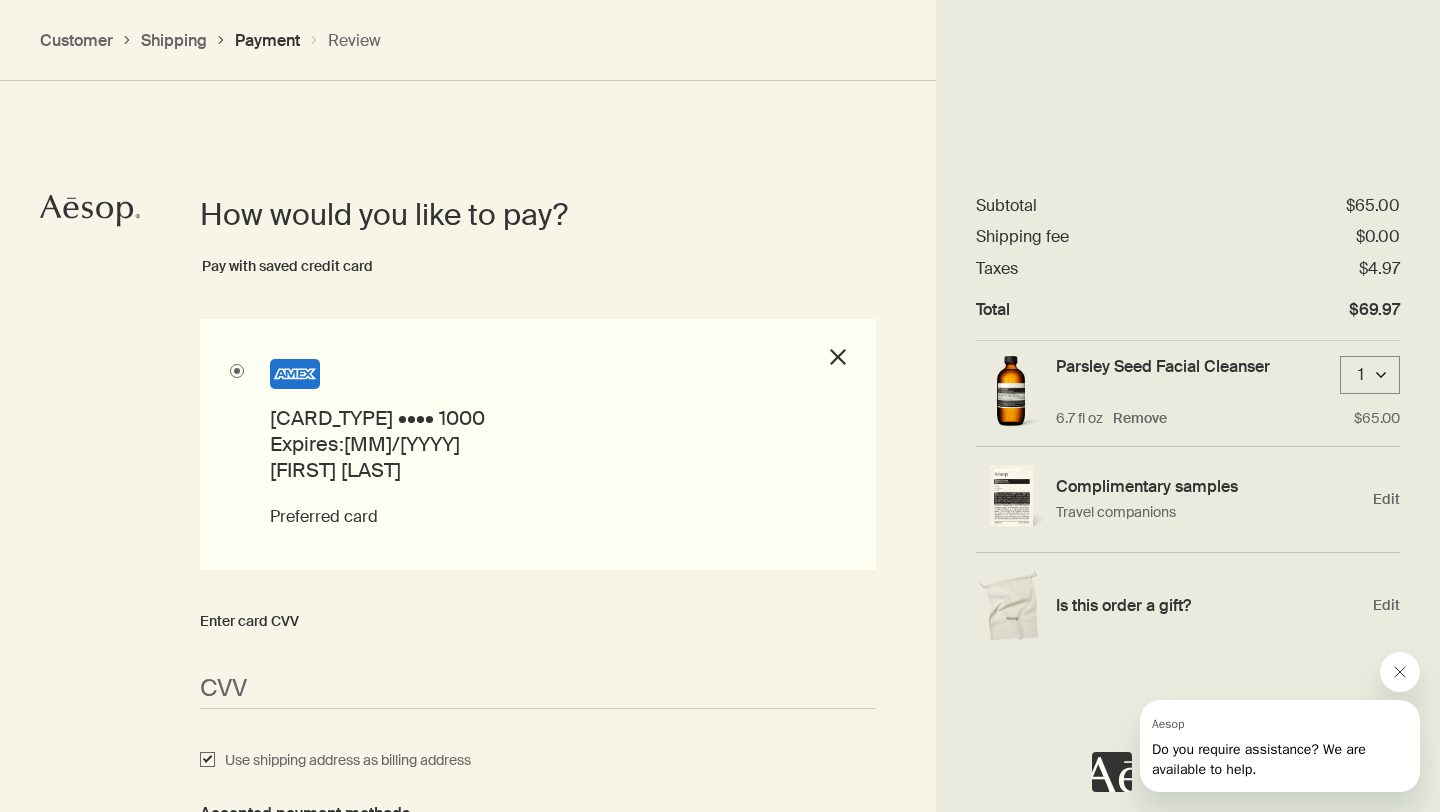 click on "close" at bounding box center (838, 360) 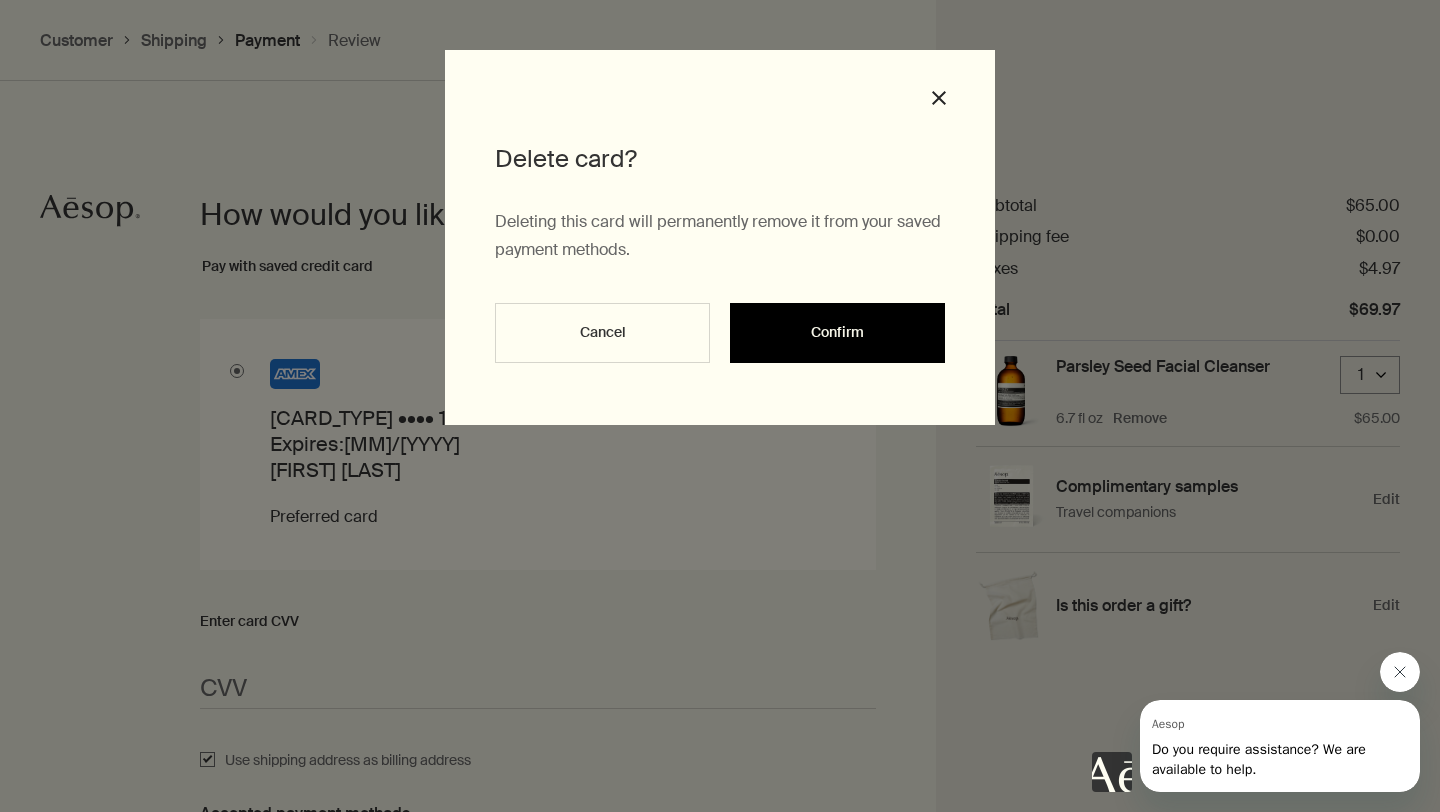 click on "Confirm" at bounding box center (837, 333) 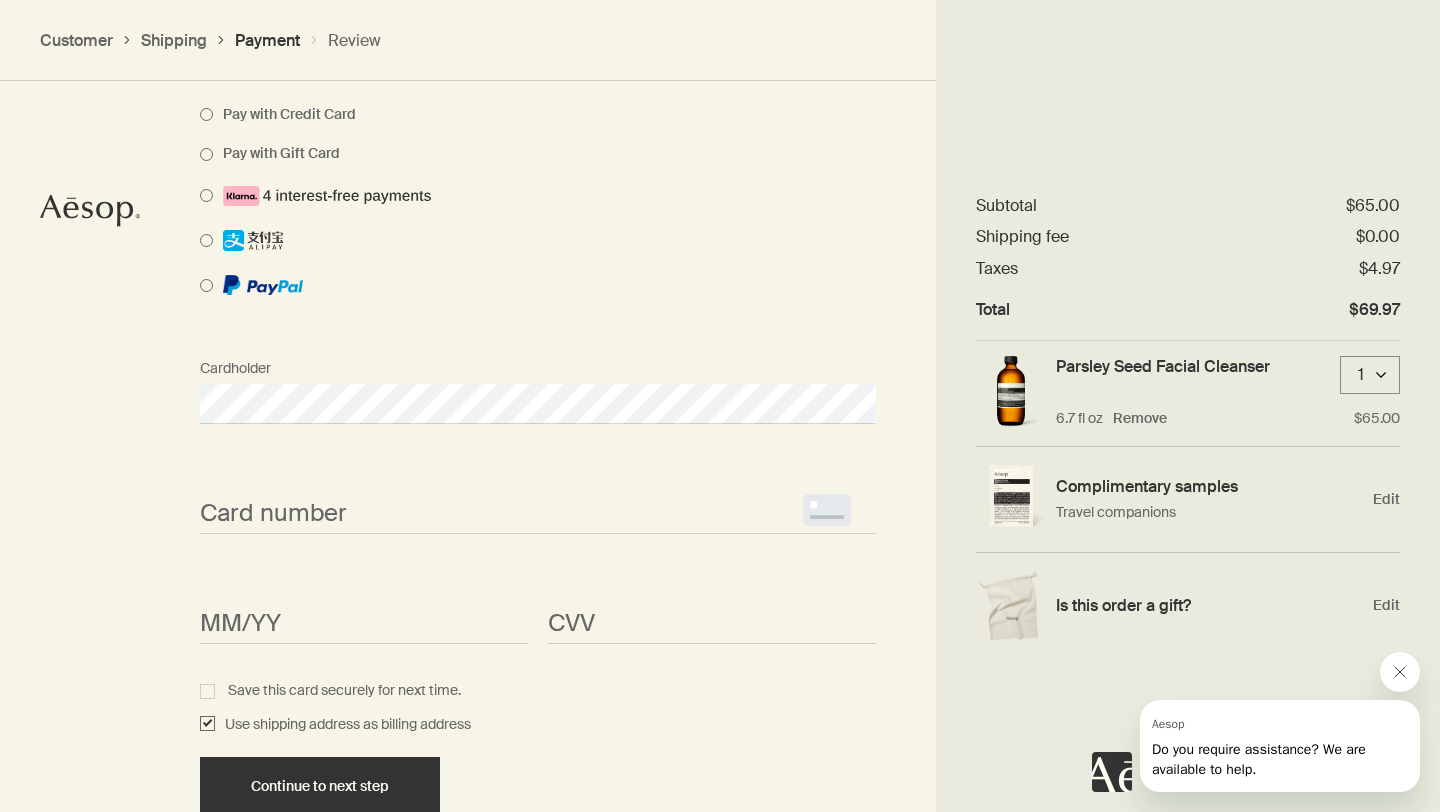 scroll, scrollTop: 1807, scrollLeft: 0, axis: vertical 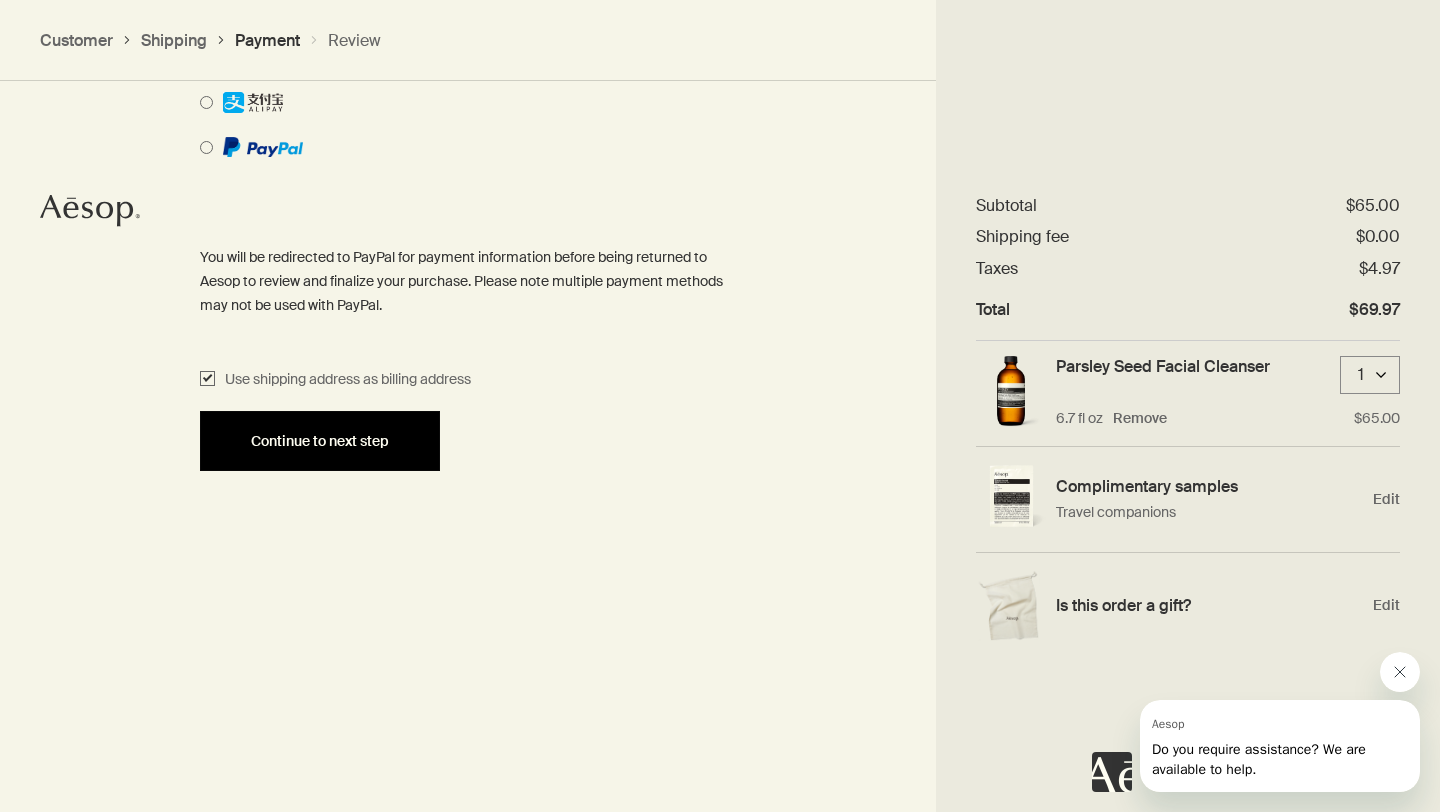 click on "Continue to next step" at bounding box center (320, 441) 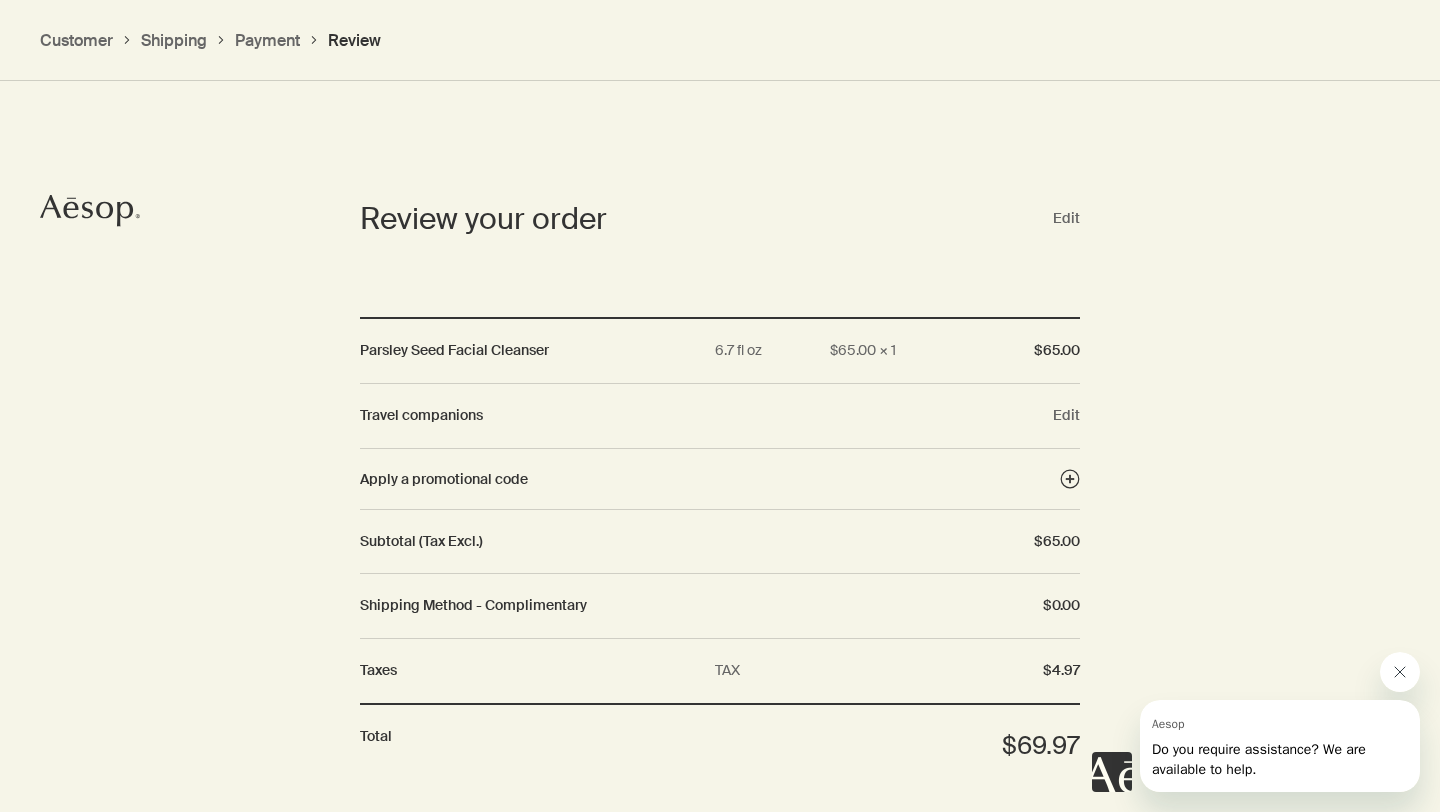 scroll, scrollTop: 1847, scrollLeft: 0, axis: vertical 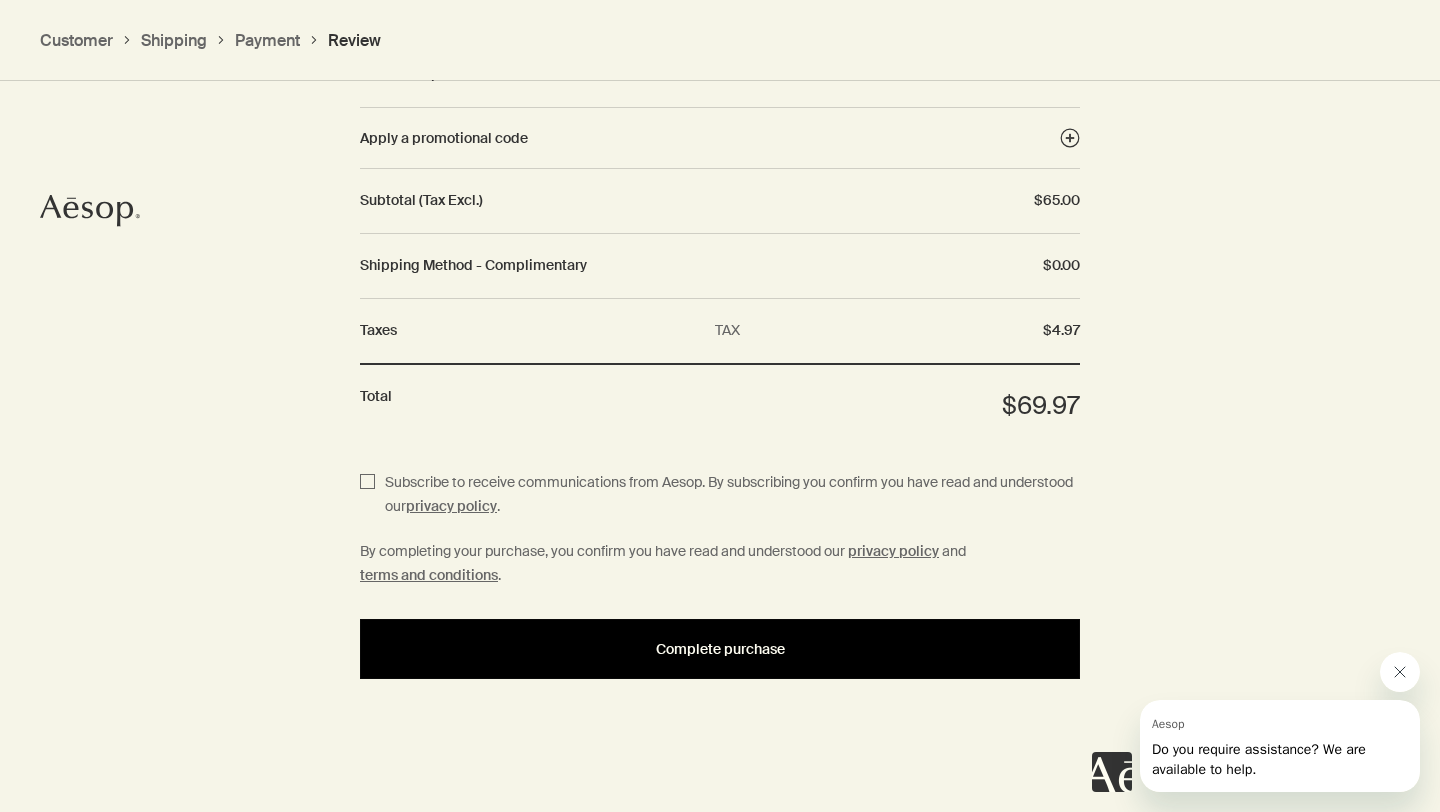 click on "Complete purchase" at bounding box center [720, 649] 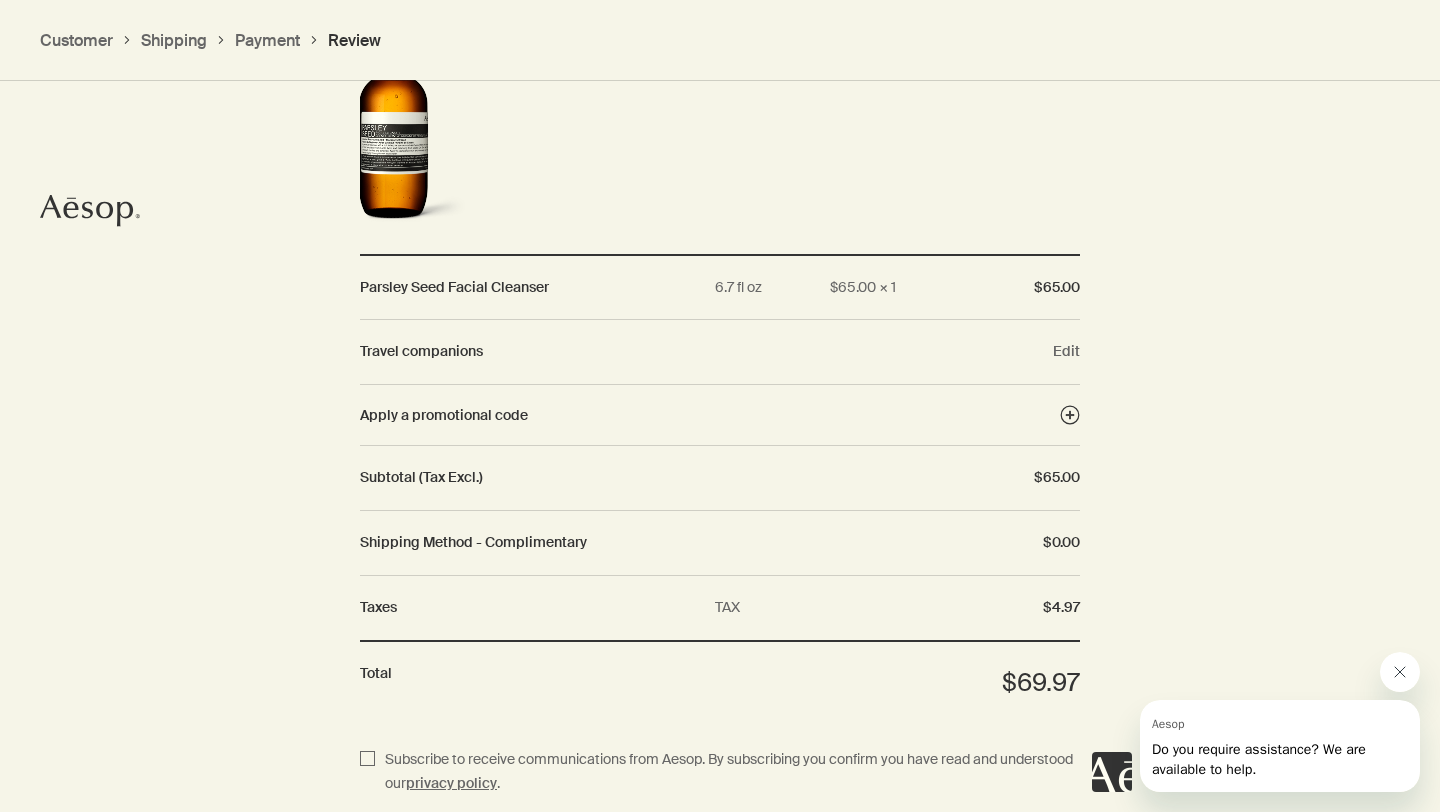 scroll, scrollTop: 2074, scrollLeft: 0, axis: vertical 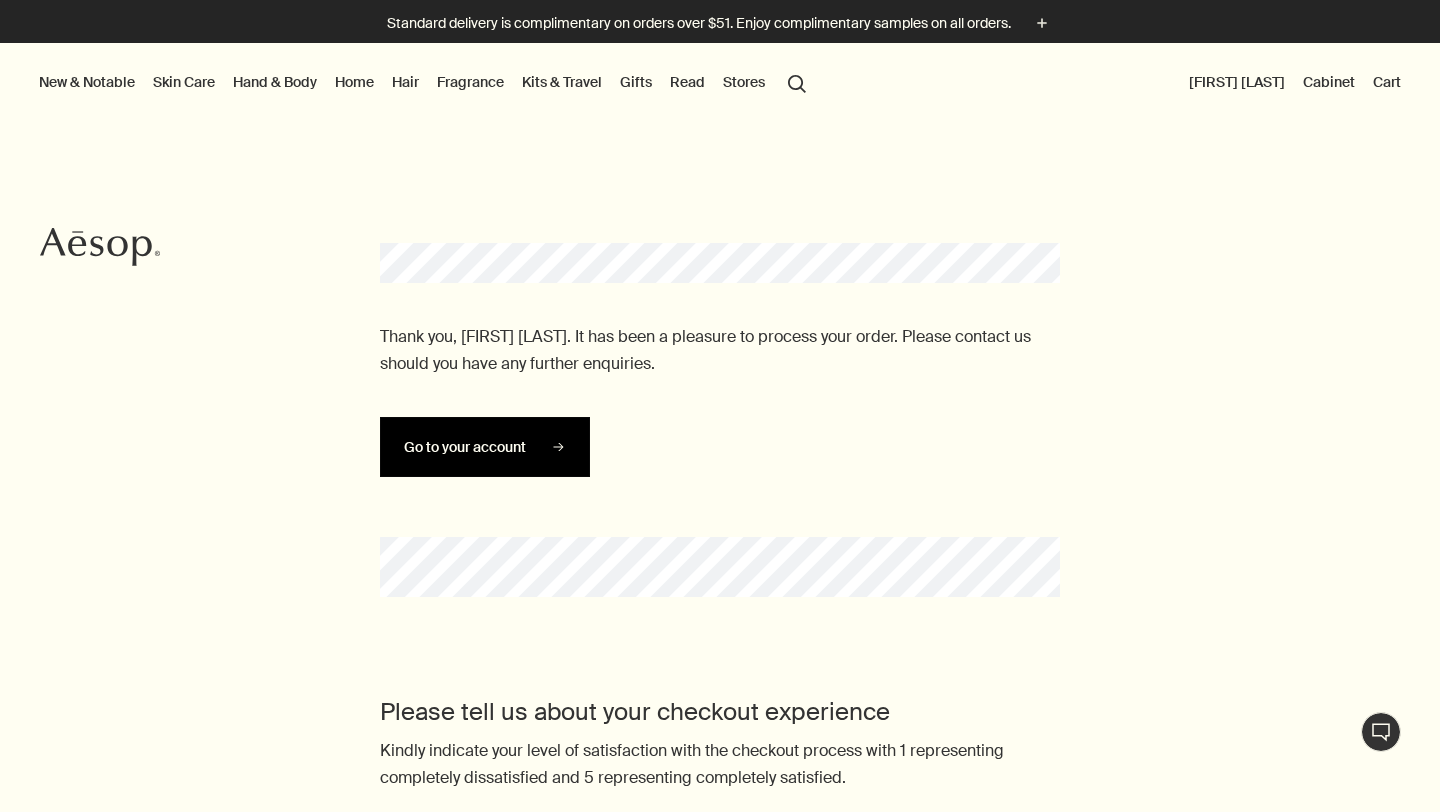 click on "Go to your account" at bounding box center (465, 447) 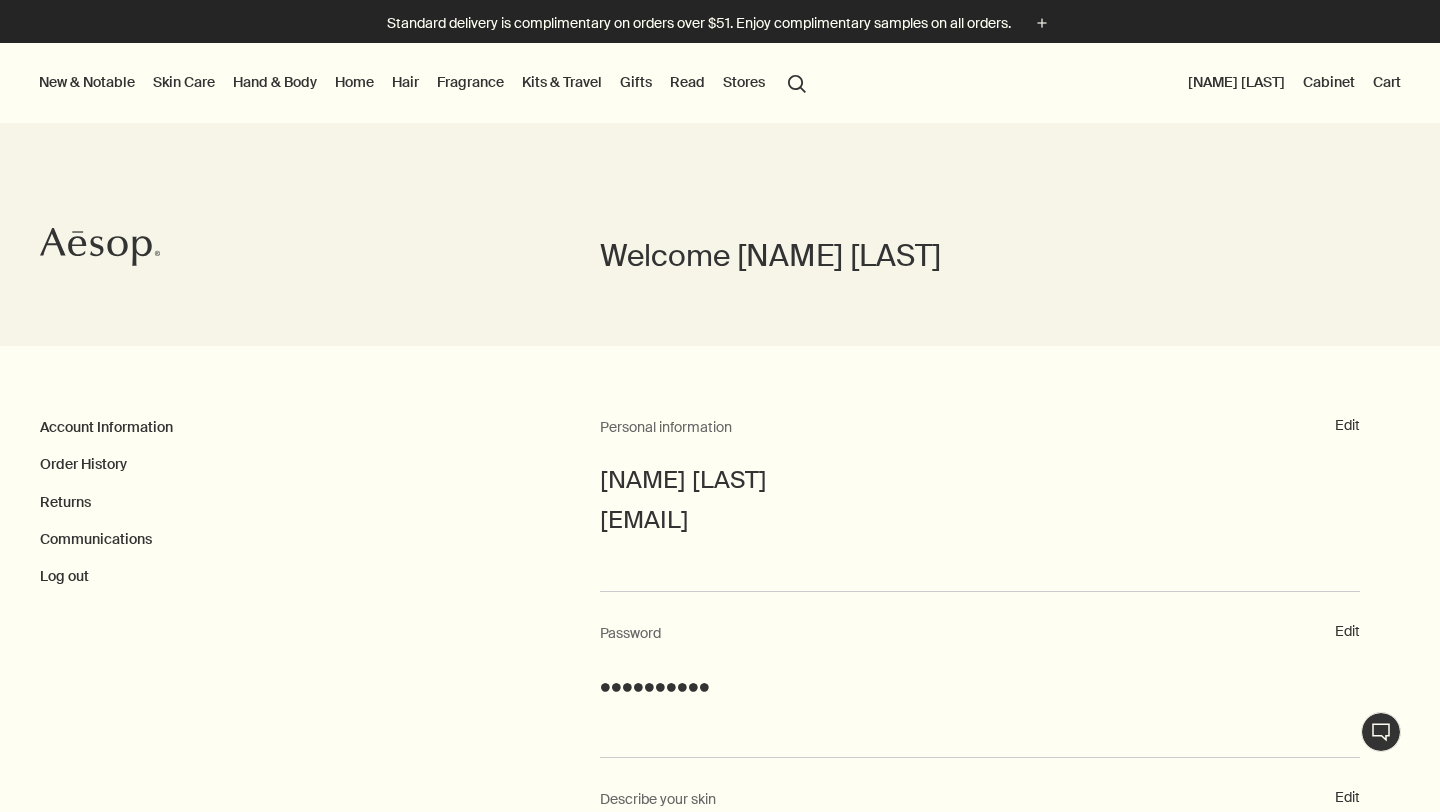 scroll, scrollTop: 0, scrollLeft: 0, axis: both 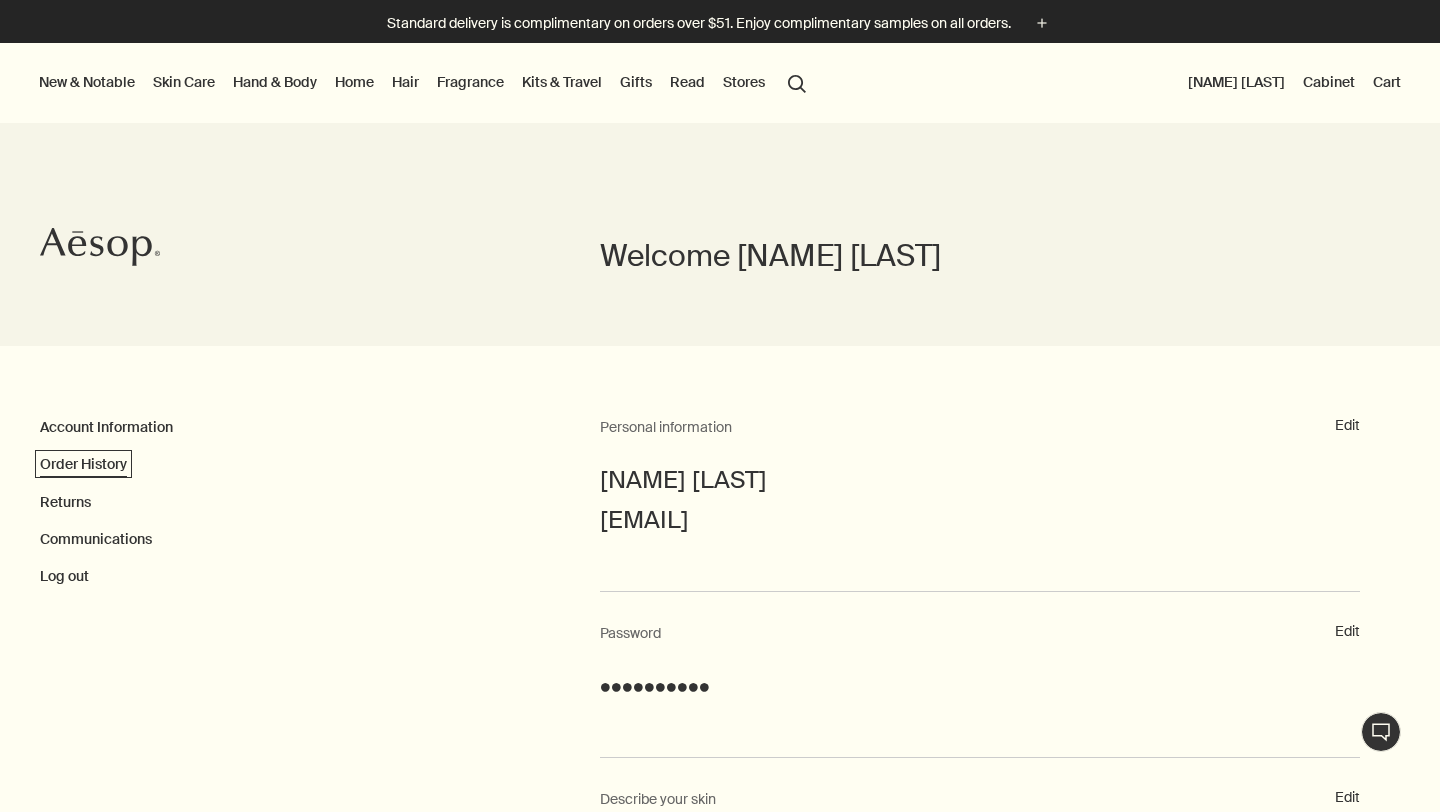 click on "Order History" at bounding box center [83, 464] 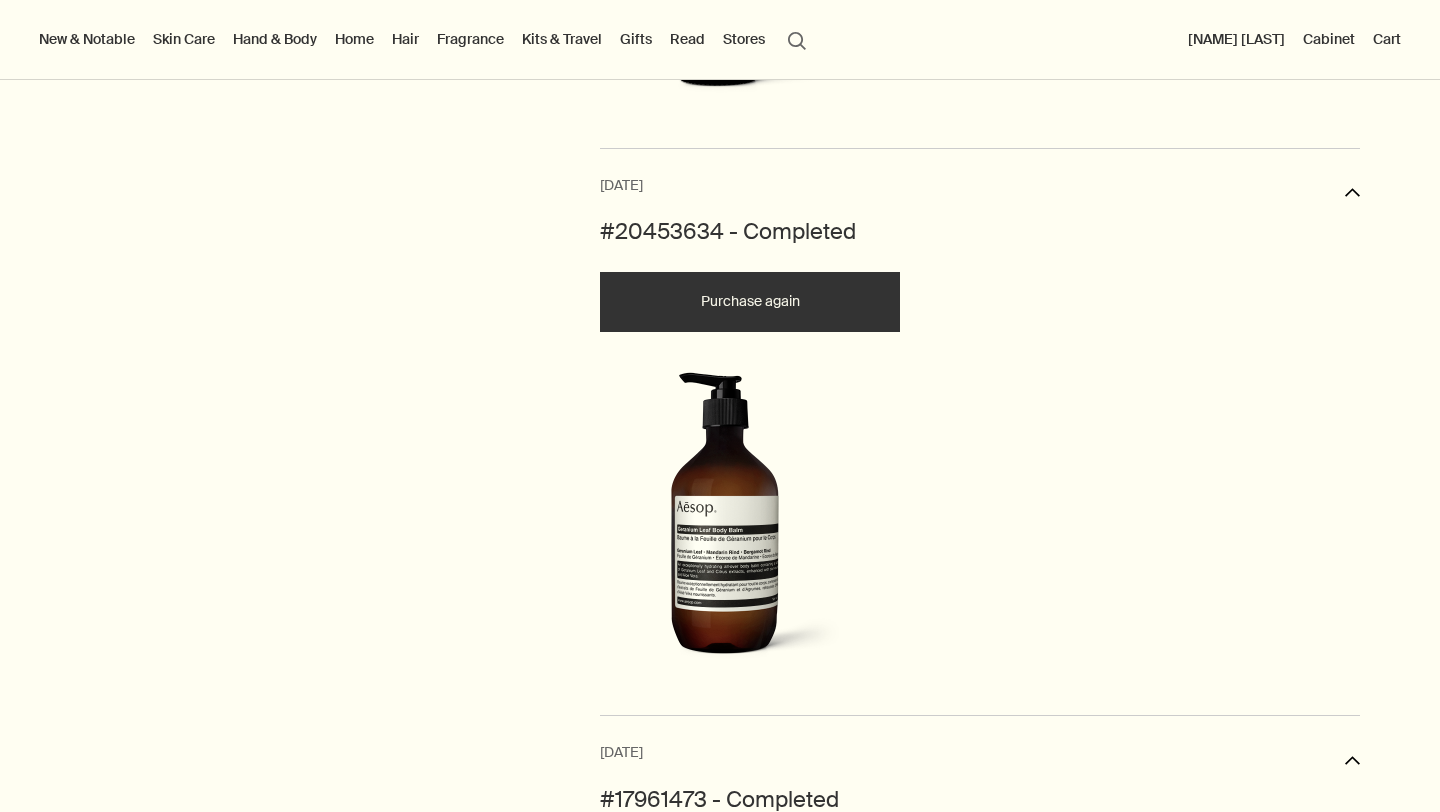 scroll, scrollTop: 0, scrollLeft: 0, axis: both 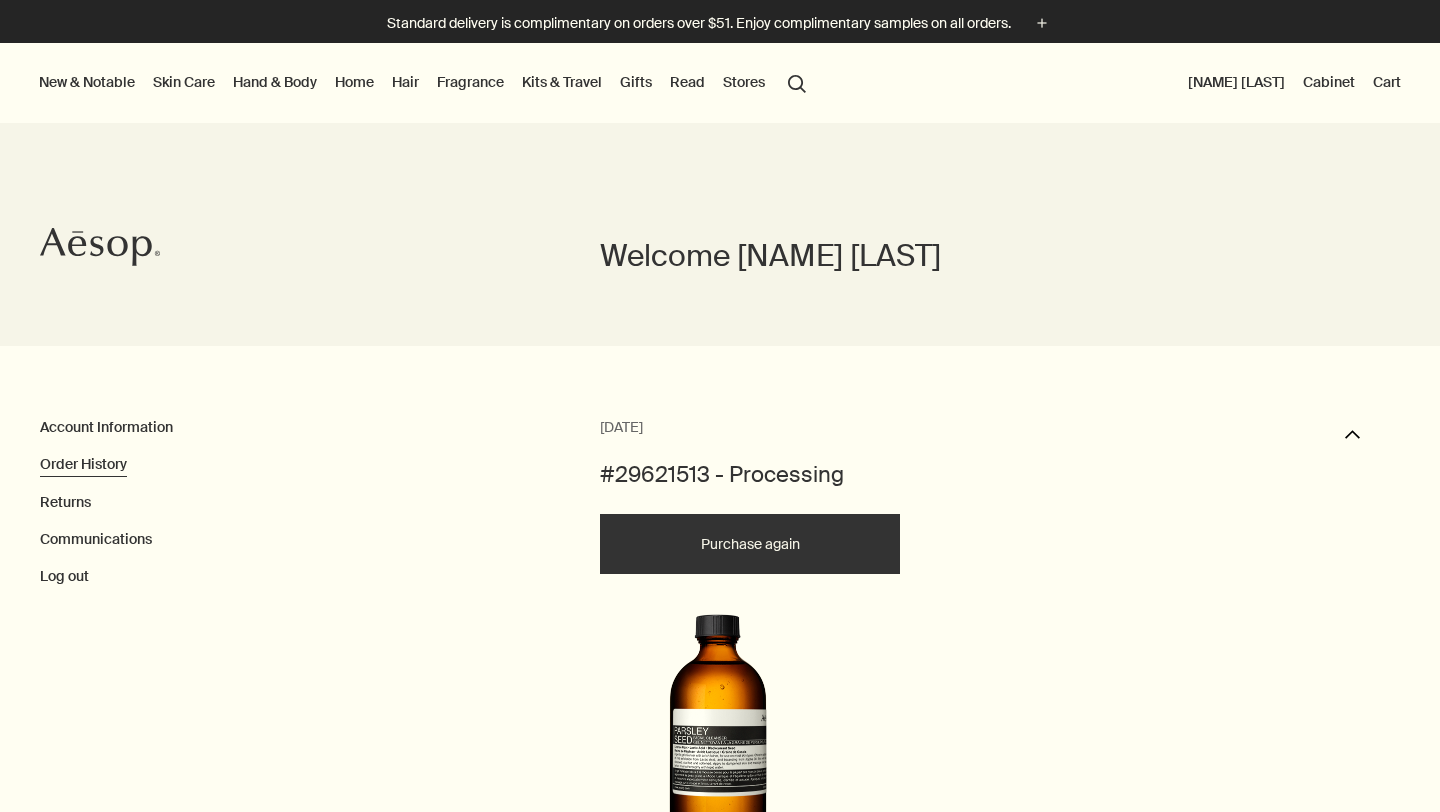 click on "Skin Care" at bounding box center (184, 82) 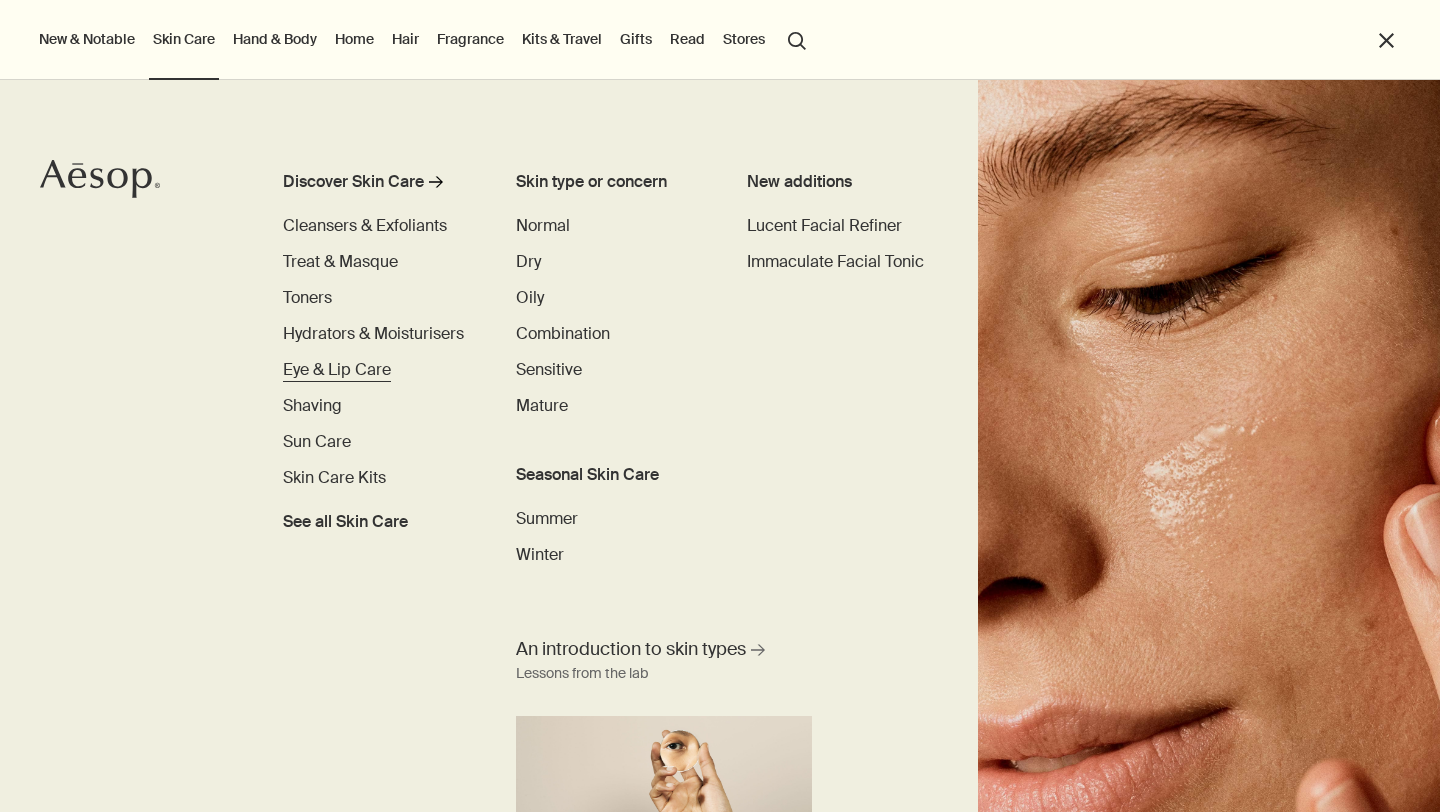 click on "Eye & Lip Care" at bounding box center [337, 369] 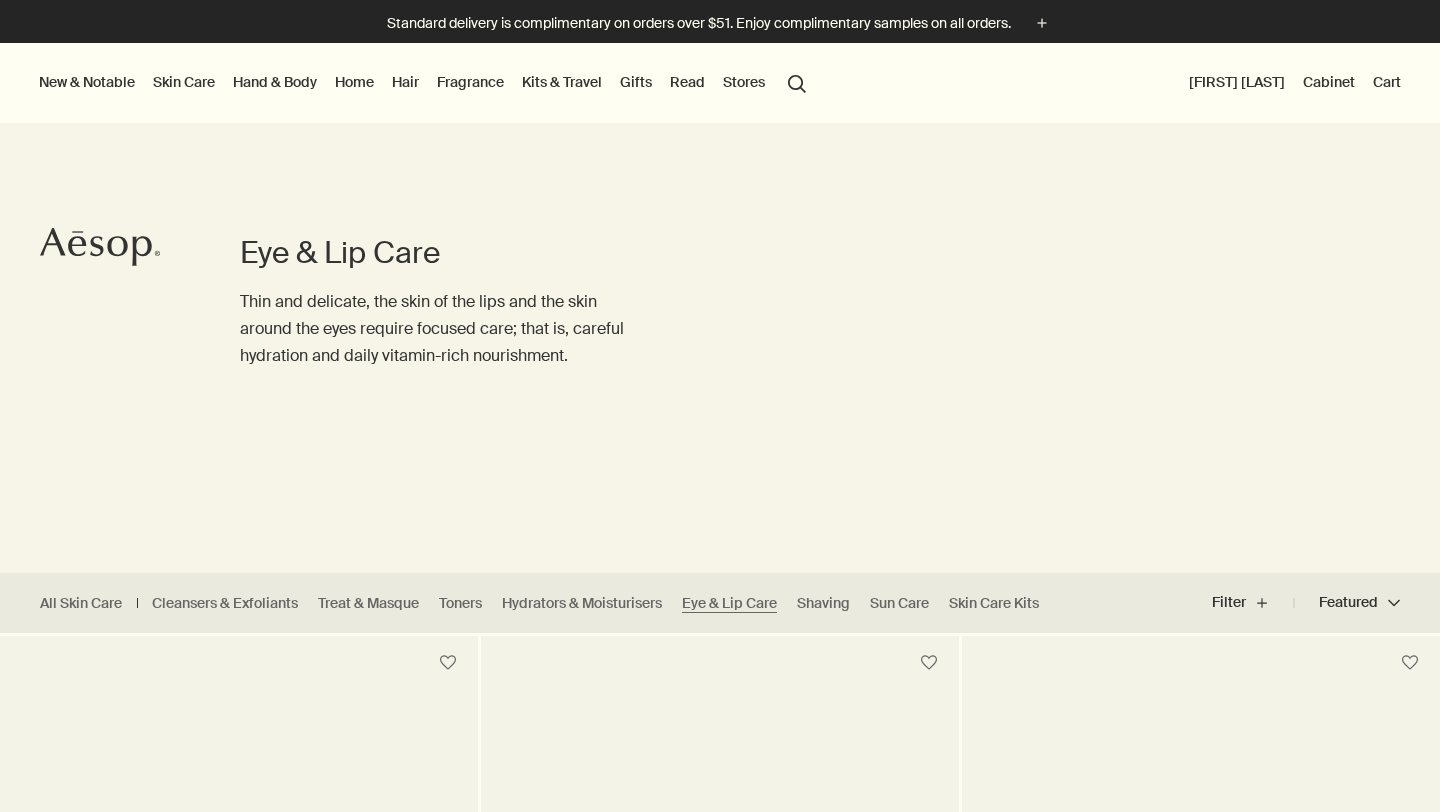 scroll, scrollTop: 0, scrollLeft: 0, axis: both 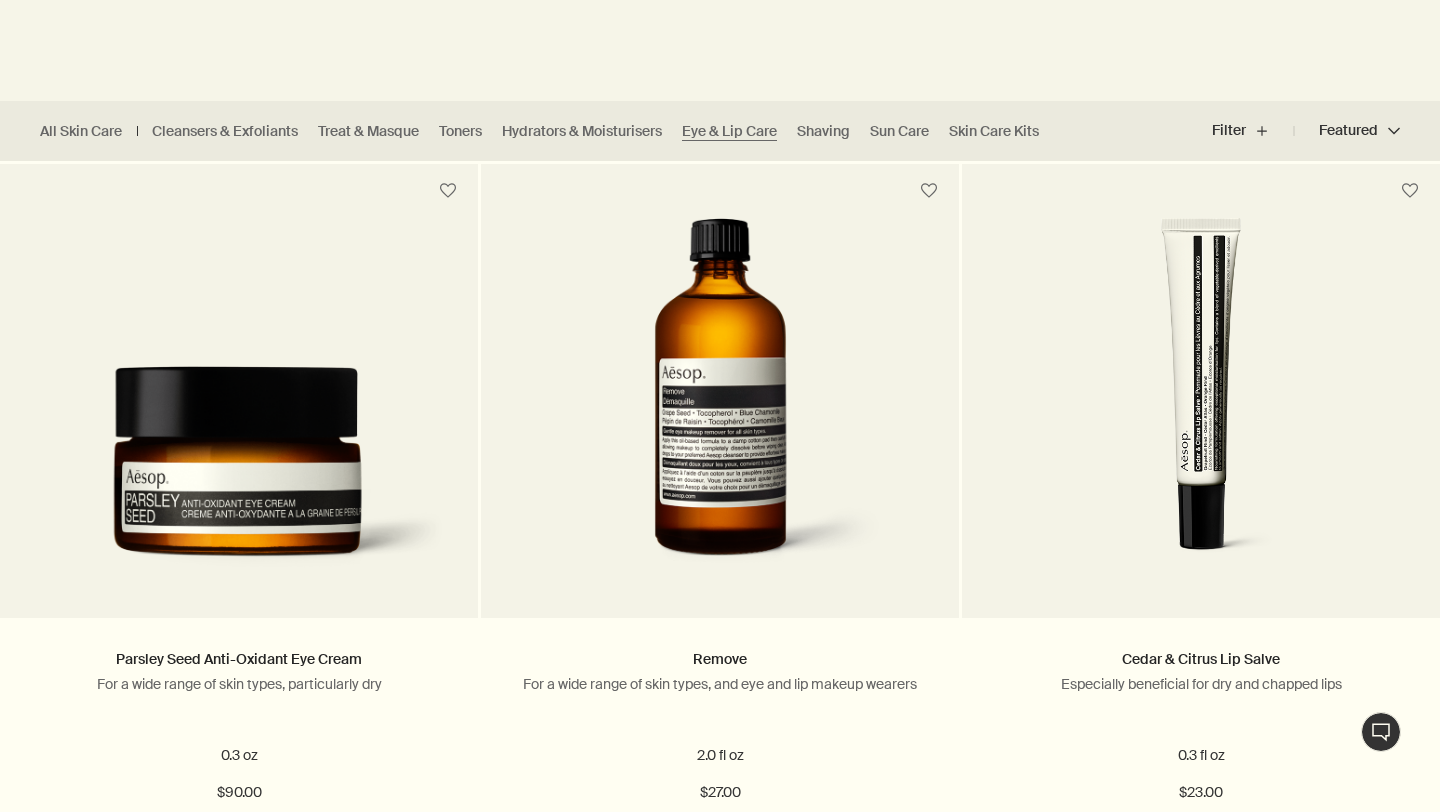 click on "Featured Featured chevron" at bounding box center (1347, 131) 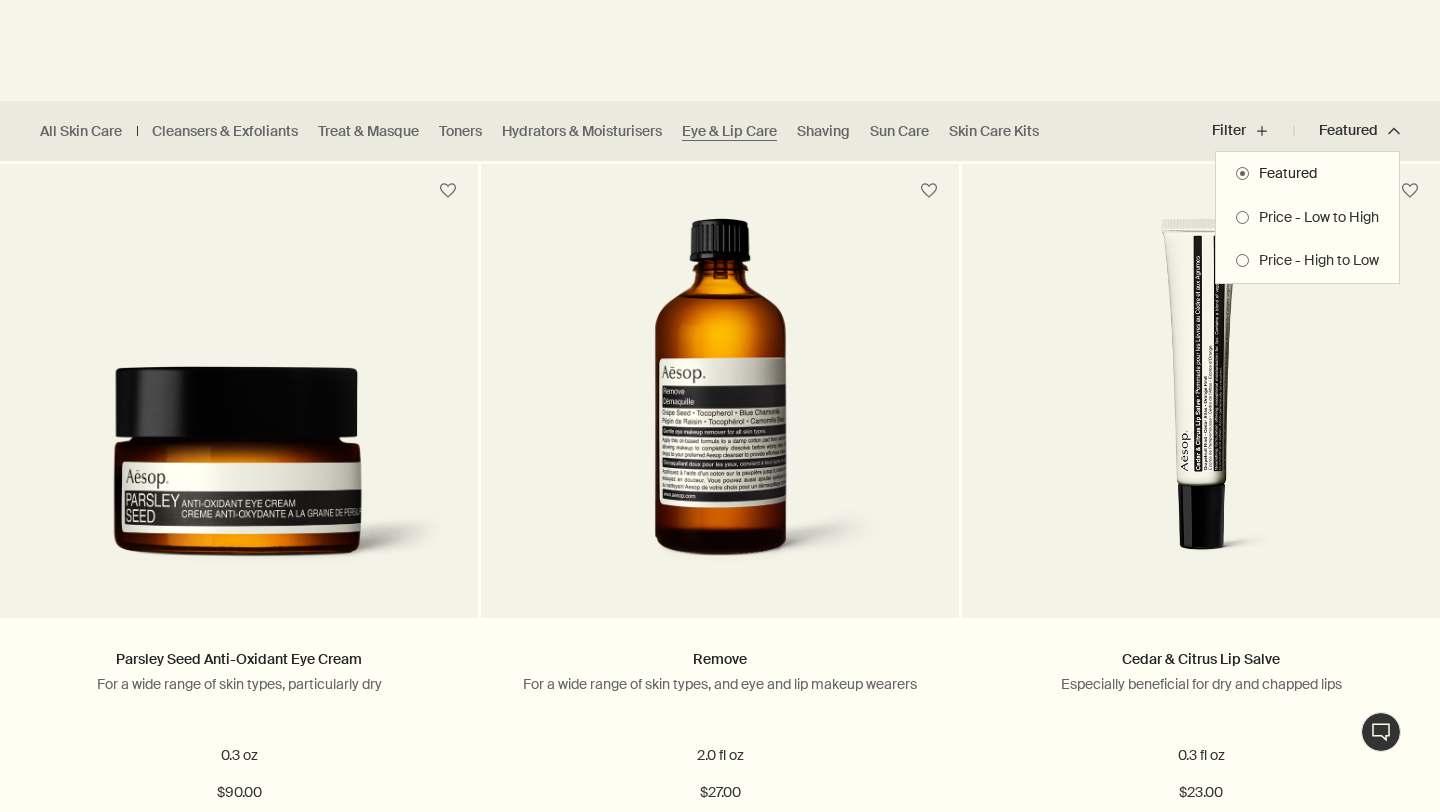 click on "Price - High to Low" at bounding box center [1314, 261] 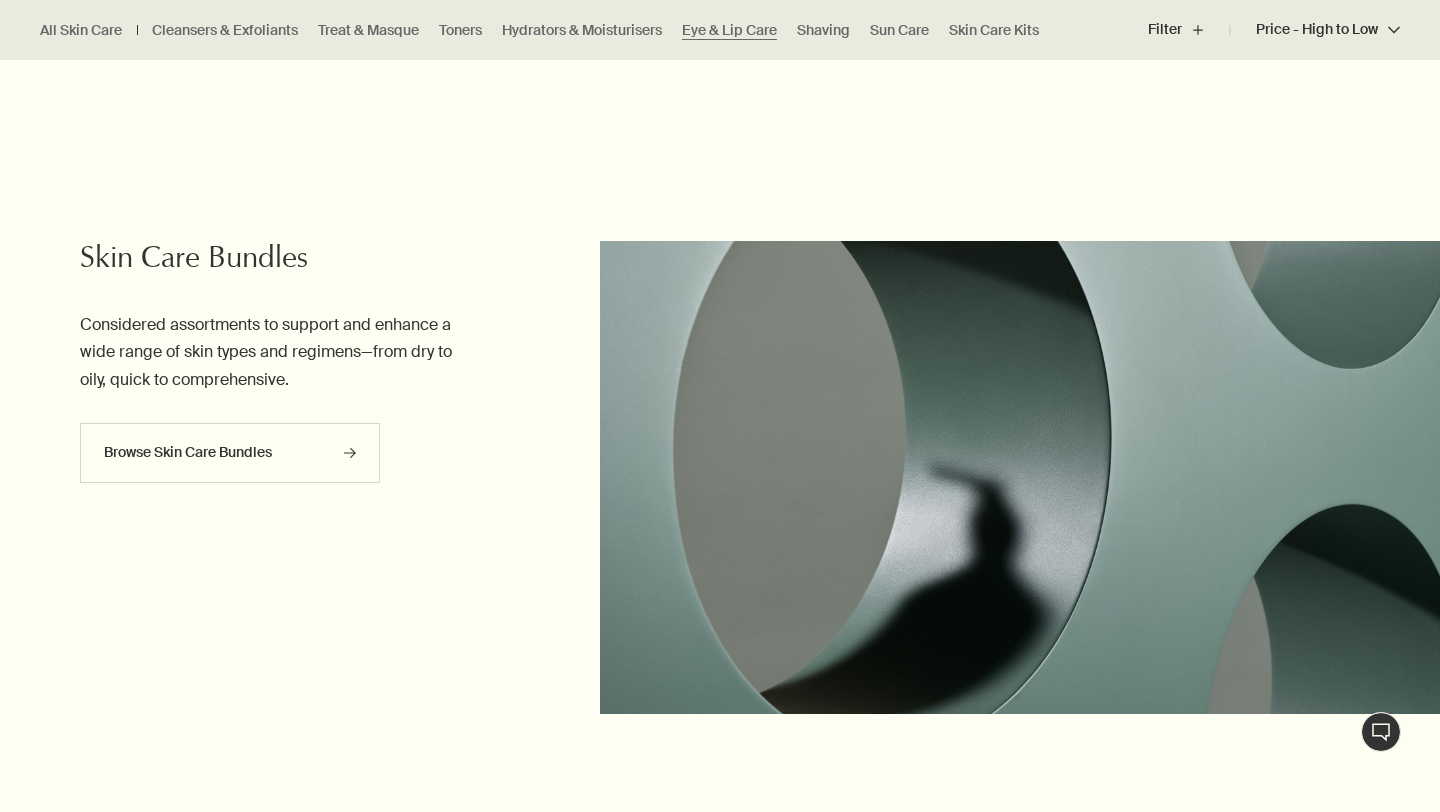 scroll, scrollTop: 0, scrollLeft: 0, axis: both 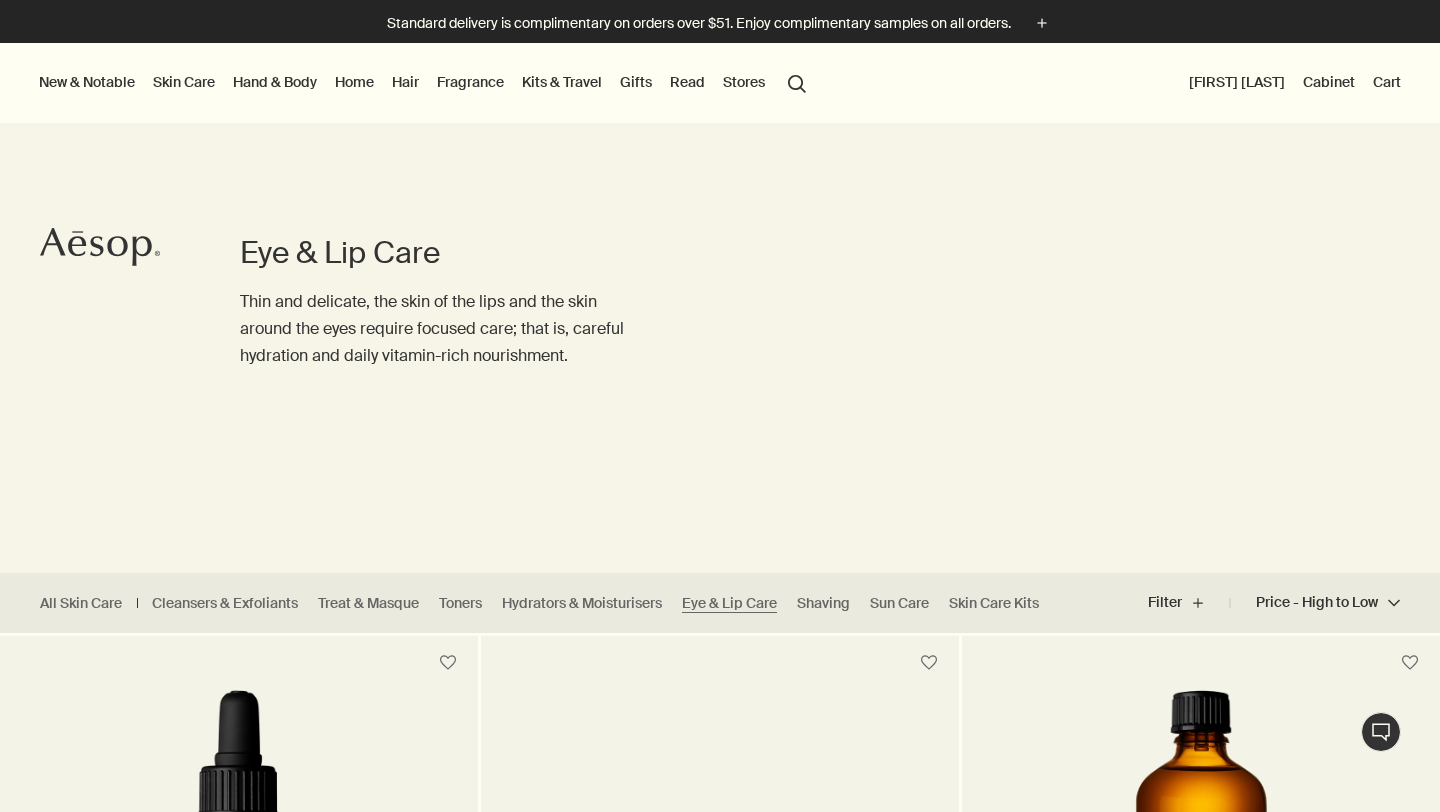 click on "Hand & Body" at bounding box center [275, 82] 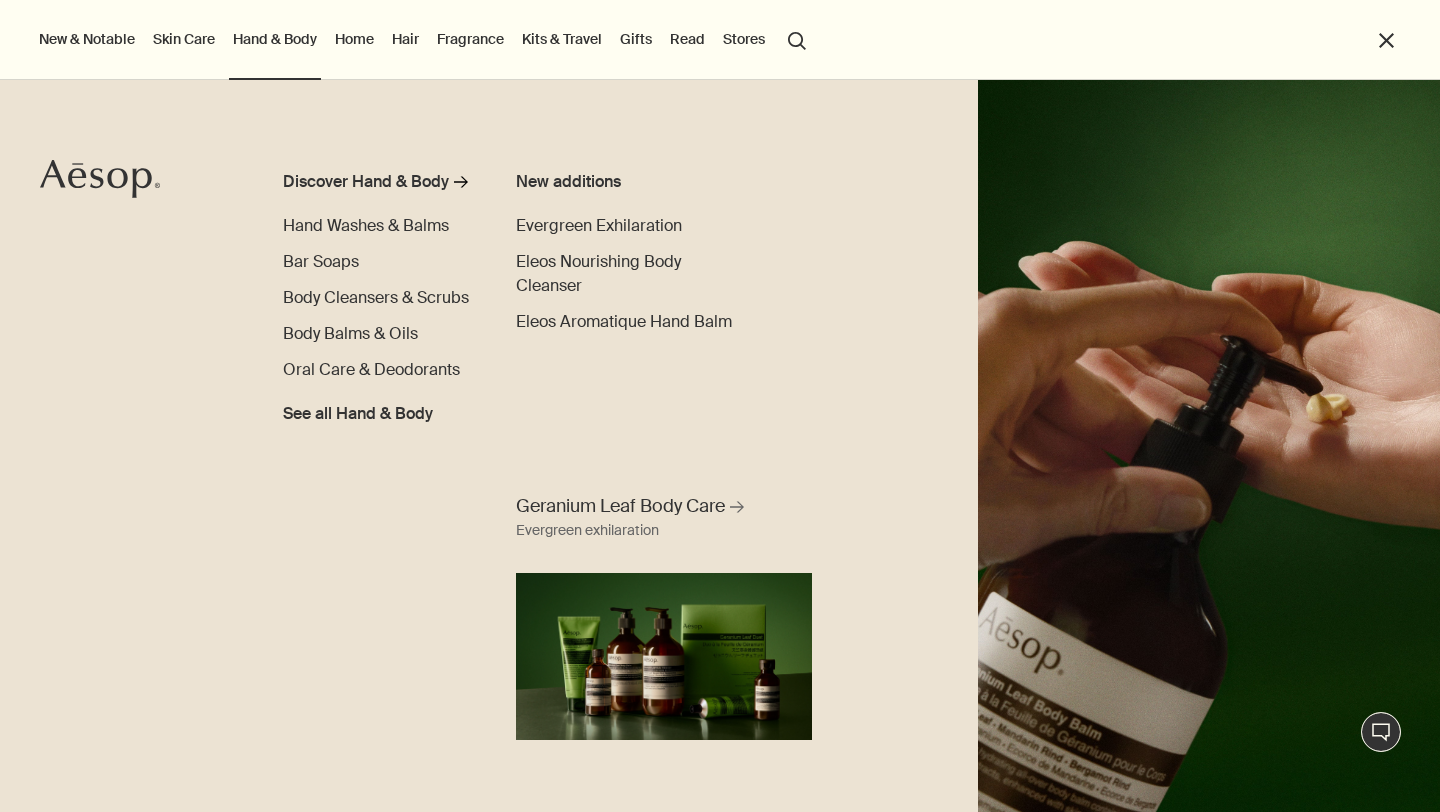 click on "Skin Care" at bounding box center (184, 39) 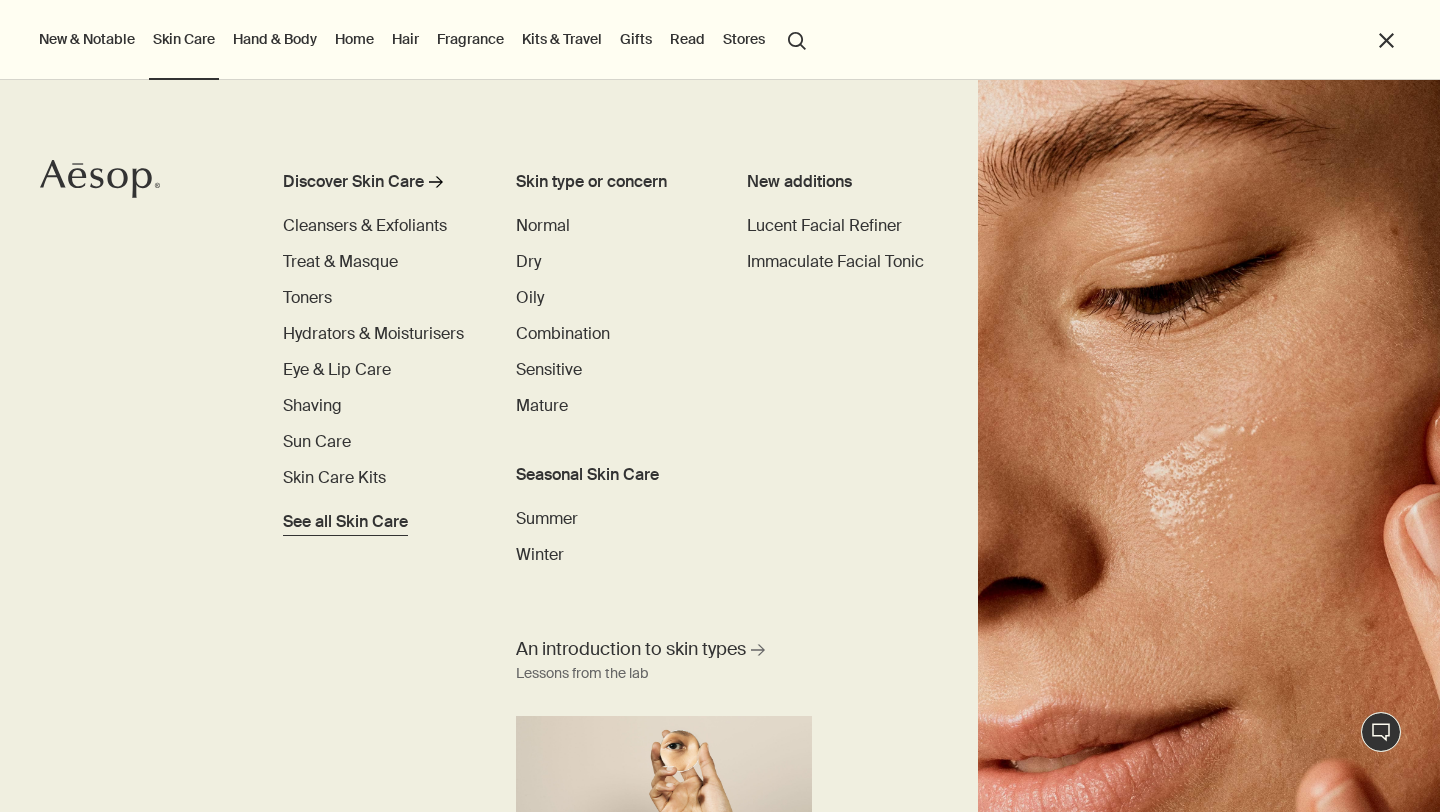 click on "See all Skin Care" at bounding box center (345, 522) 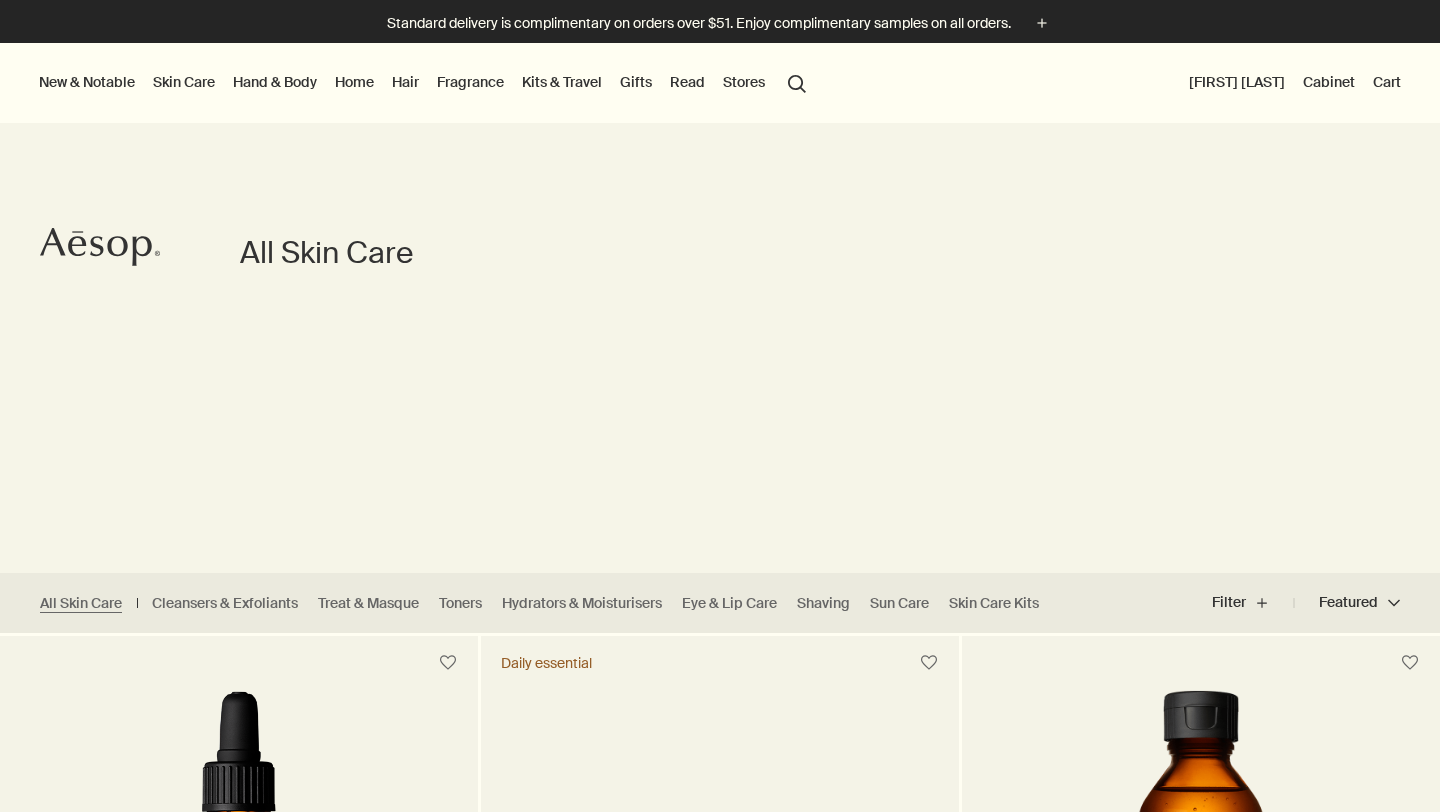 scroll, scrollTop: 0, scrollLeft: 0, axis: both 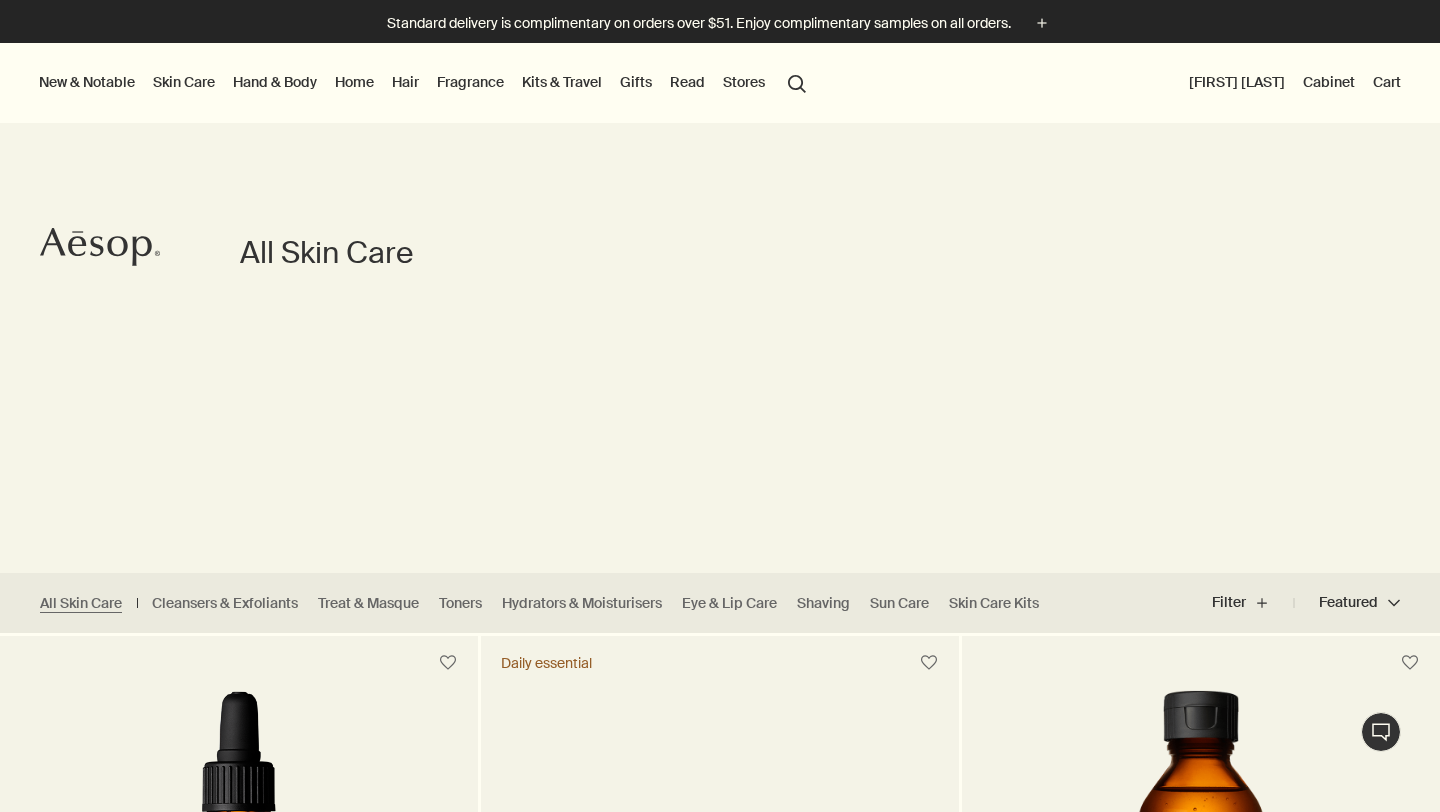 click on "Featured Featured chevron" at bounding box center (1347, 603) 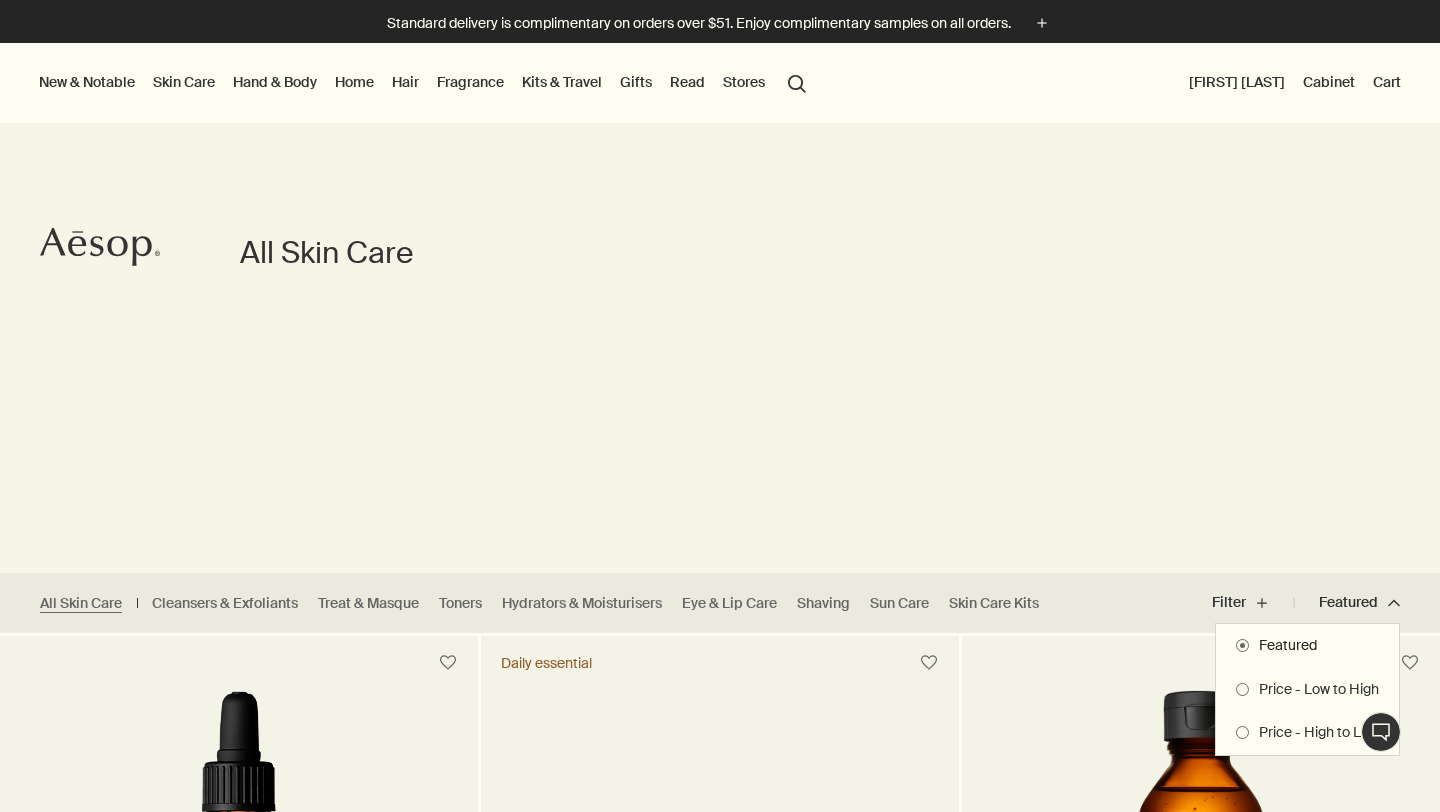 click on "Price - Low to High" at bounding box center (1314, 690) 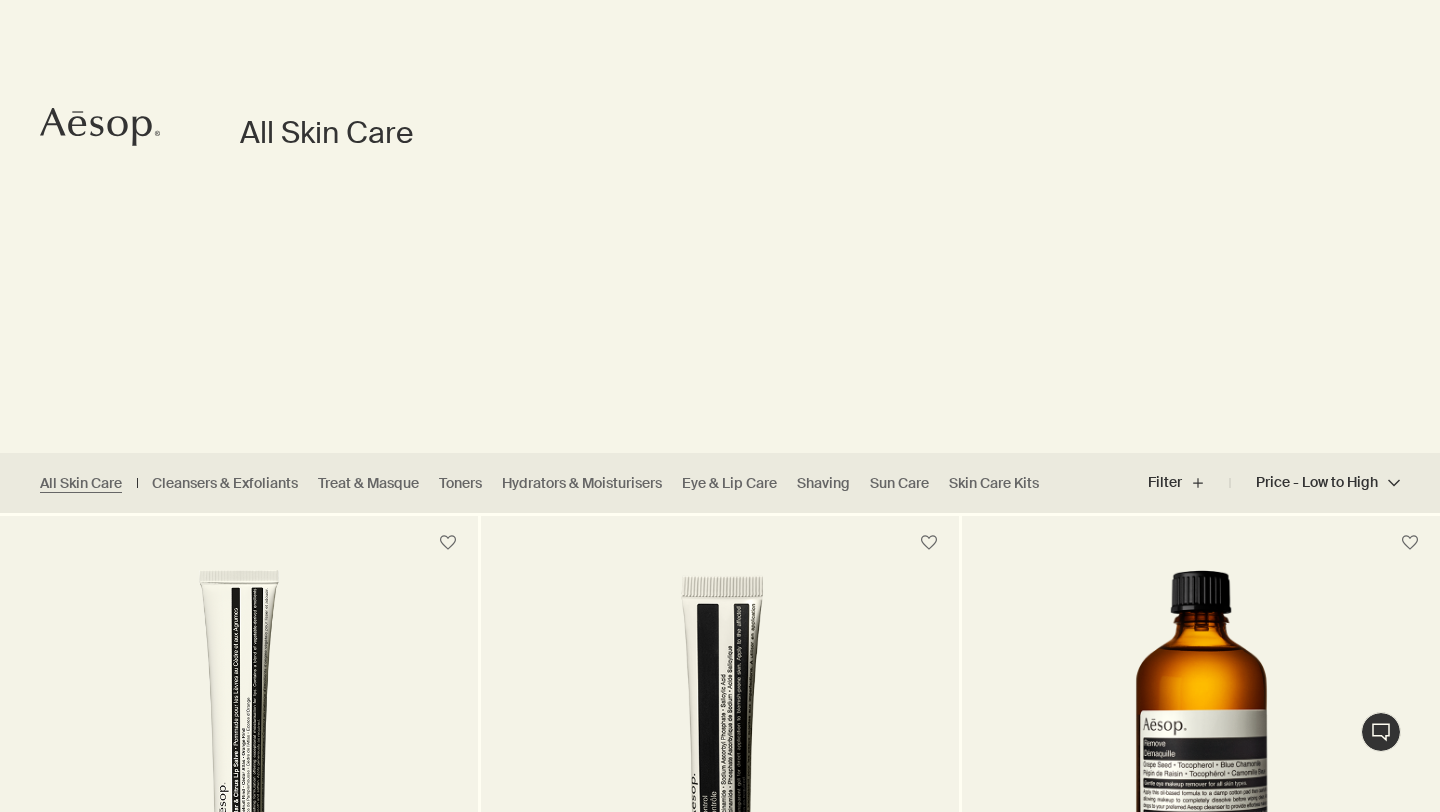 scroll, scrollTop: 502, scrollLeft: 0, axis: vertical 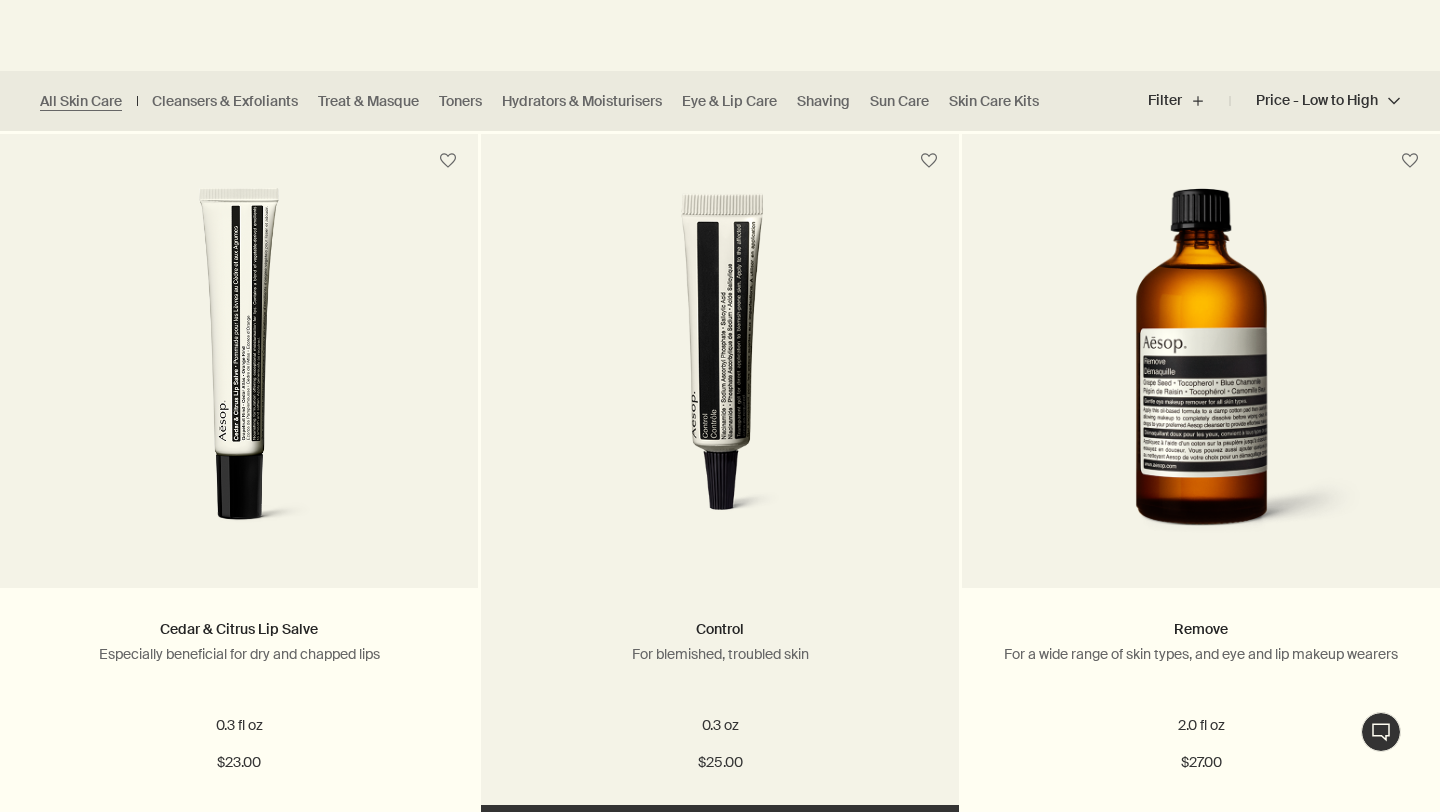 click at bounding box center (720, 375) 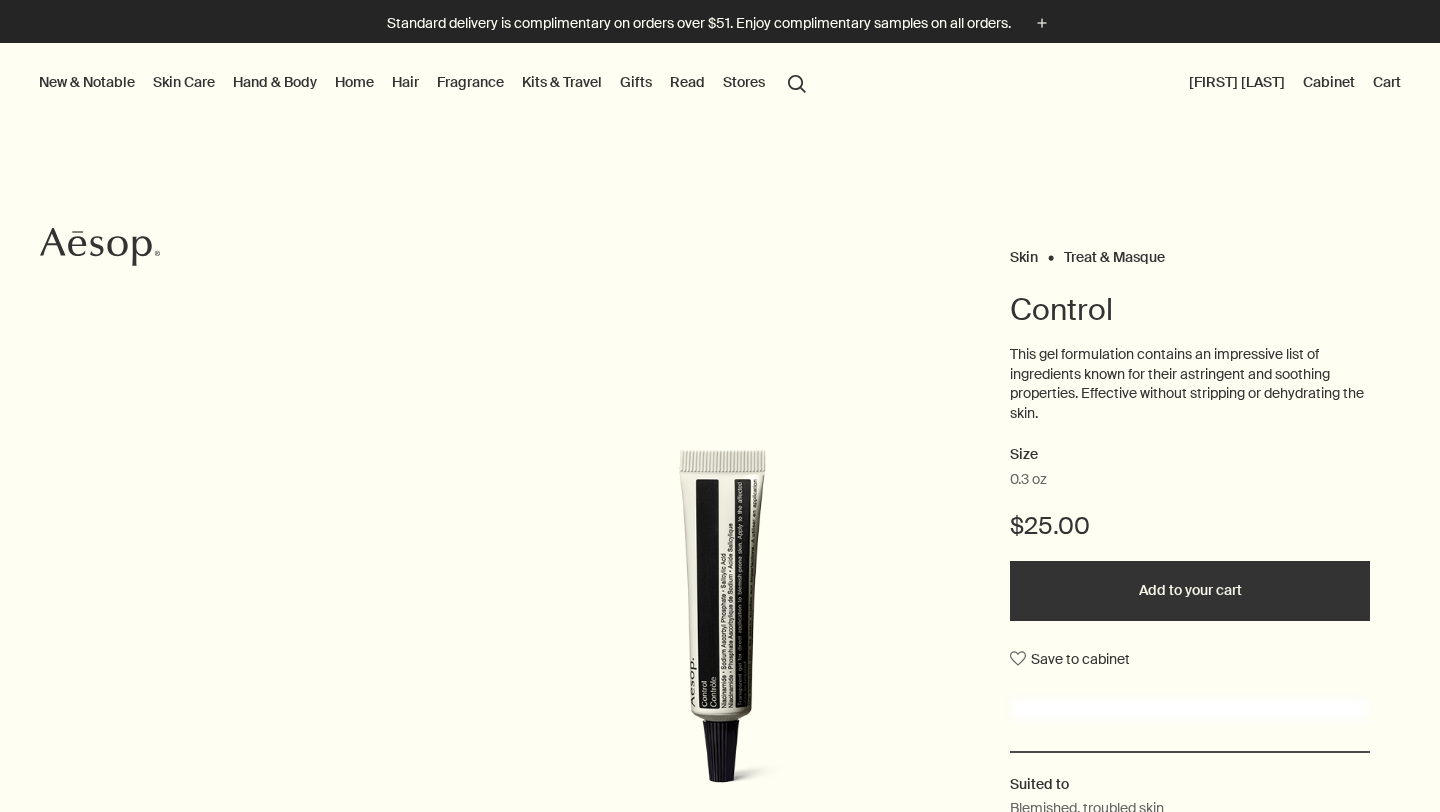 scroll, scrollTop: 0, scrollLeft: 0, axis: both 